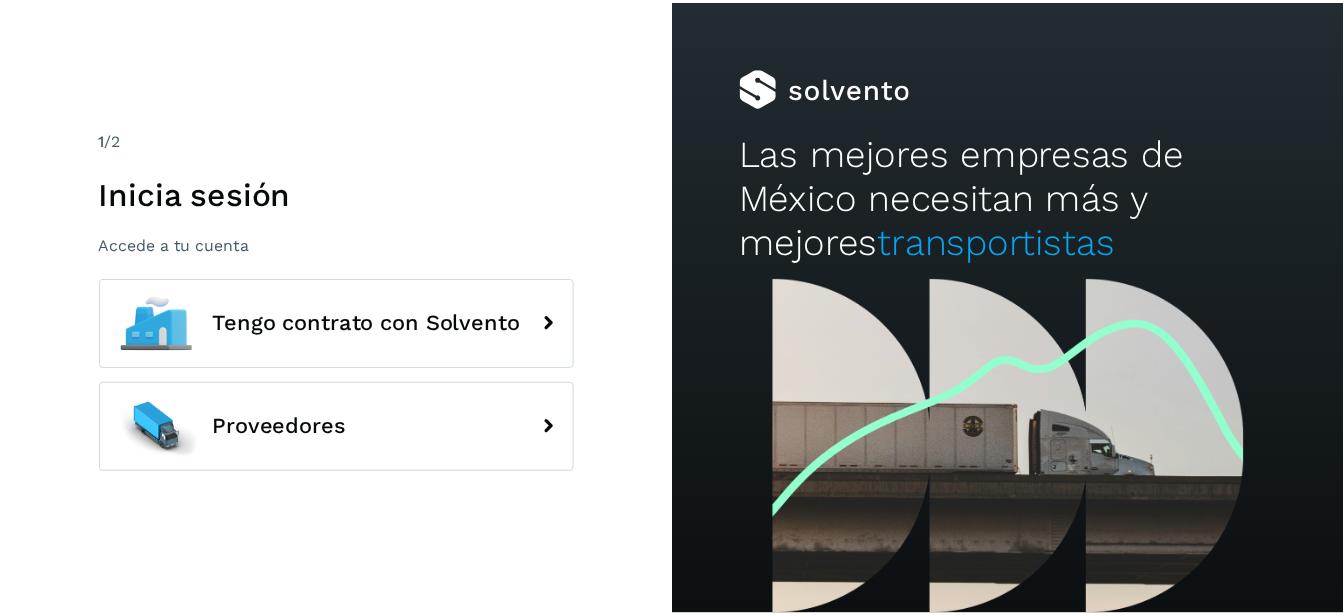 scroll, scrollTop: 0, scrollLeft: 0, axis: both 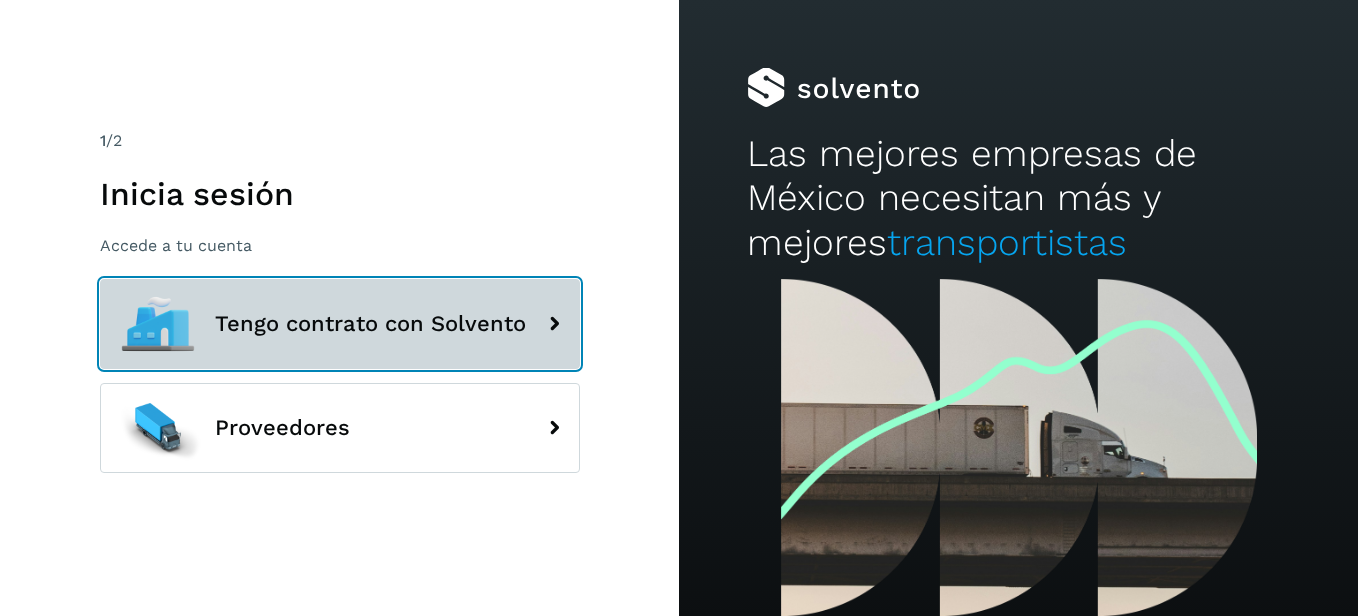 click on "Tengo contrato con Solvento" 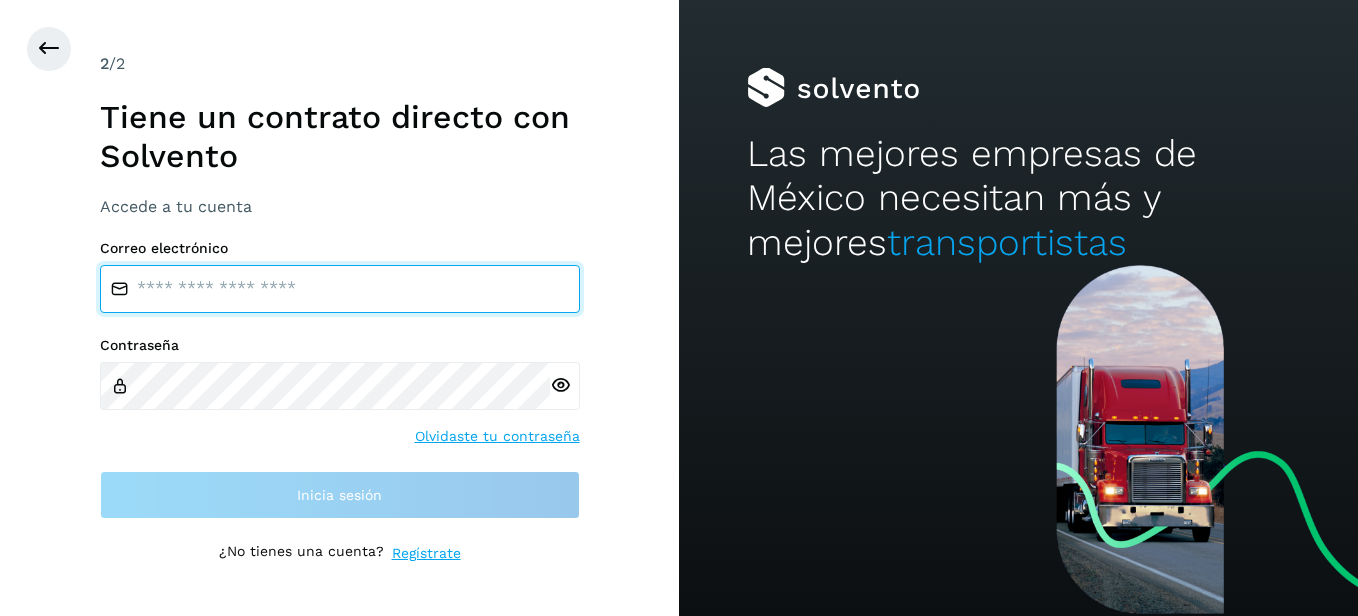 click at bounding box center (340, 289) 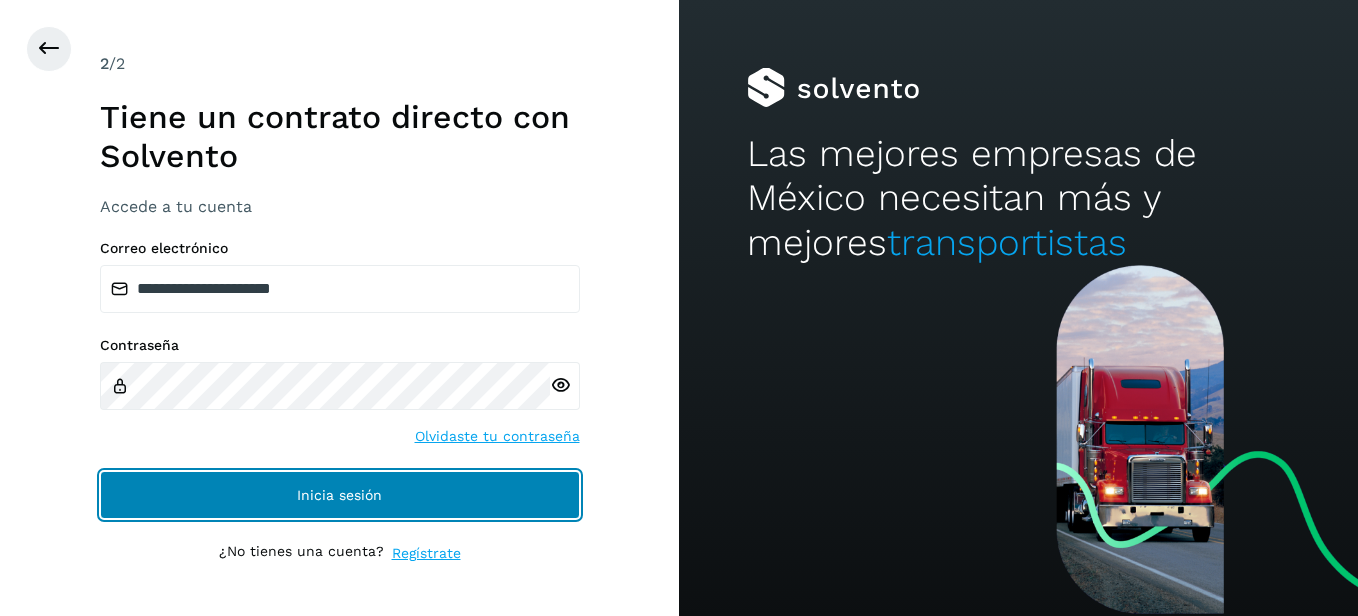 click on "Inicia sesión" at bounding box center [340, 495] 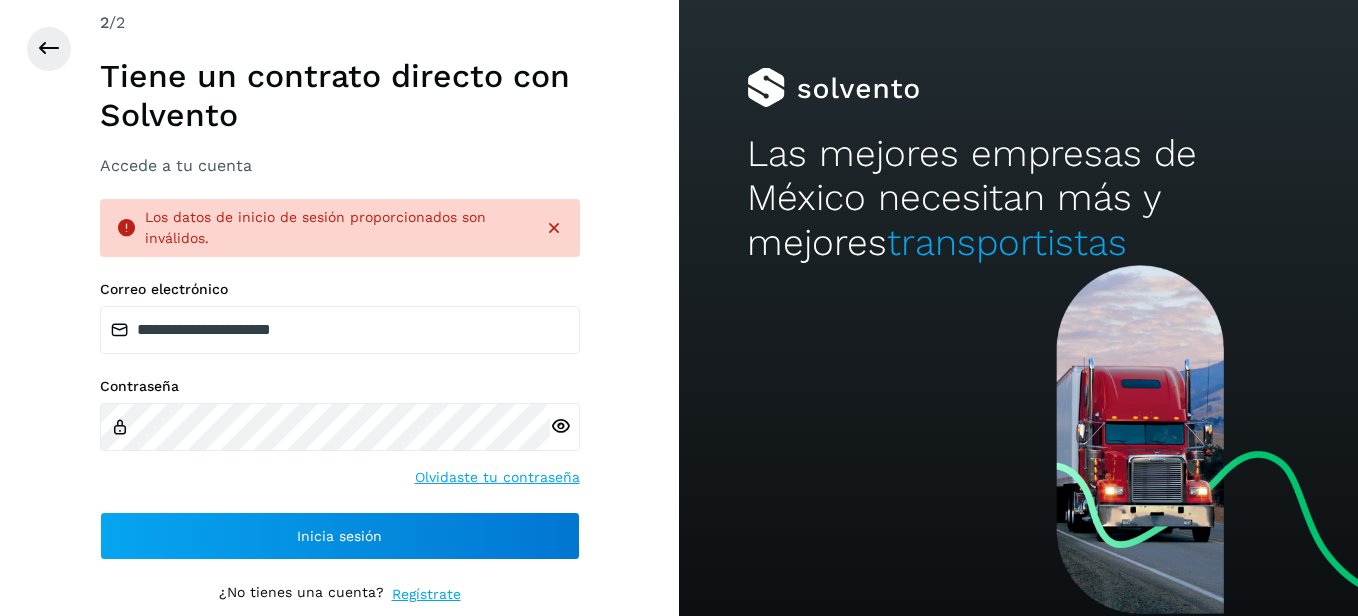 click at bounding box center (565, 427) 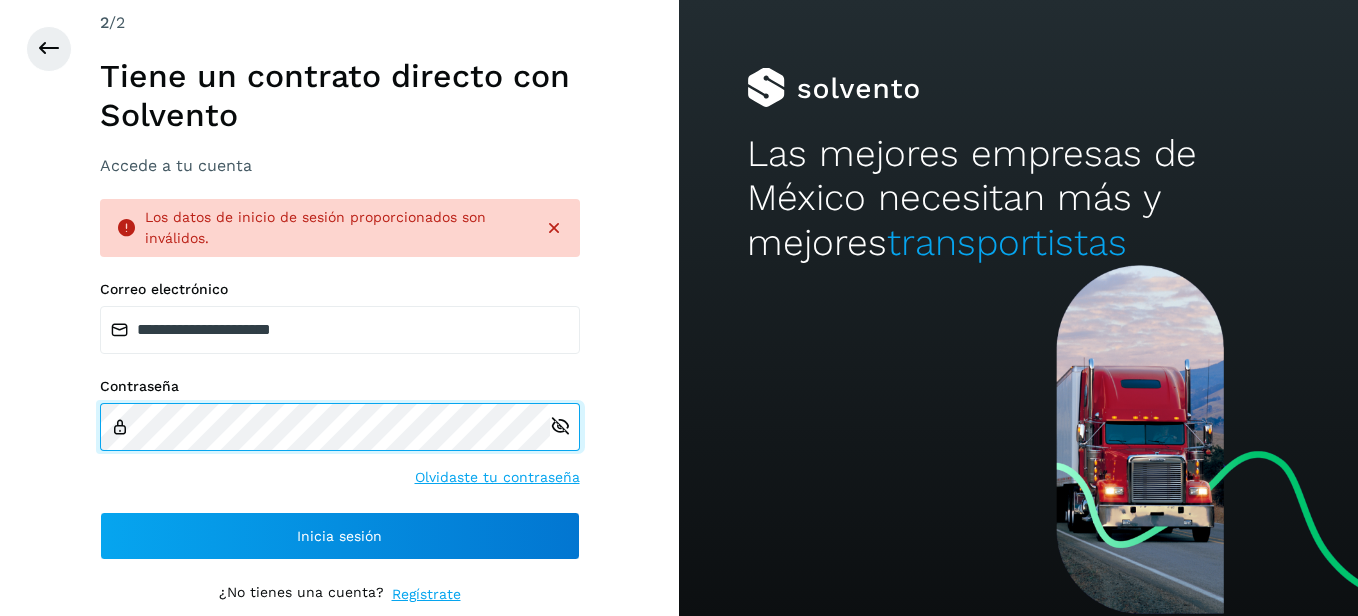 click on "**********" at bounding box center (339, 308) 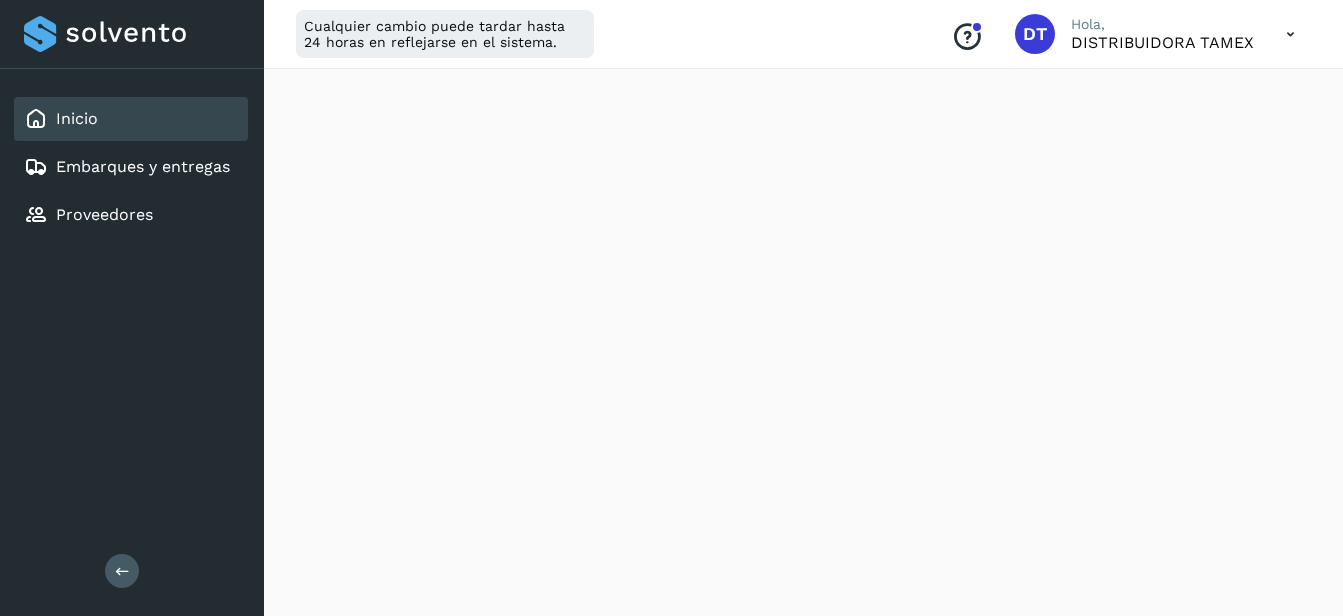 scroll, scrollTop: 500, scrollLeft: 0, axis: vertical 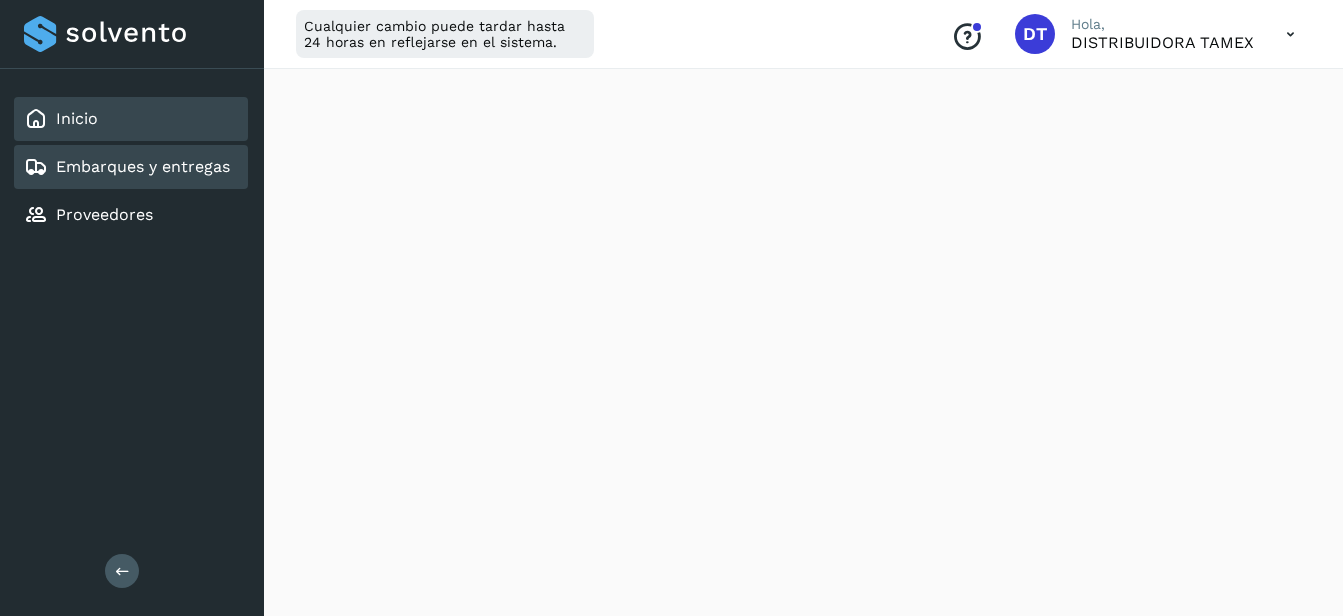 click on "Embarques y entregas" at bounding box center (143, 166) 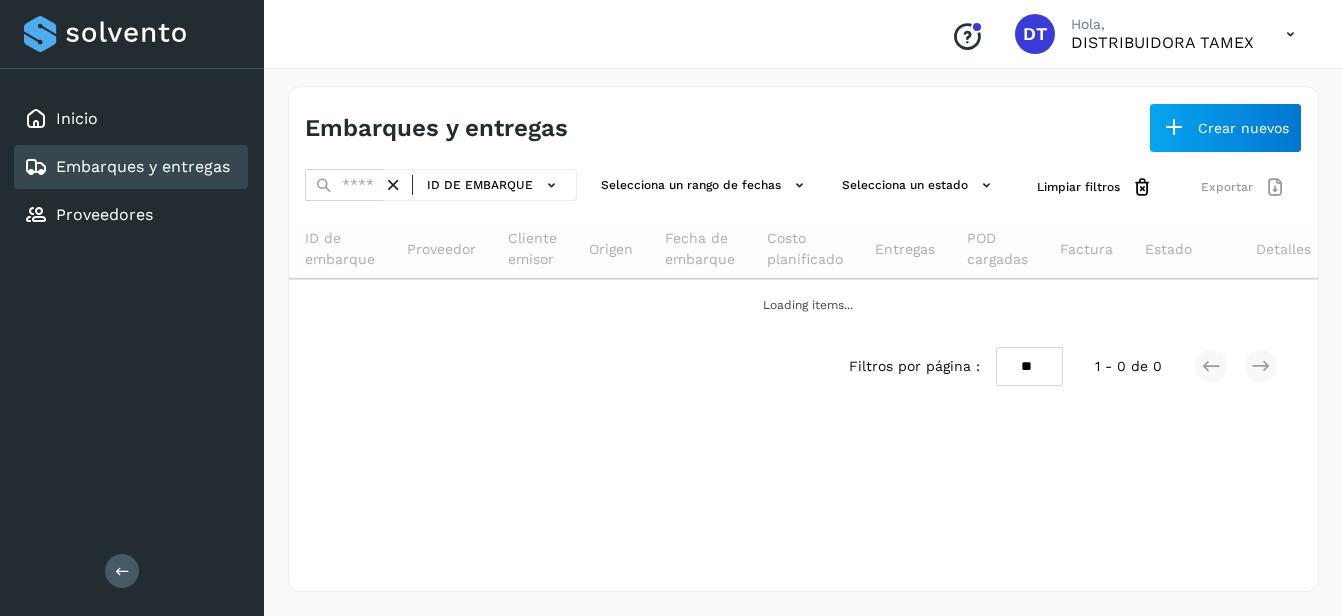 scroll, scrollTop: 0, scrollLeft: 0, axis: both 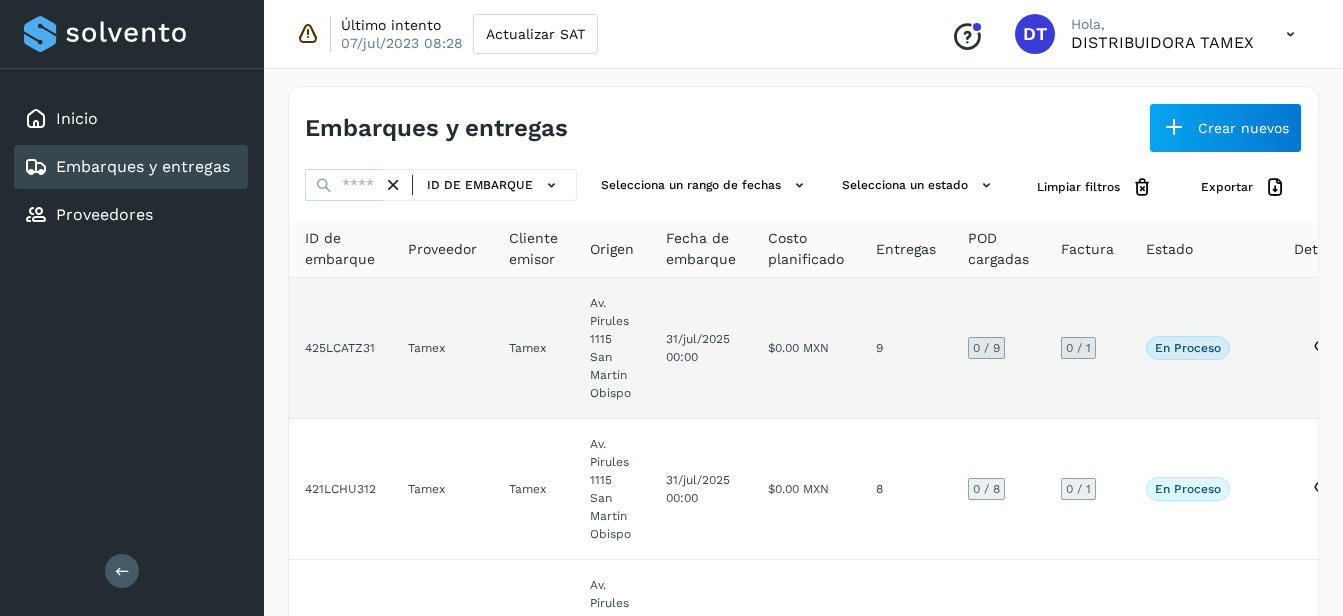 click on "$0.00 MXN" 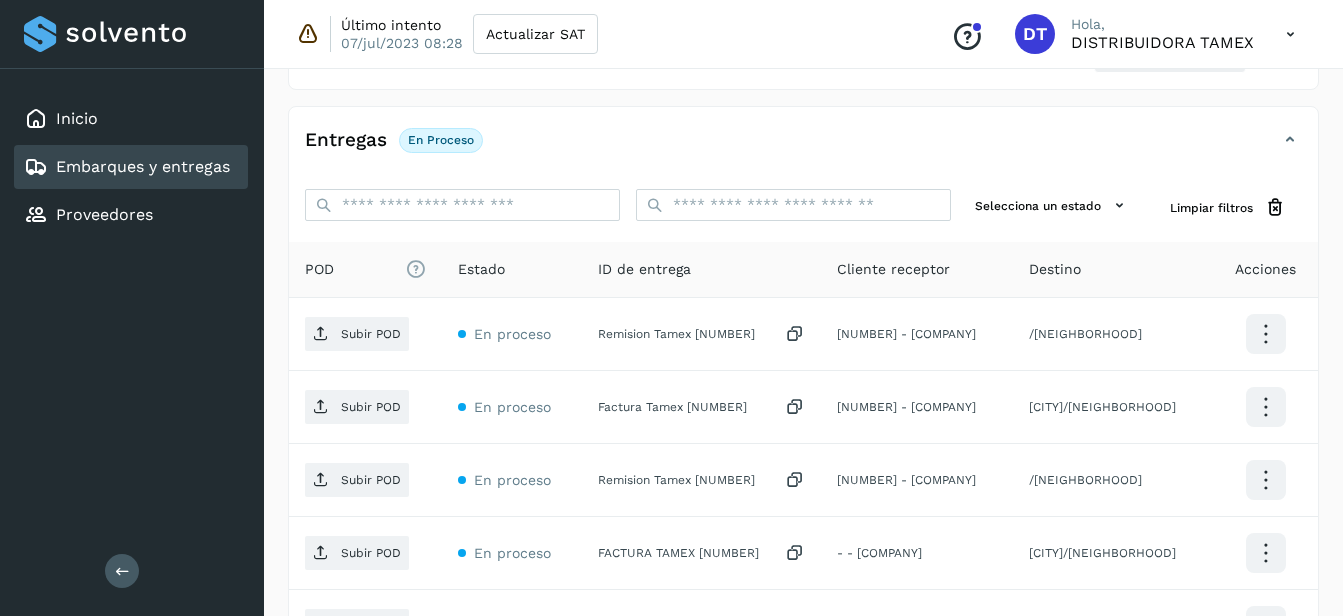 scroll, scrollTop: 400, scrollLeft: 0, axis: vertical 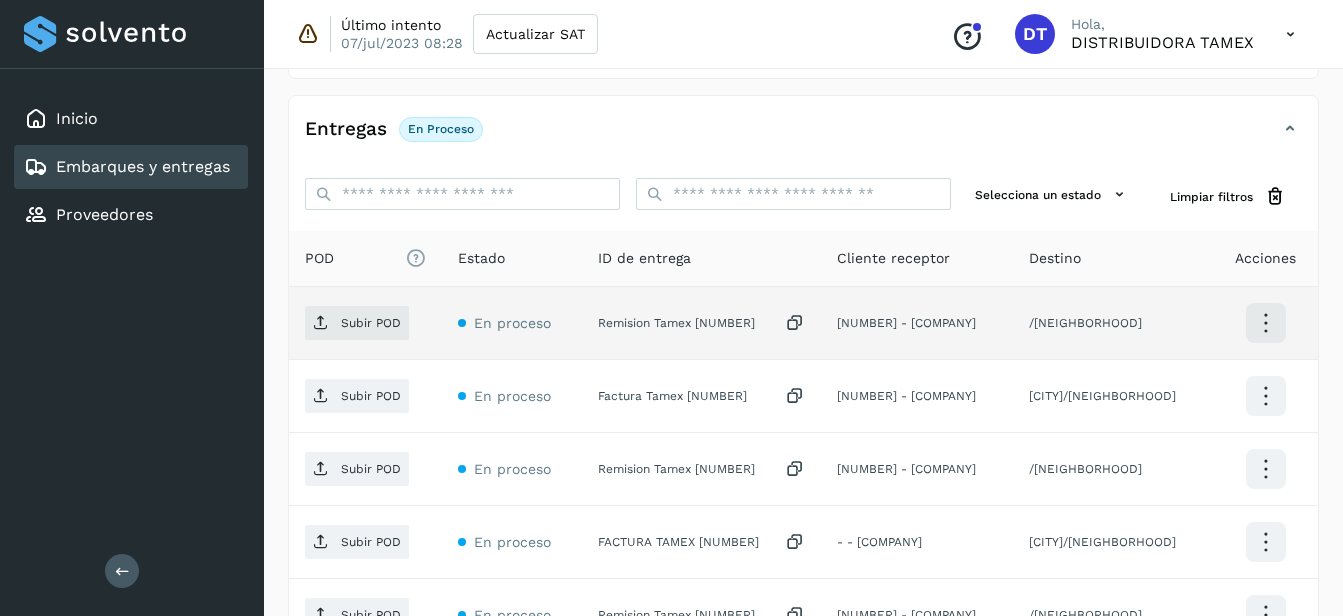 click on "Remision Tamex [NUMBER]" 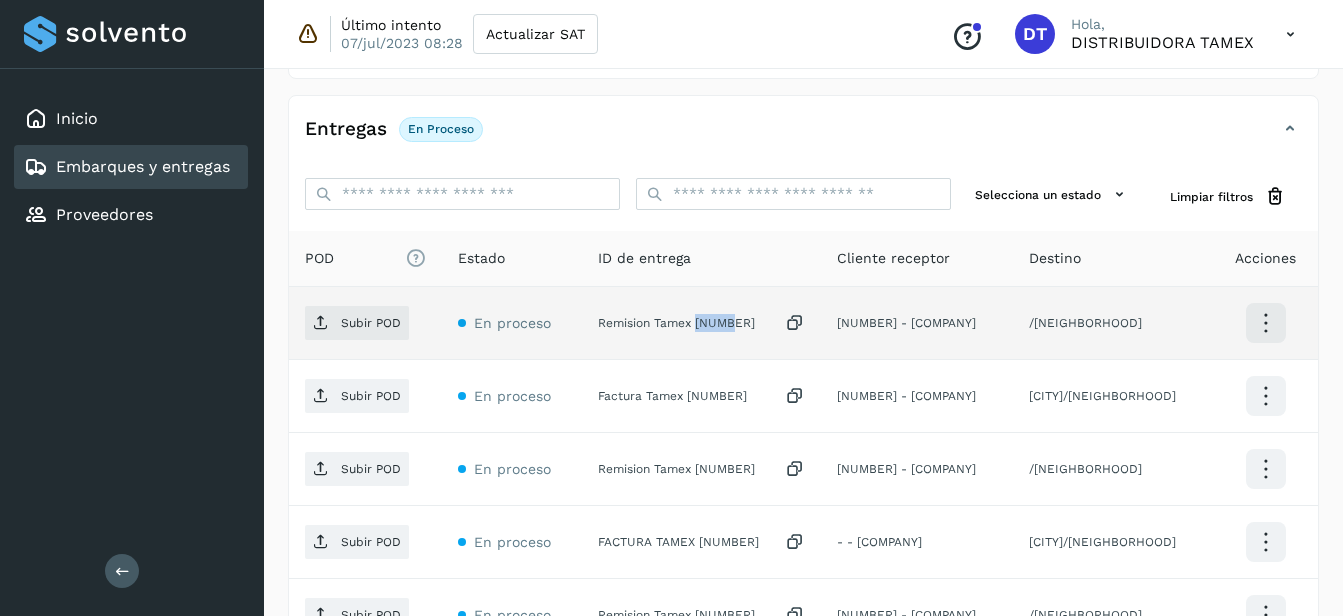 click on "Remision Tamex [NUMBER]" 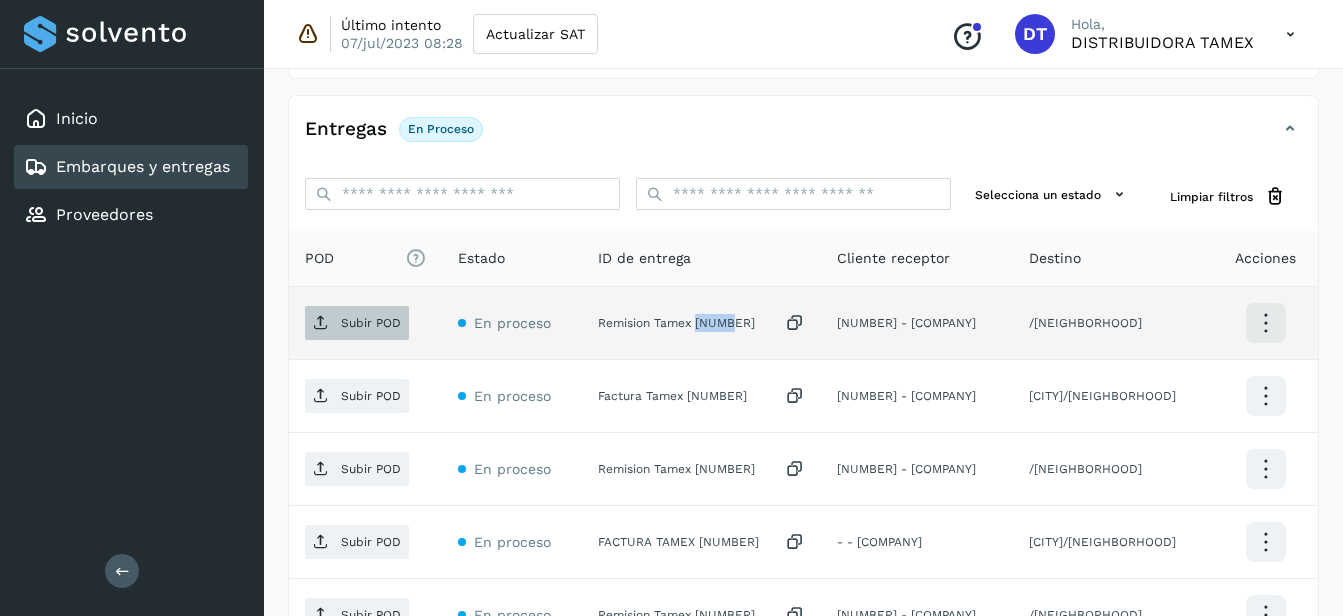 click on "Subir POD" at bounding box center [371, 323] 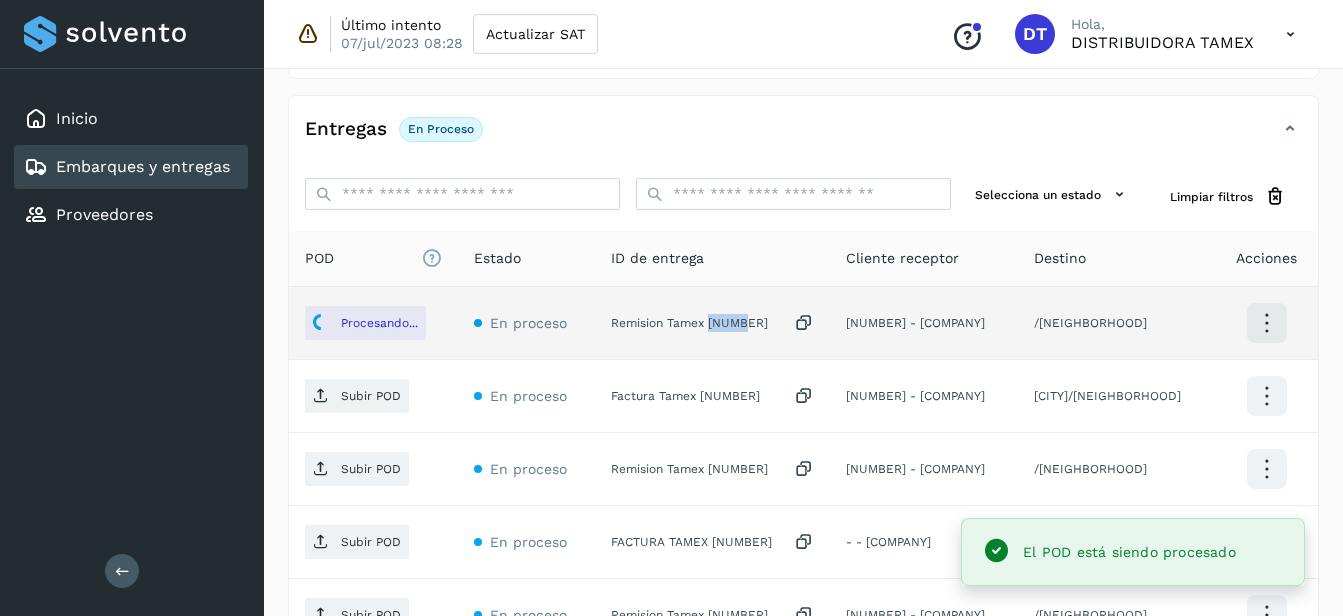 scroll, scrollTop: 500, scrollLeft: 0, axis: vertical 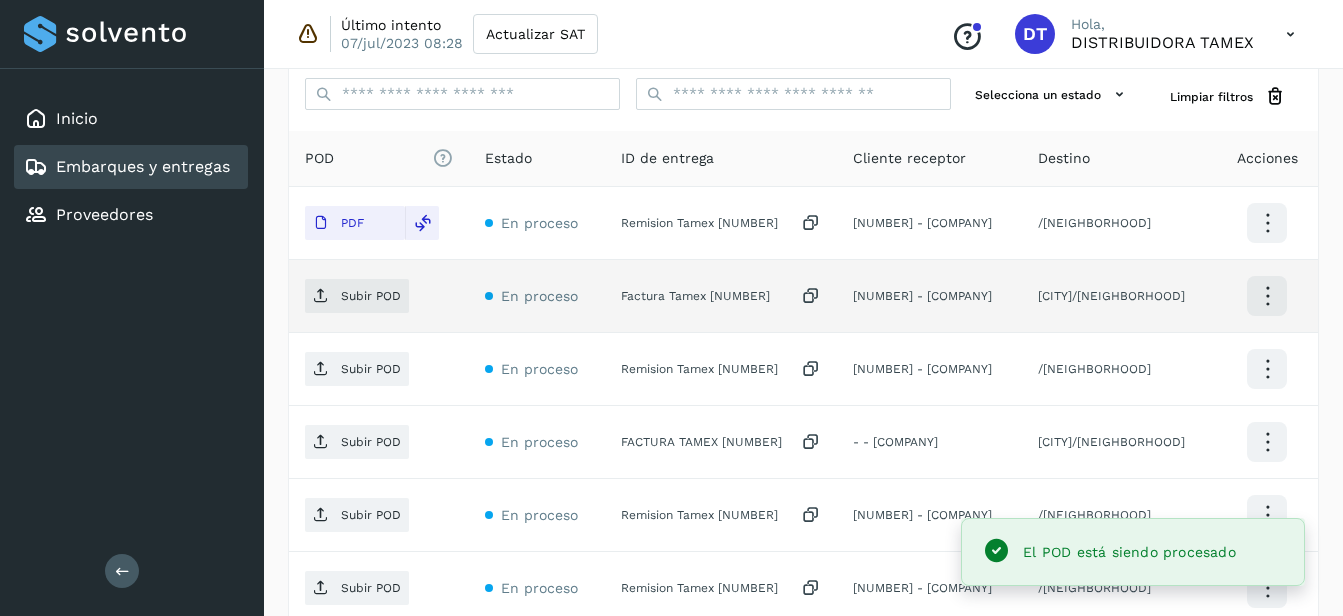 click on "Factura Tamex [NUMBER]" 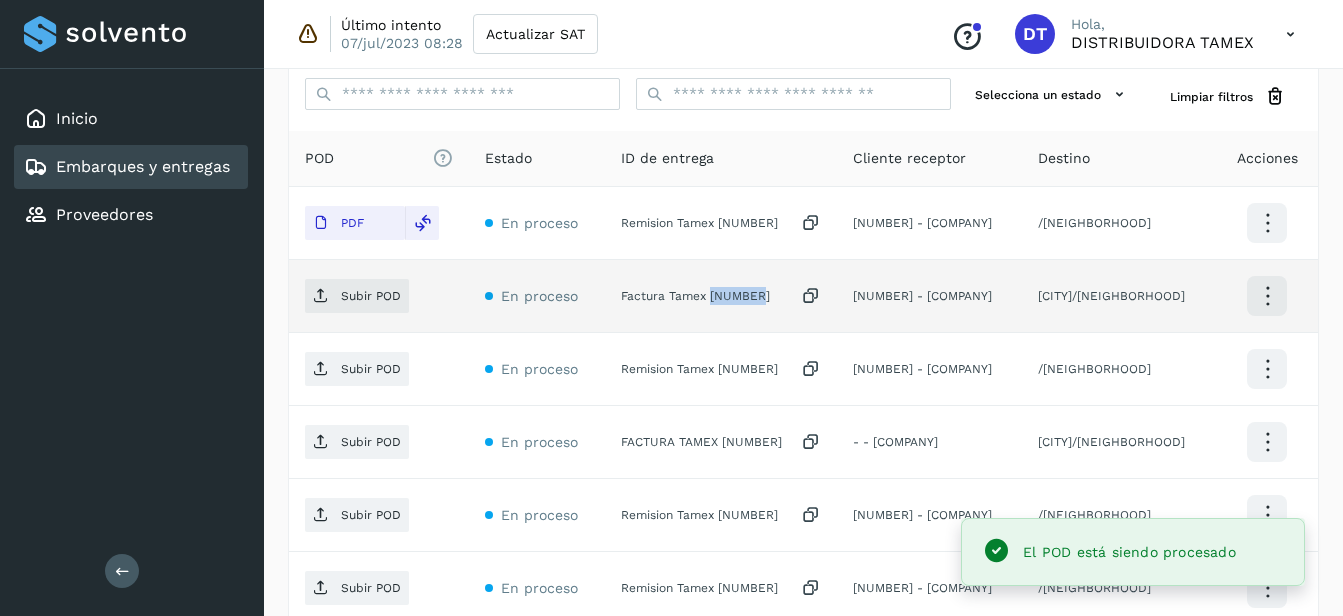 click on "Factura Tamex [NUMBER]" 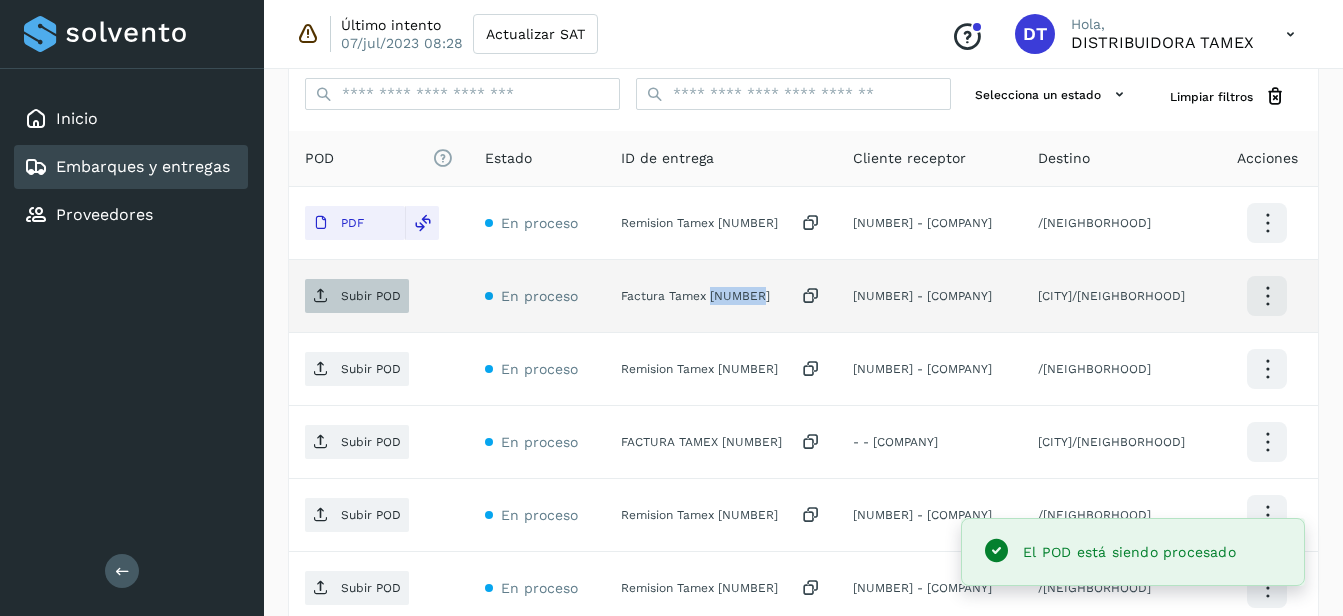 click on "Subir POD" at bounding box center [357, 296] 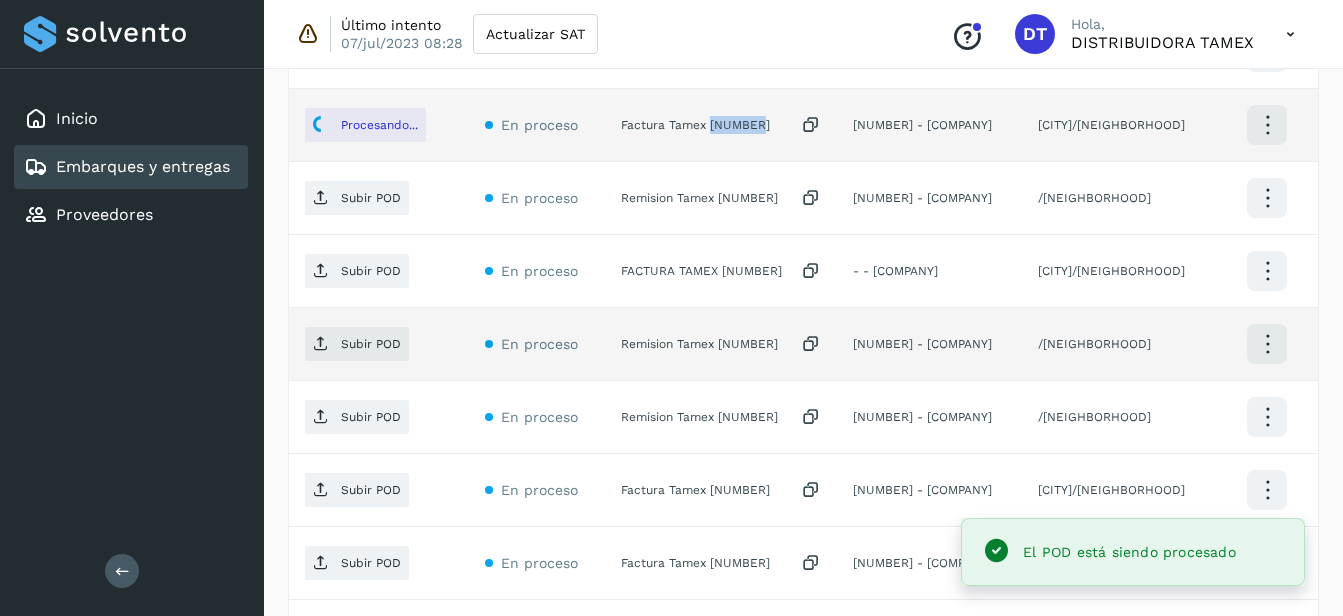 scroll, scrollTop: 700, scrollLeft: 0, axis: vertical 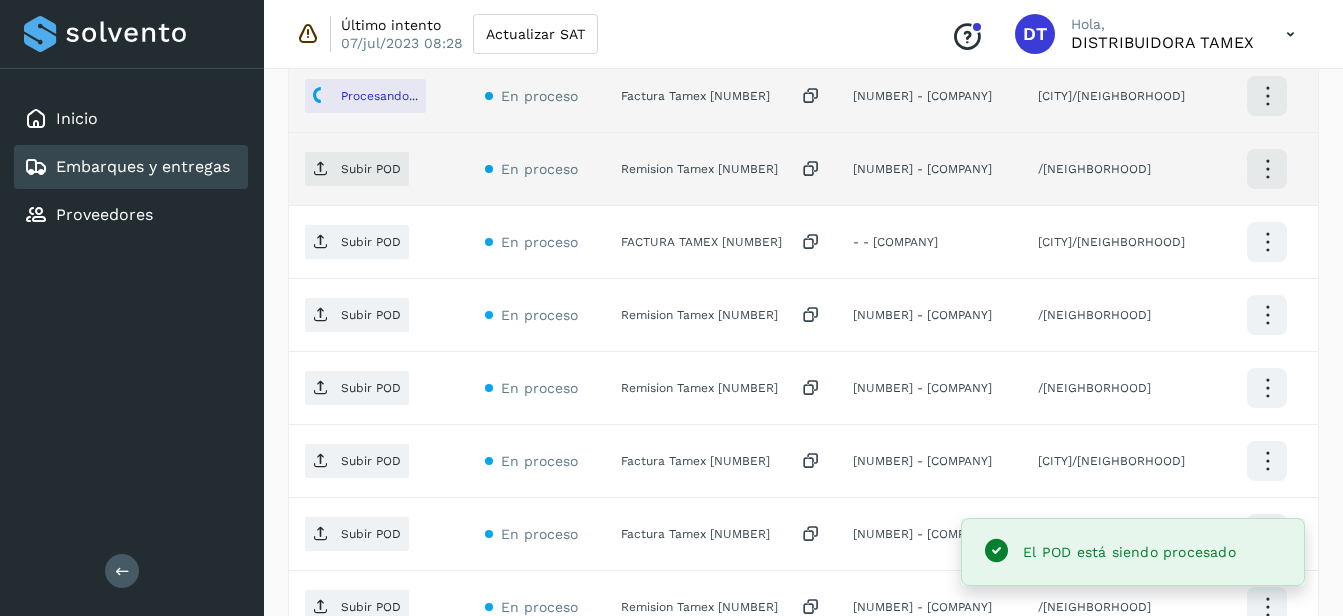 click on "Remision Tamex [NUMBER]" 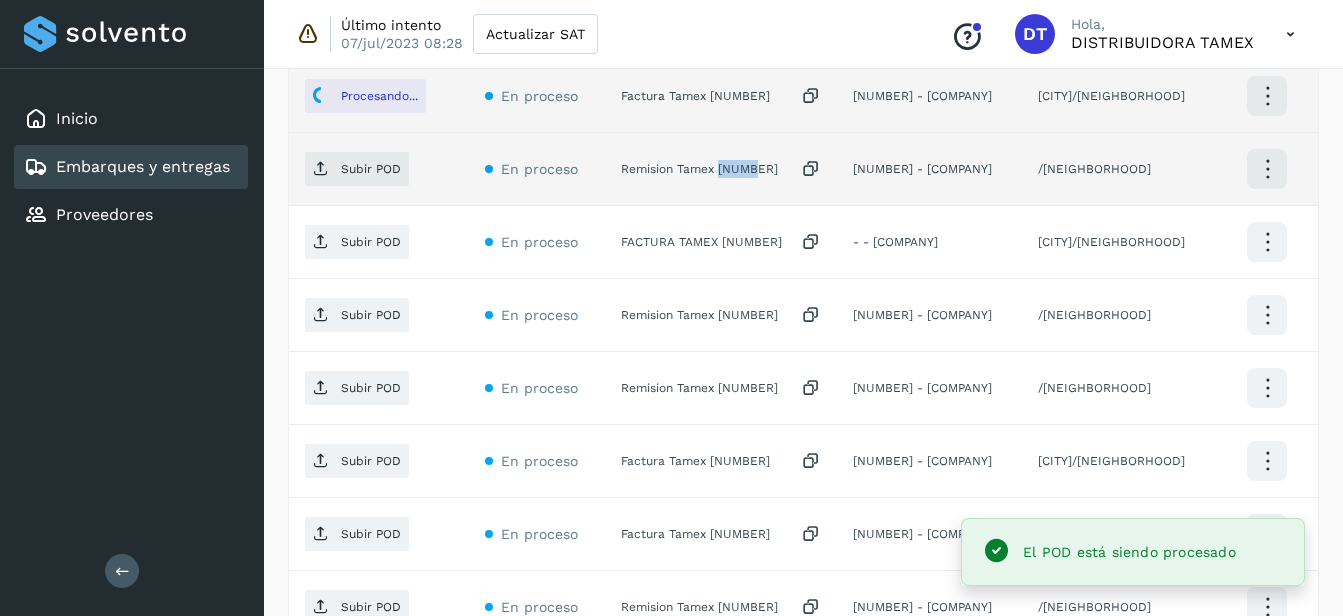 click on "Inicio Embarques y entregas Proveedores Salir Último intento 07/jul/2023 08:28 Actualizar SAT
Conoce nuestros beneficios
DT Hola, DISTRIBUIDORA TAMEX Embarques y entregas Embarque #[ID]  ✨ Muy pronto podrás gestionar todos tus accesorios desde esta misma página. Conocer más Embarque En proceso
Verifica el estado de la factura o entregas asociadas a este embarque
ID de embarque [ID] Fecha de embarque 31/jul/2025 00:00 Proveedor Tamex Costo planificado  $0.00 MXN  Cliente emisor Tamex Entregas 9 Origen Av. Pirules 1115 San Martin Obispo Facturas Asociar factura Aún no has subido ninguna factura Entregas En proceso Selecciona un estado Limpiar filtros POD
El tamaño máximo de archivo es de 20 Mb.
Estado ID de entrega [COMPANY] /[NEIGHBORHOOD] Acciones PDF En proceso Remision Tamex [NUMBER]  [NUMBER] - [COMPANY] / [NEIGHBORHOOD]" 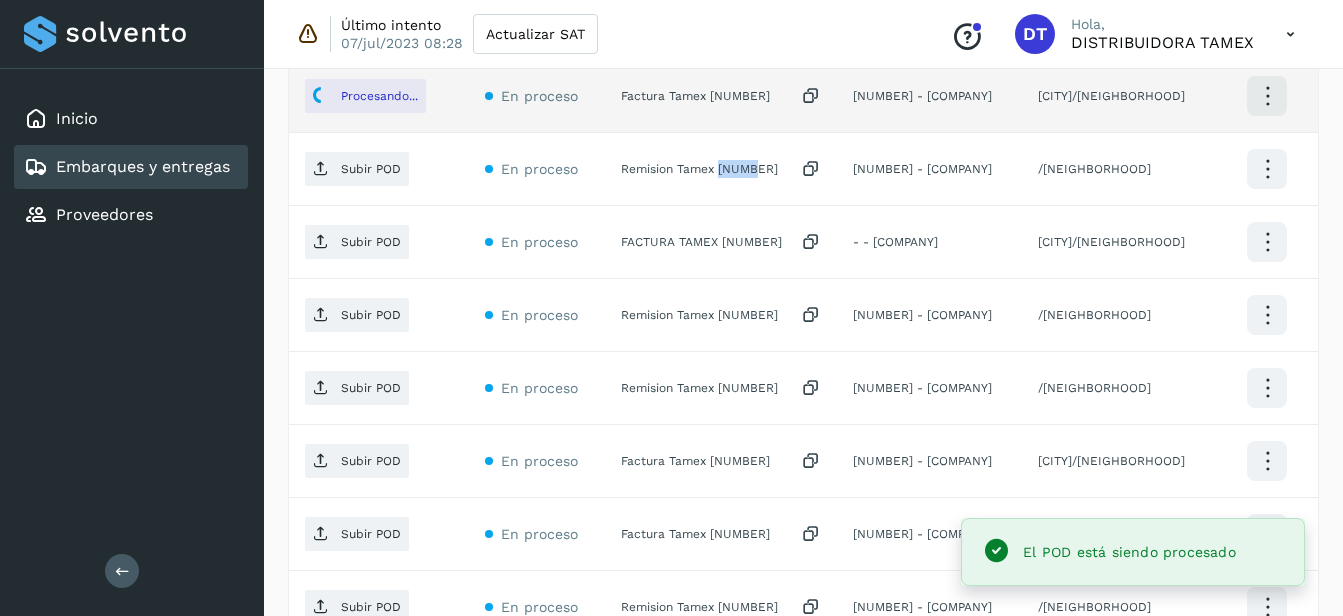 copy on "[NUMBER]" 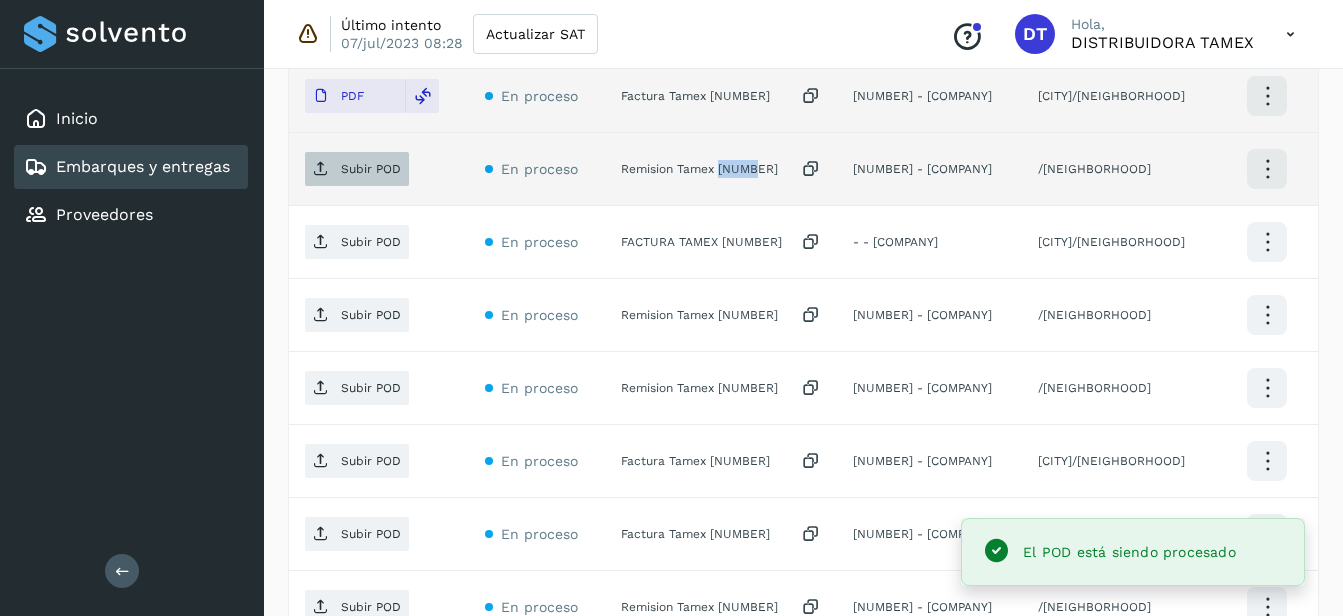 click on "Subir POD" at bounding box center [357, 169] 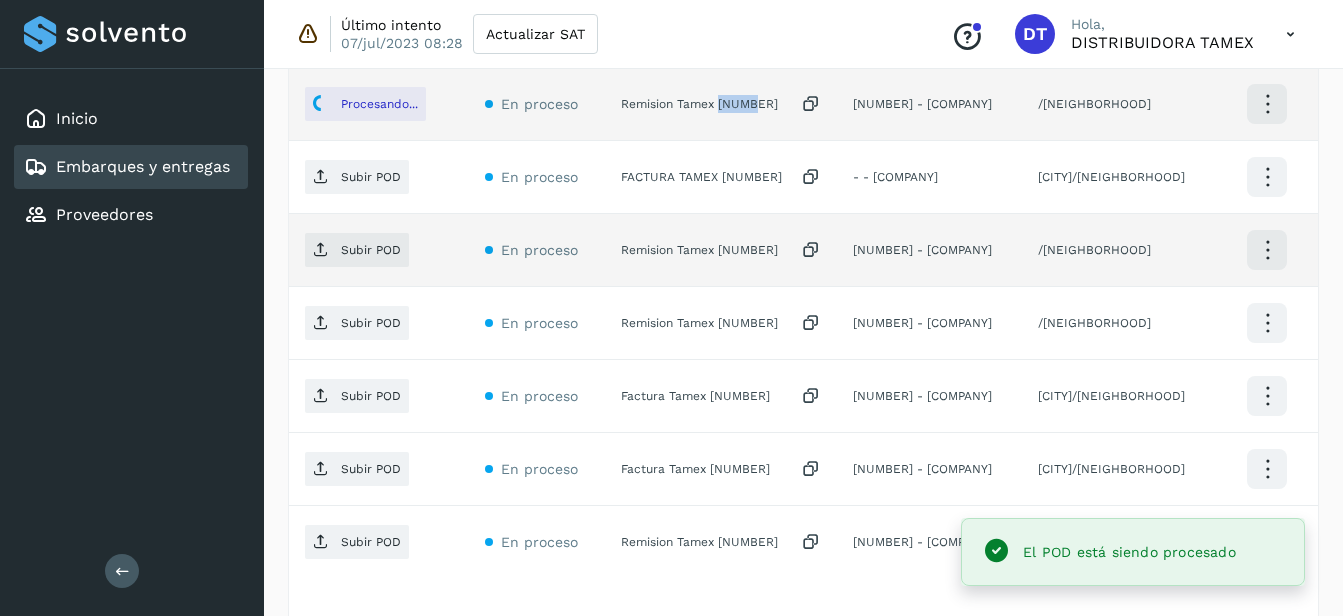 scroll, scrollTop: 800, scrollLeft: 0, axis: vertical 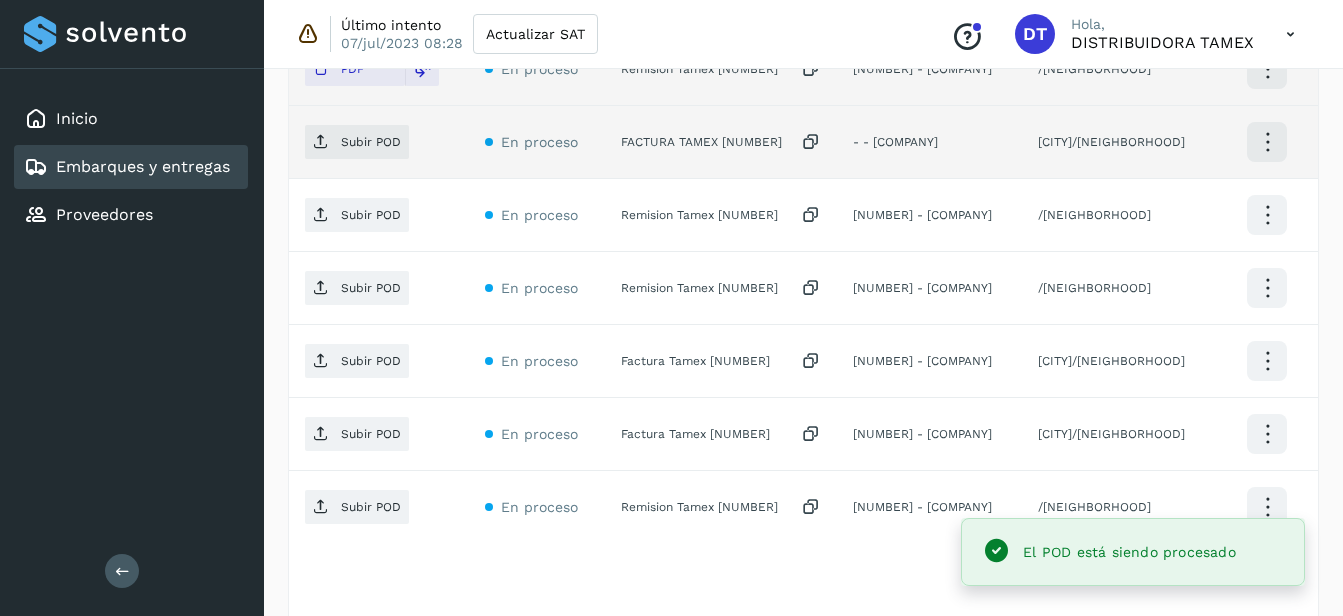 click on "FACTURA TAMEX [NUMBER]" 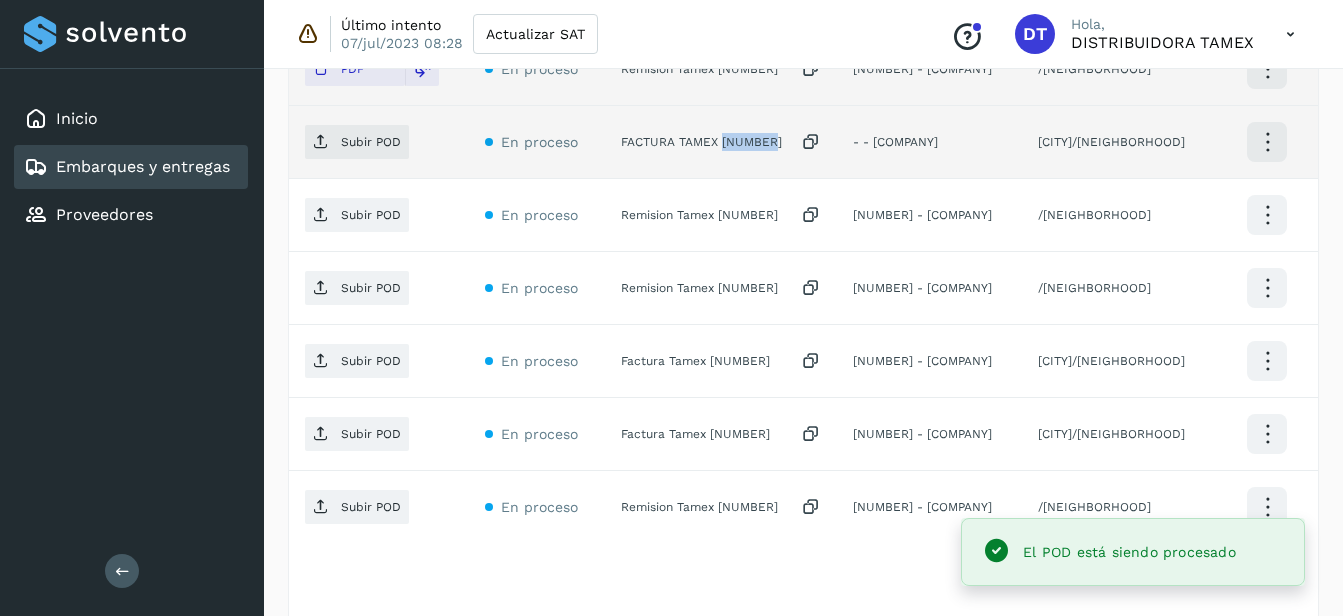click on "FACTURA TAMEX [NUMBER]" 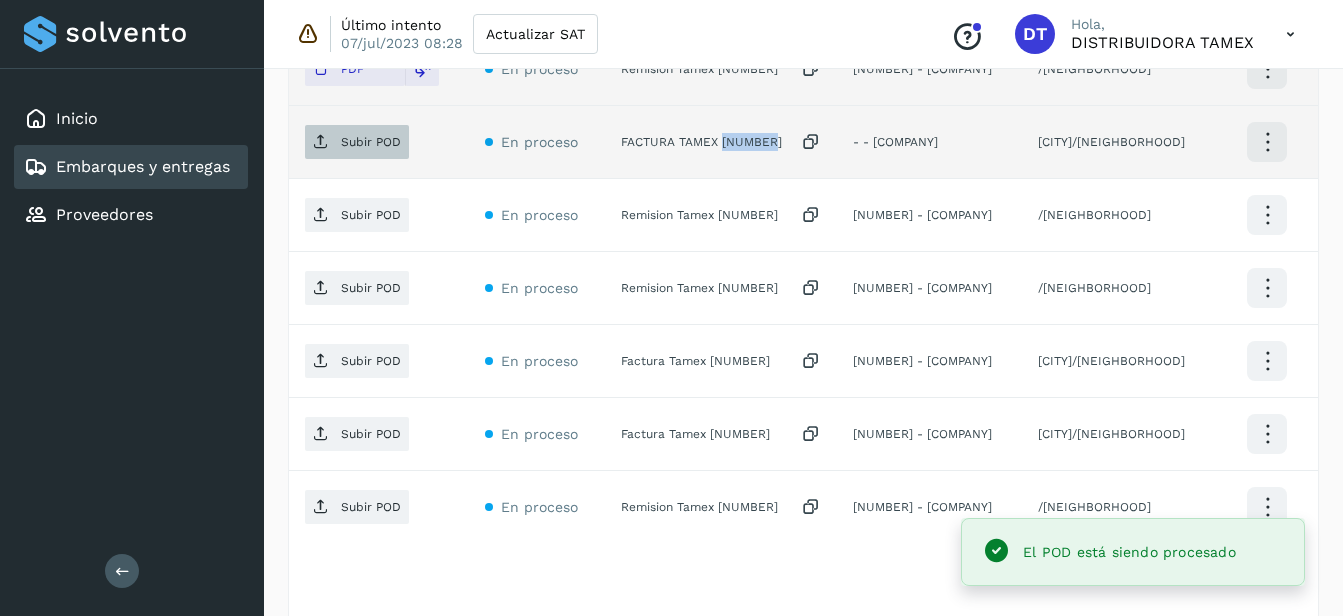 click on "Subir POD" at bounding box center (357, 142) 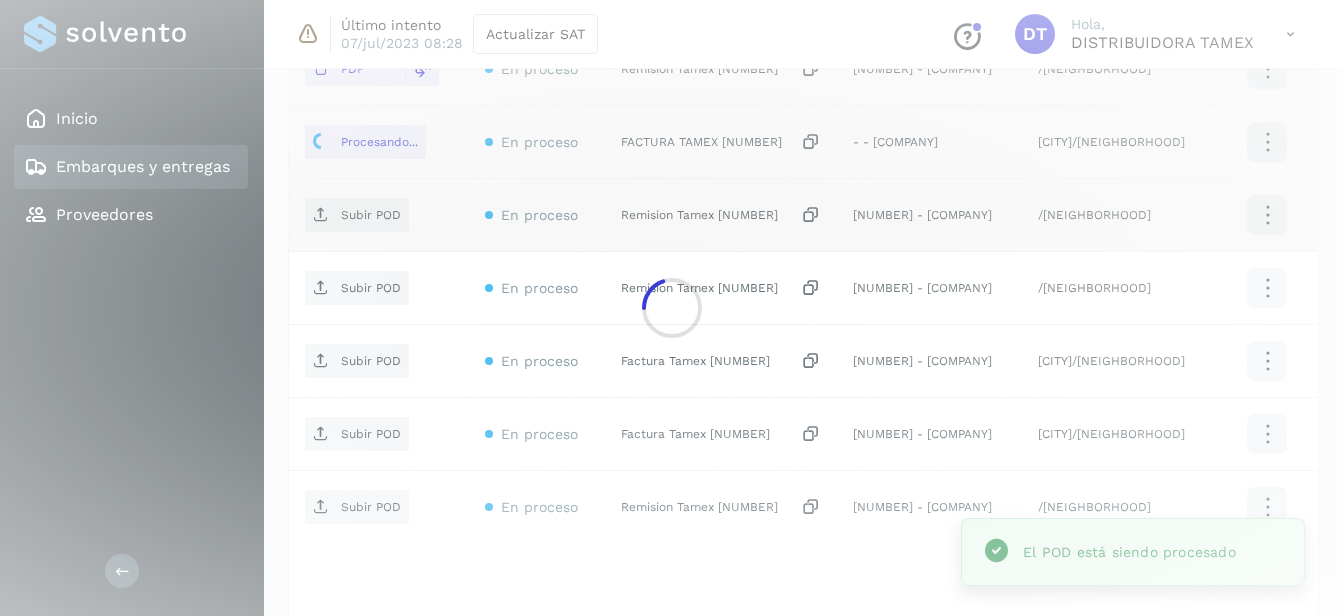 click 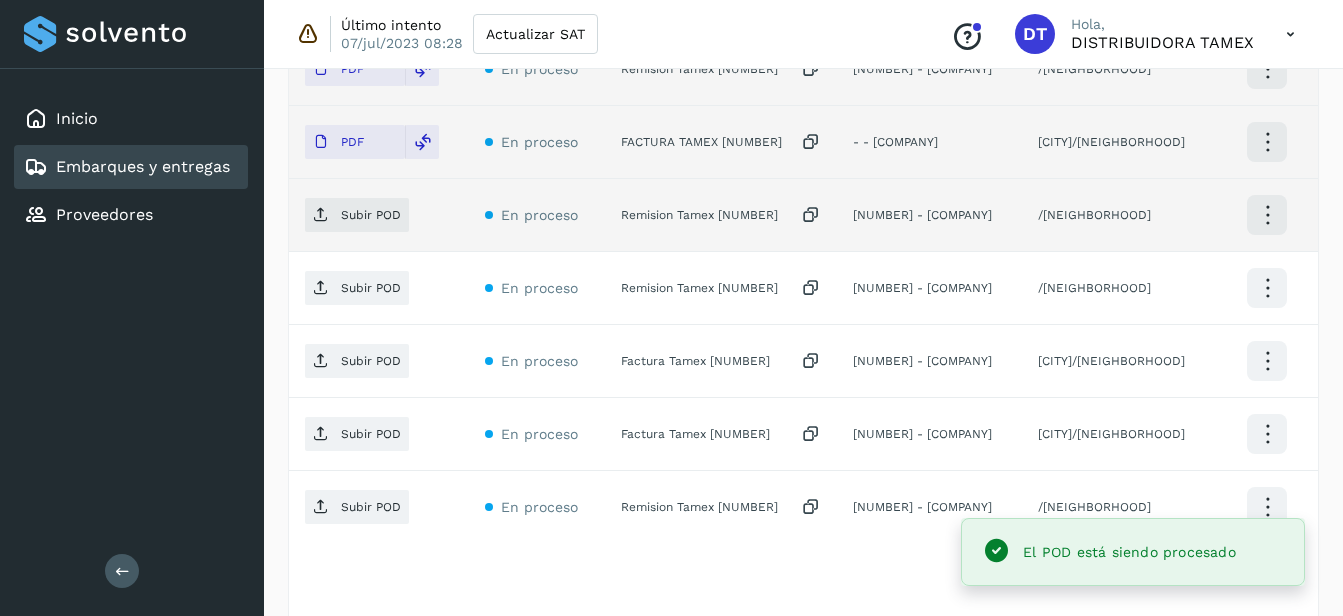click on "Remision Tamex [NUMBER]" 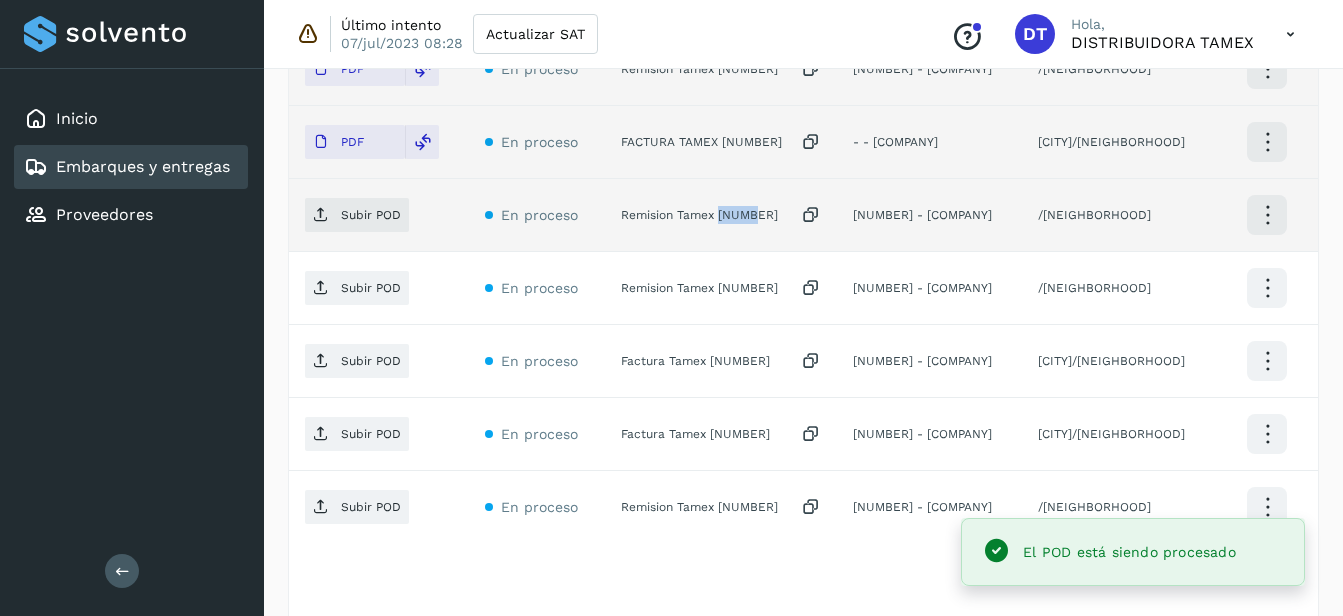 click on "Remision Tamex [NUMBER]" 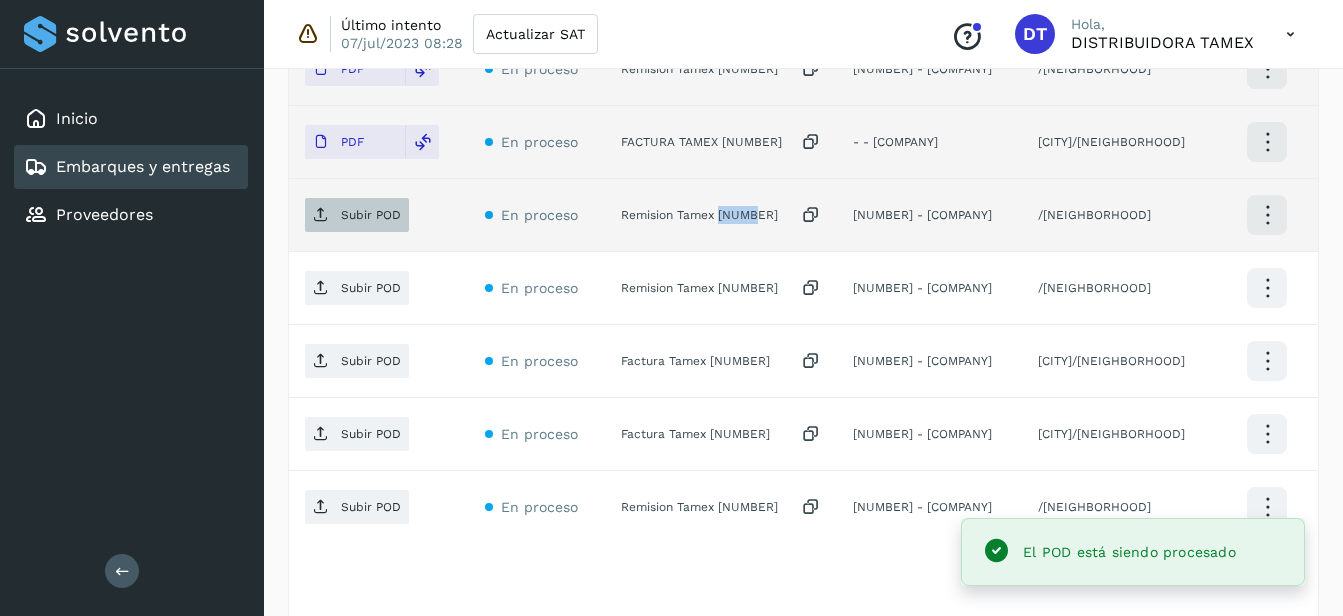 click on "Subir POD" at bounding box center [371, 215] 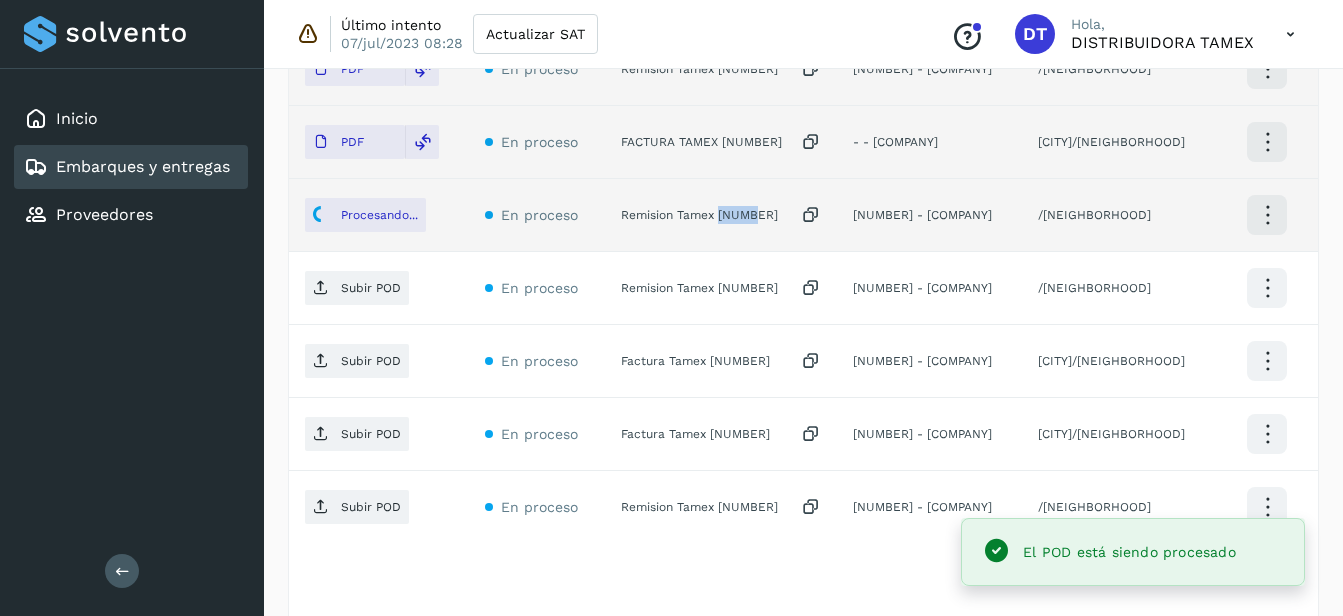 scroll, scrollTop: 900, scrollLeft: 0, axis: vertical 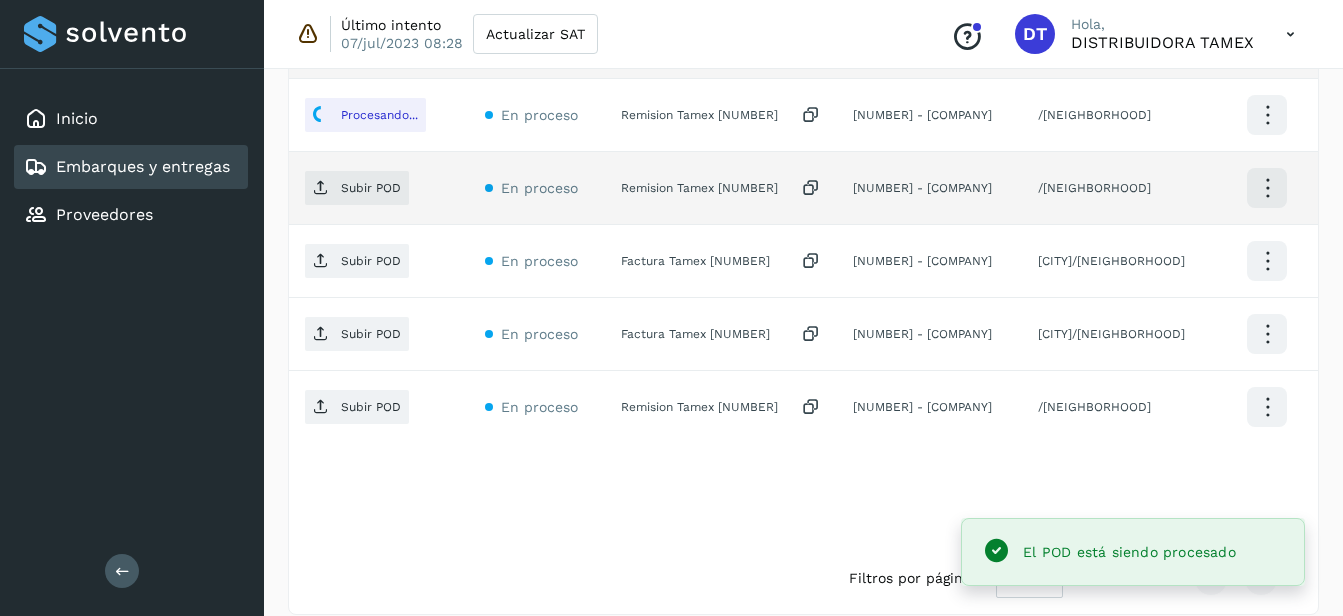 click on "Inicio Embarques y entregas Proveedores Salir Último intento 07/jul/2023 08:28 Actualizar SAT
Conoce nuestros beneficios
DT Hola, DISTRIBUIDORA TAMEX Embarques y entregas Embarque #[ID]  ✨ Muy pronto podrás gestionar todos tus accesorios desde esta misma página. Conocer más Embarque En proceso
Verifica el estado de la factura o entregas asociadas a este embarque
ID de embarque [ID] Fecha de embarque 31/jul/2025 00:00 Proveedor Tamex Costo planificado  $0.00 MXN  Cliente emisor Tamex Entregas 9 Origen Av. Pirules 1115 San Martin Obispo Facturas Asociar factura Aún no has subido ninguna factura Entregas En proceso Selecciona un estado Limpiar filtros POD
El tamaño máximo de archivo es de 20 Mb.
Estado ID de entrega [COMPANY] /[NEIGHBORHOOD] Acciones PDF En proceso Remision Tamex [NUMBER]  [NUMBER] - [COMPANY] / [NEIGHBORHOOD]" 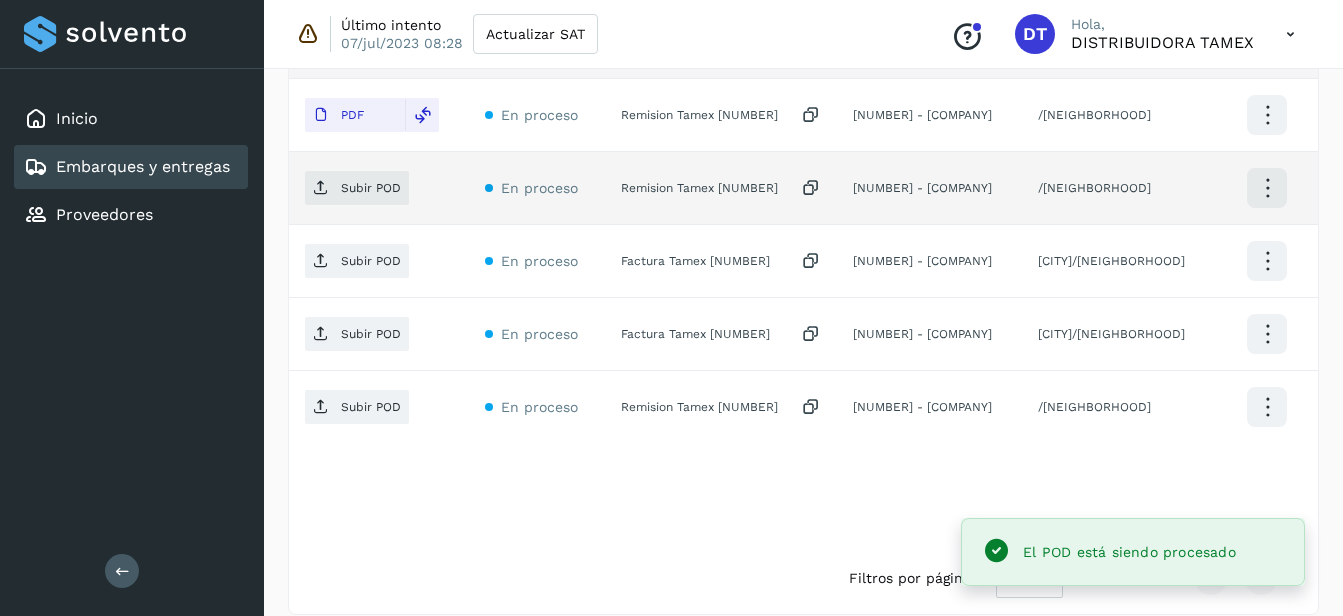 click on "Remision Tamex [NUMBER]" 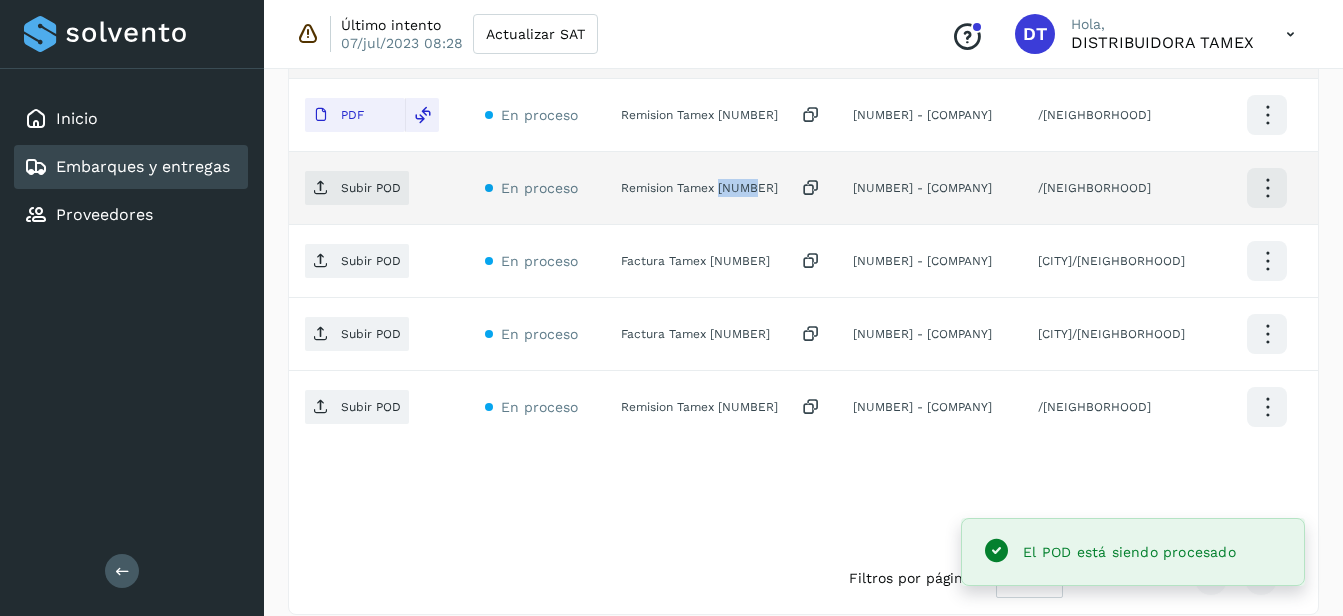 click on "Remision Tamex [NUMBER]" 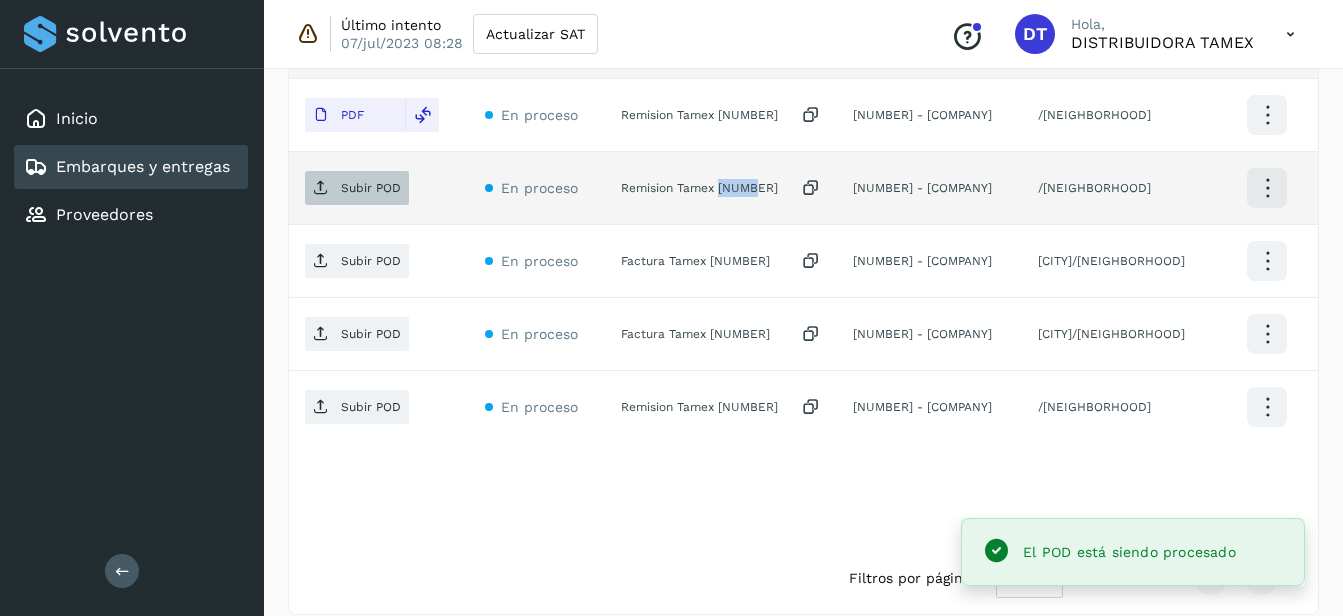 click on "Subir POD" at bounding box center [371, 188] 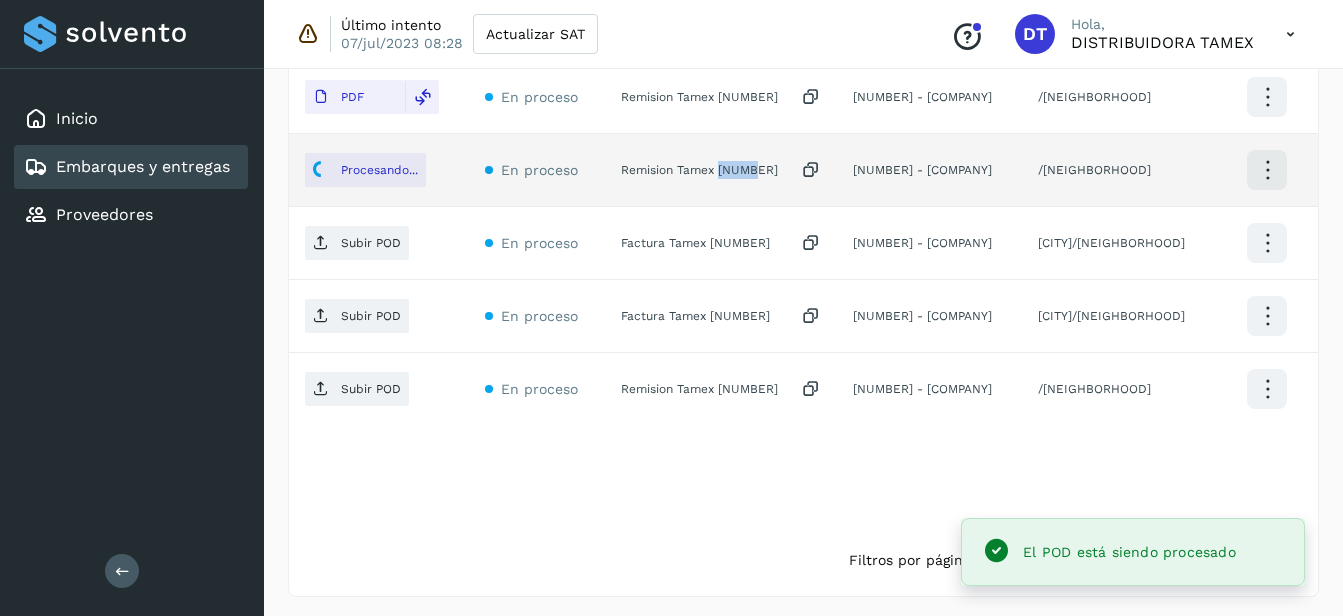 scroll, scrollTop: 923, scrollLeft: 0, axis: vertical 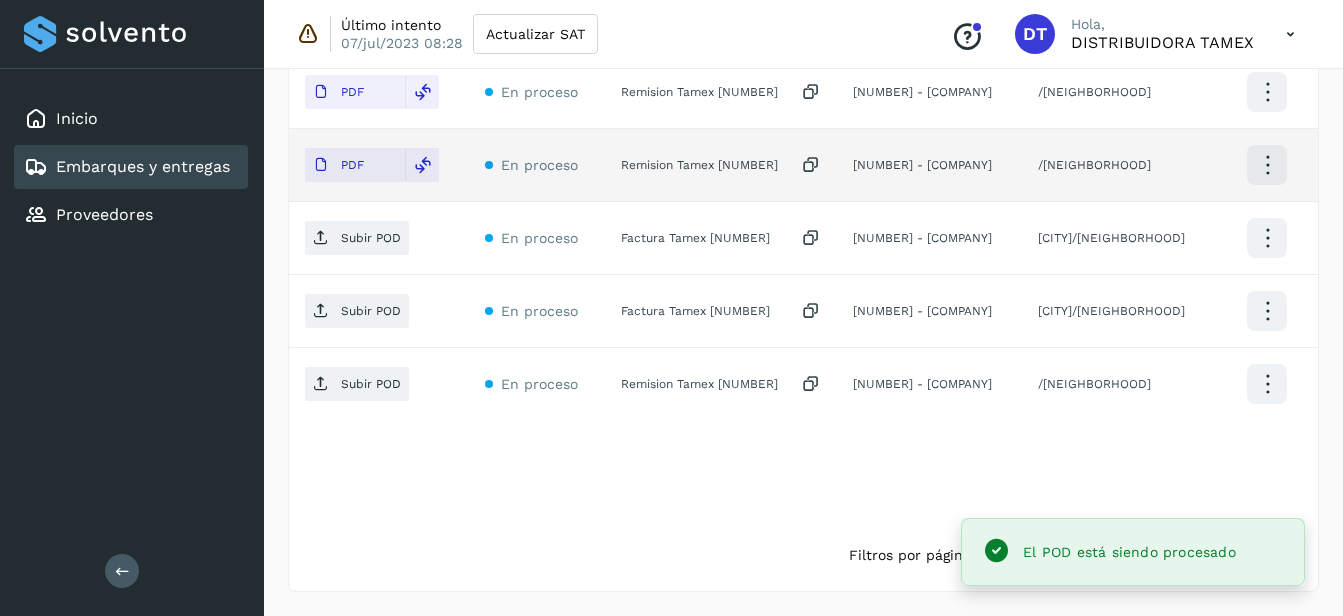 click on "Factura Tamex [NUMBER]" 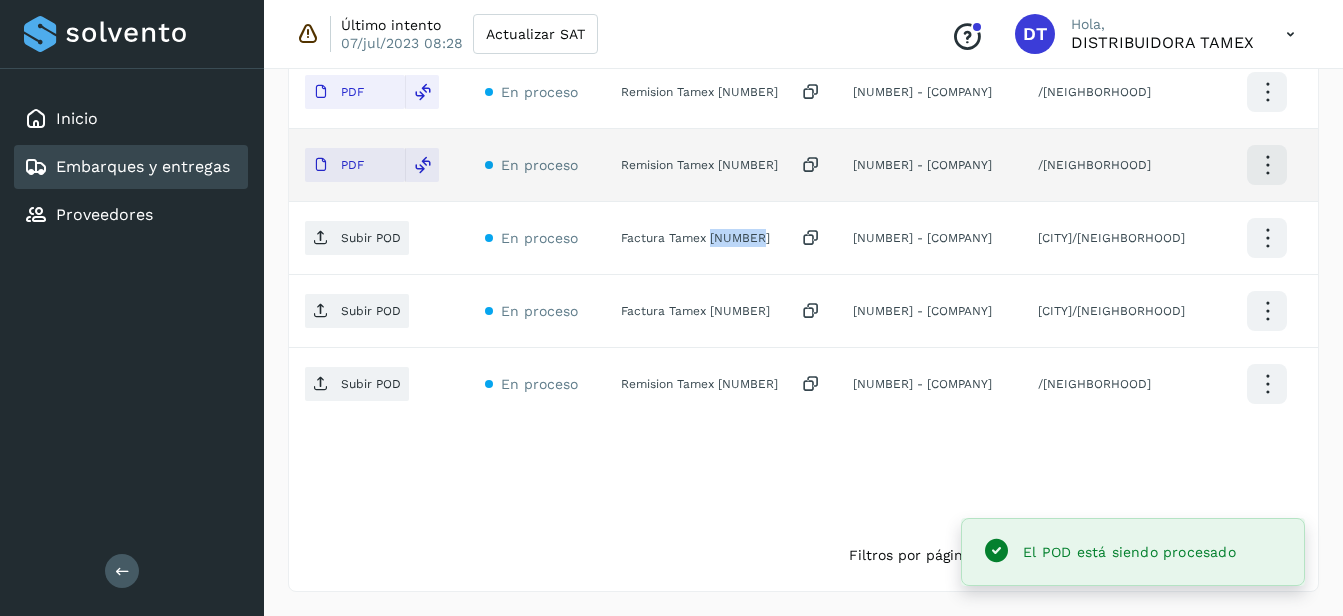 click on "Factura Tamex [NUMBER]" 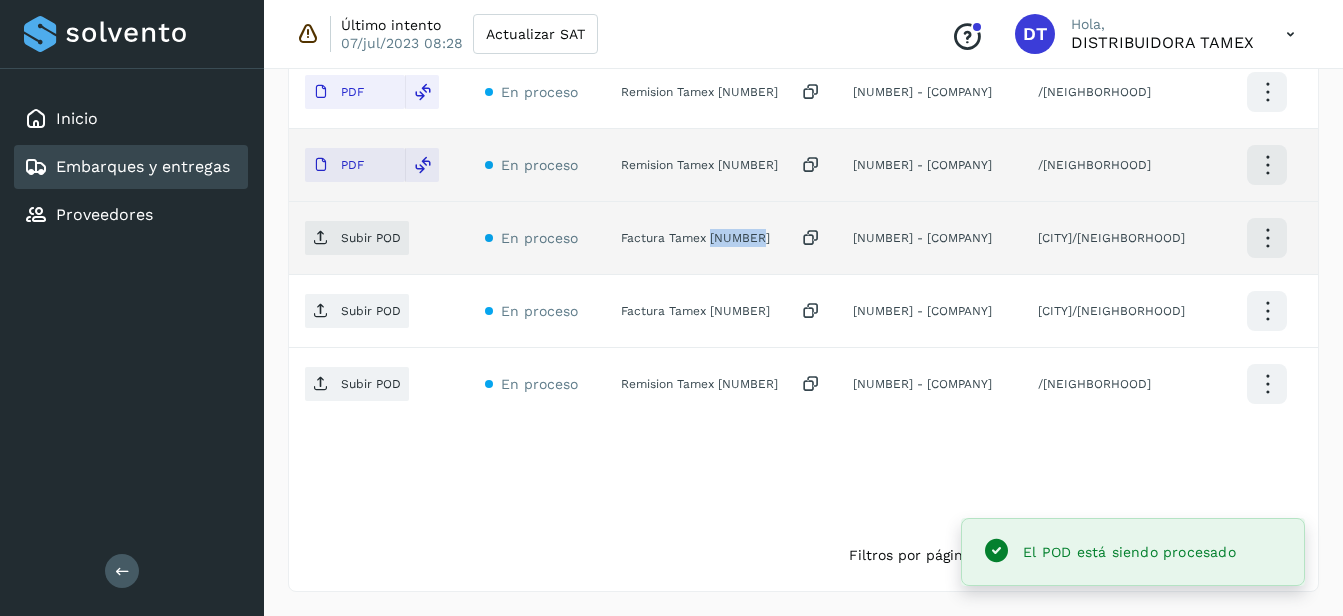 copy on "[NUMBER]" 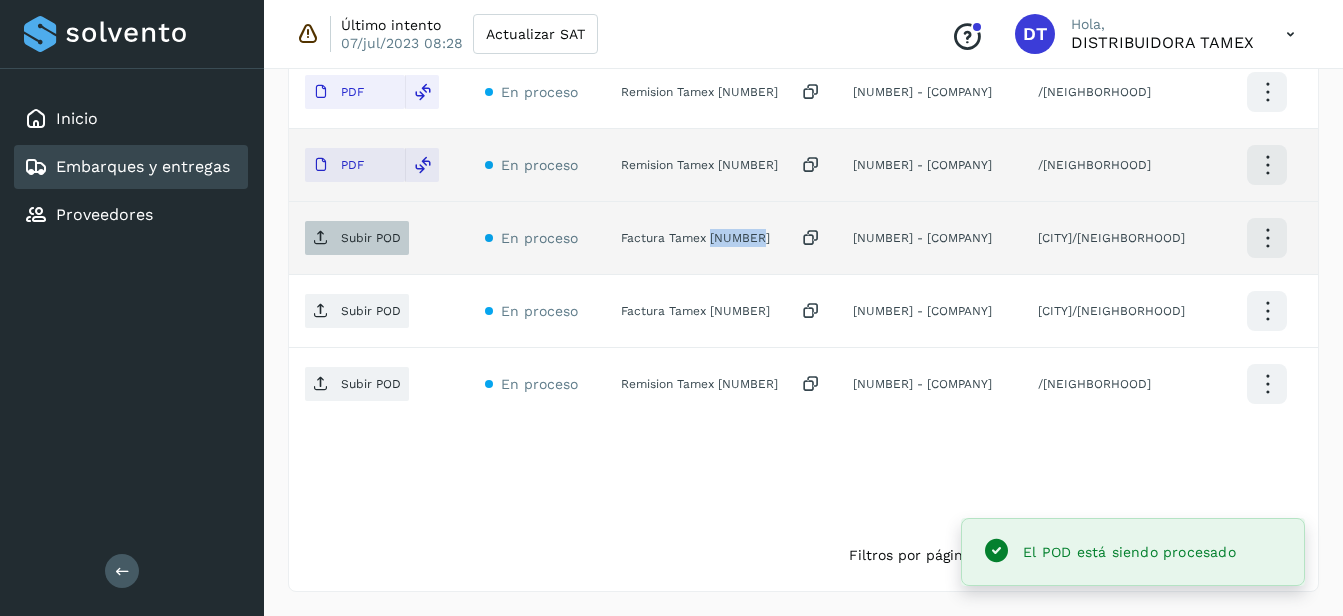 click on "Subir POD" at bounding box center (371, 238) 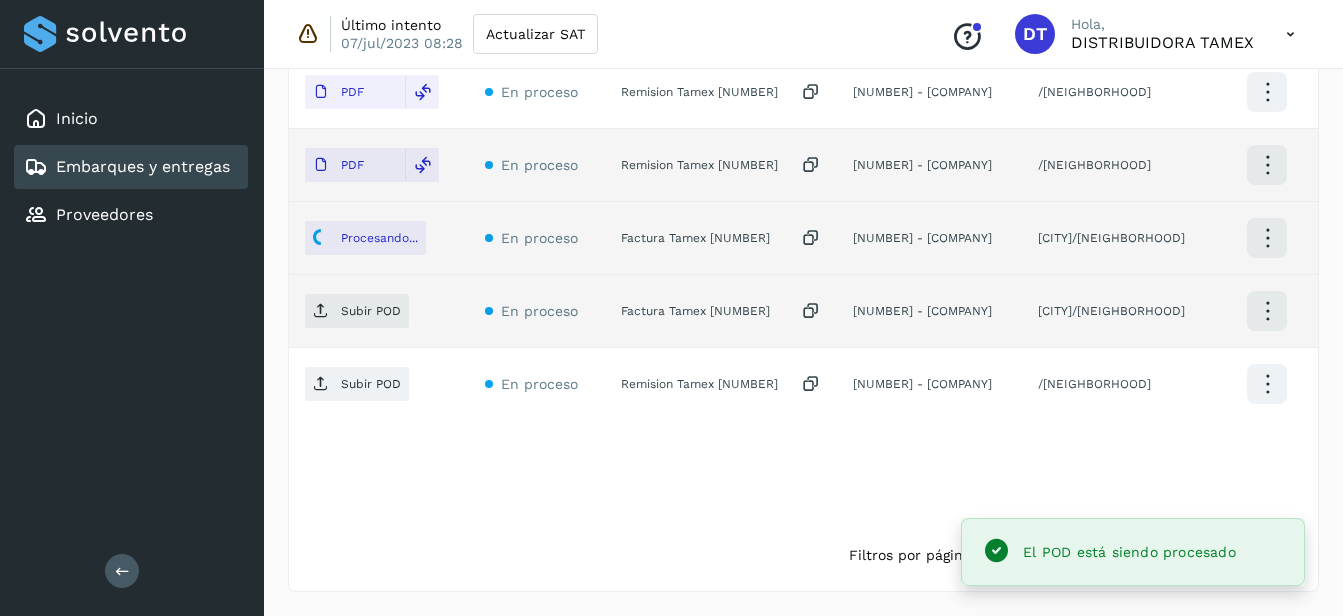 click on "Factura Tamex [NUMBER]" 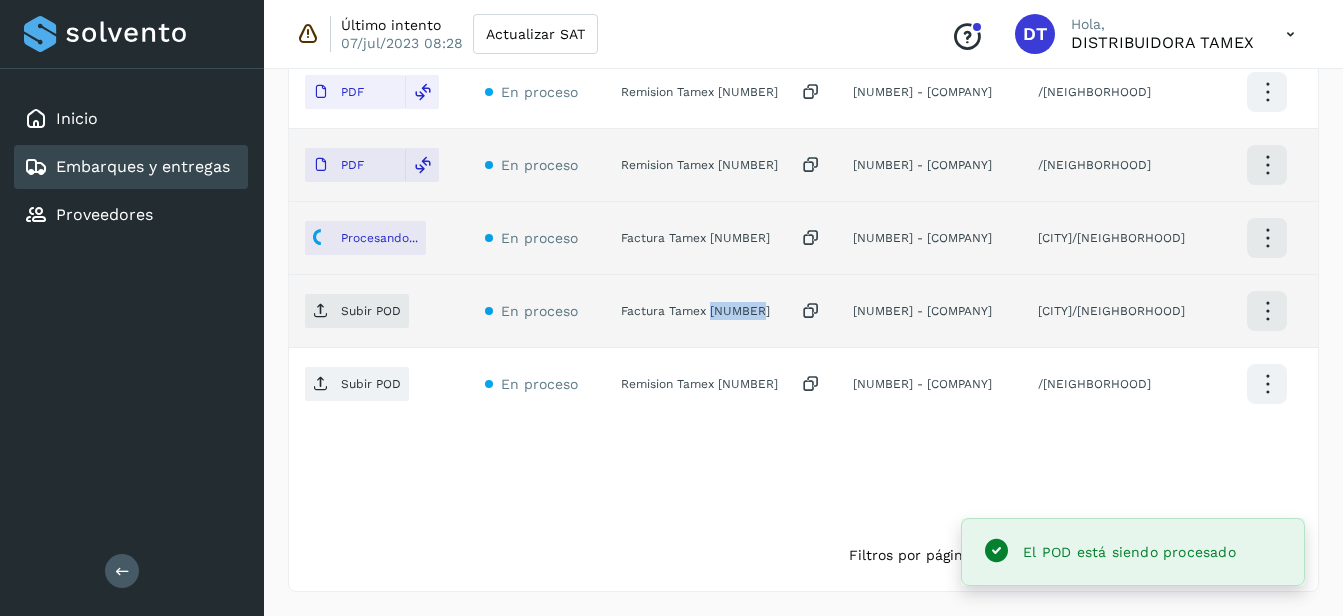 click on "Factura Tamex [NUMBER]" 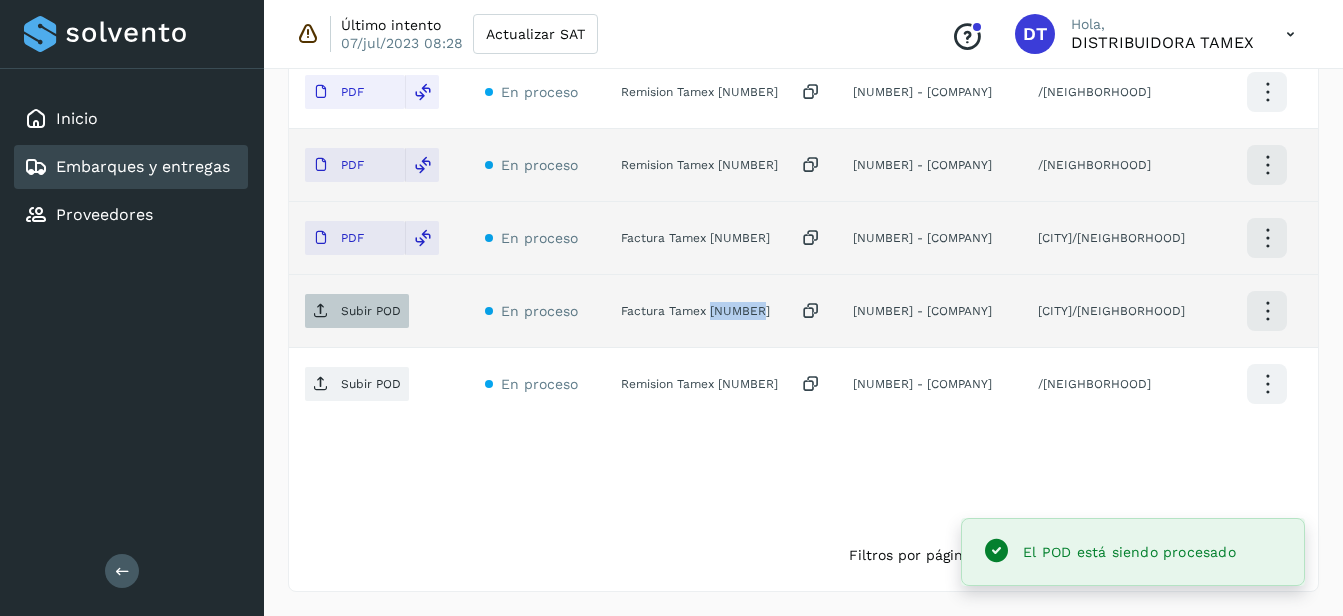 click on "Subir POD" at bounding box center [371, 311] 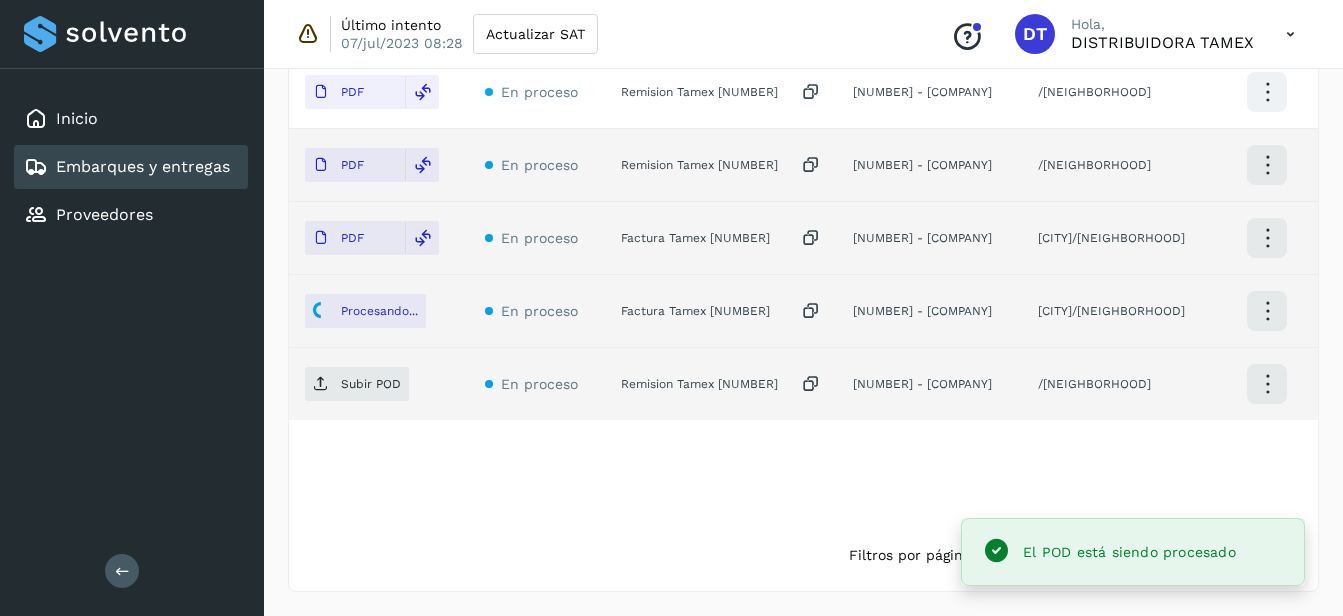 click on "Remision Tamex [NUMBER]" 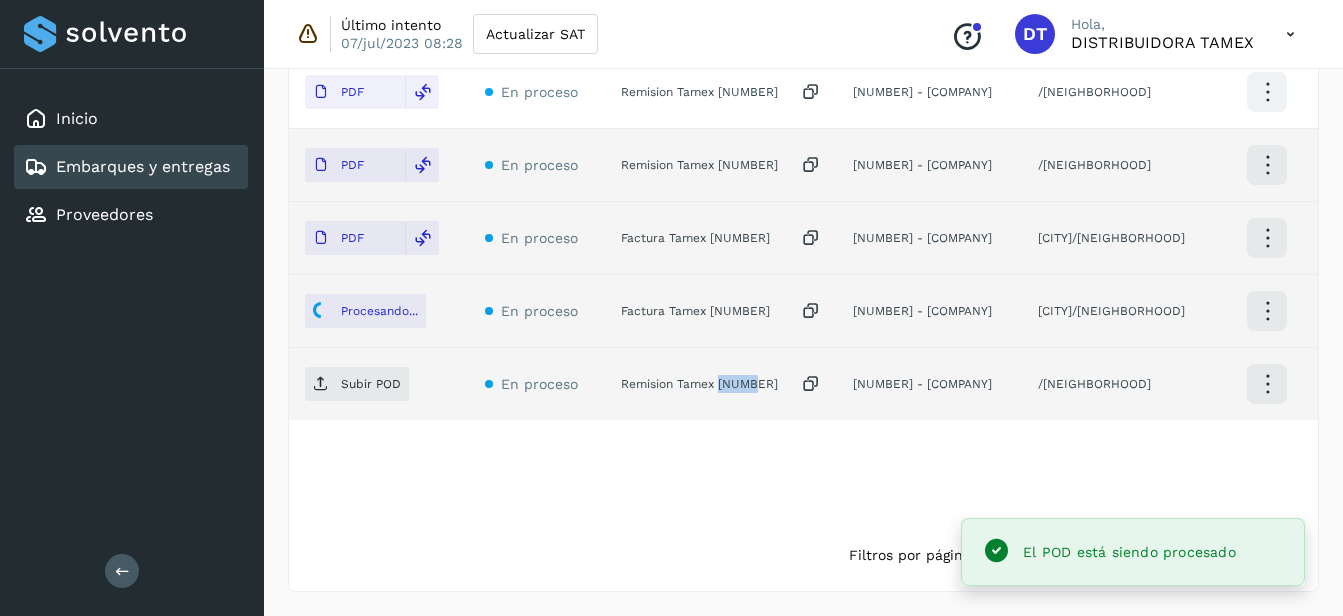 click on "Remision Tamex [NUMBER]" 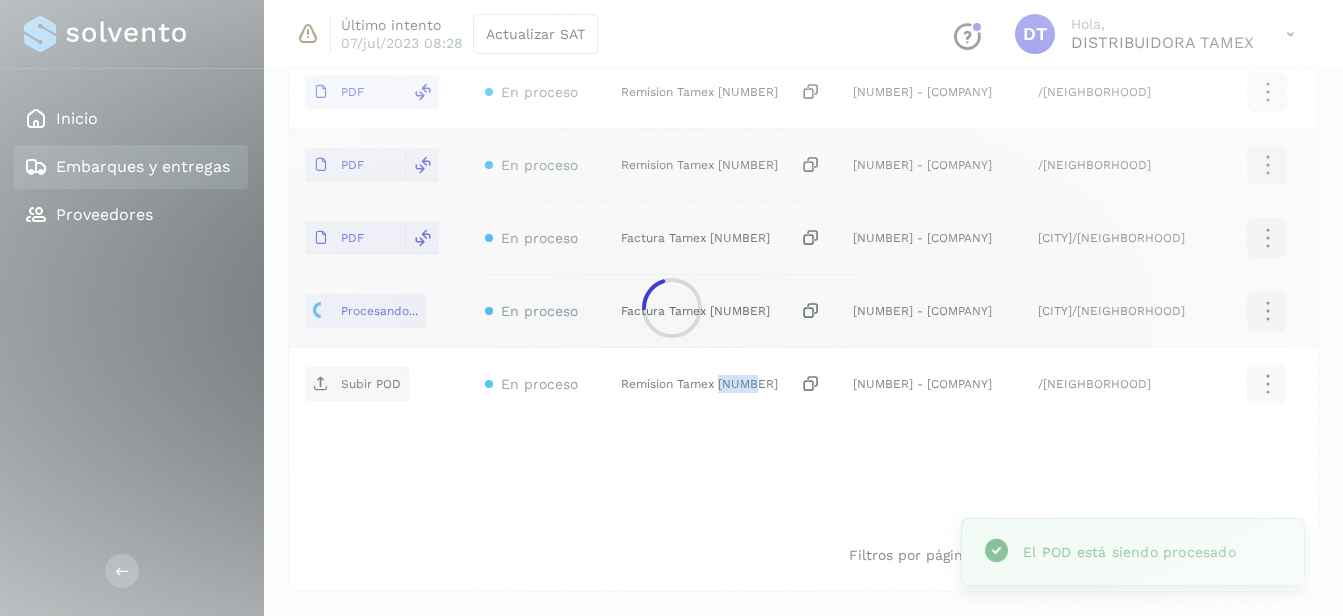 copy on "[NUMBER]" 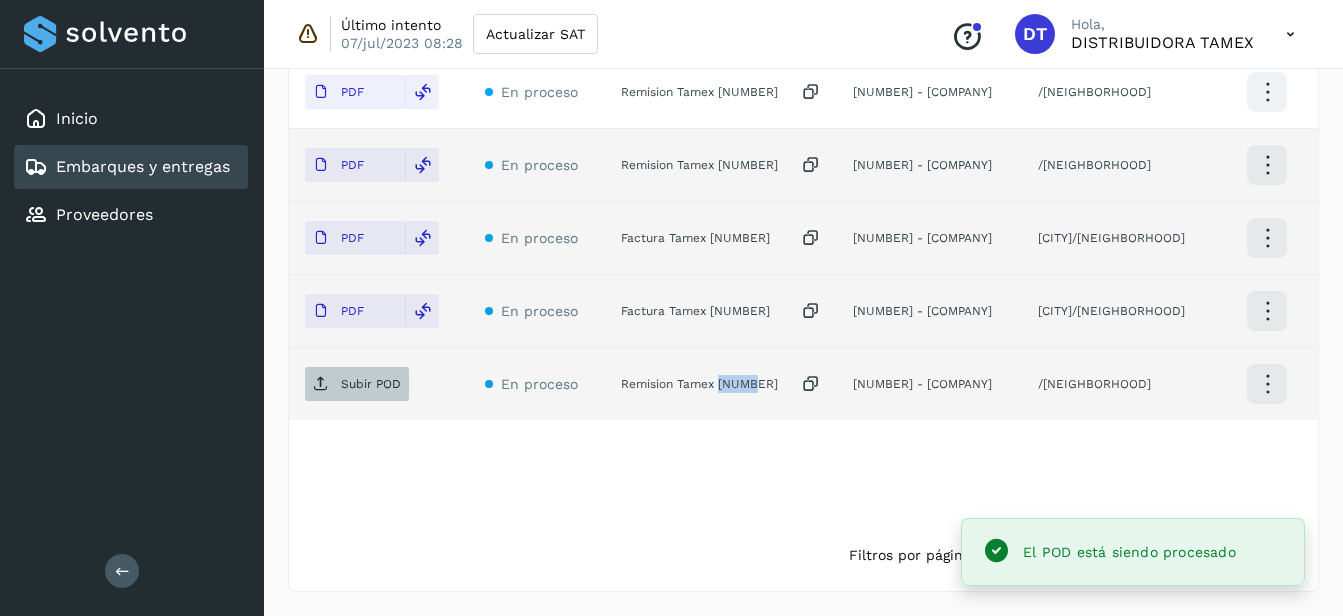 click on "Subir POD" at bounding box center [371, 384] 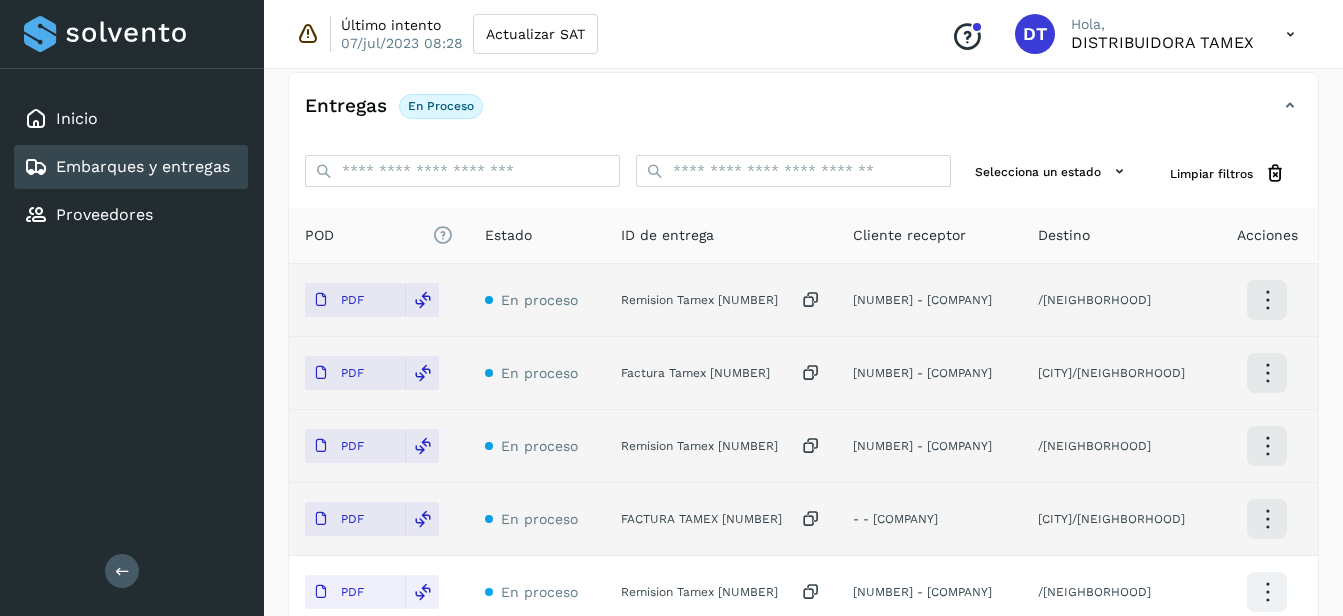 scroll, scrollTop: 0, scrollLeft: 0, axis: both 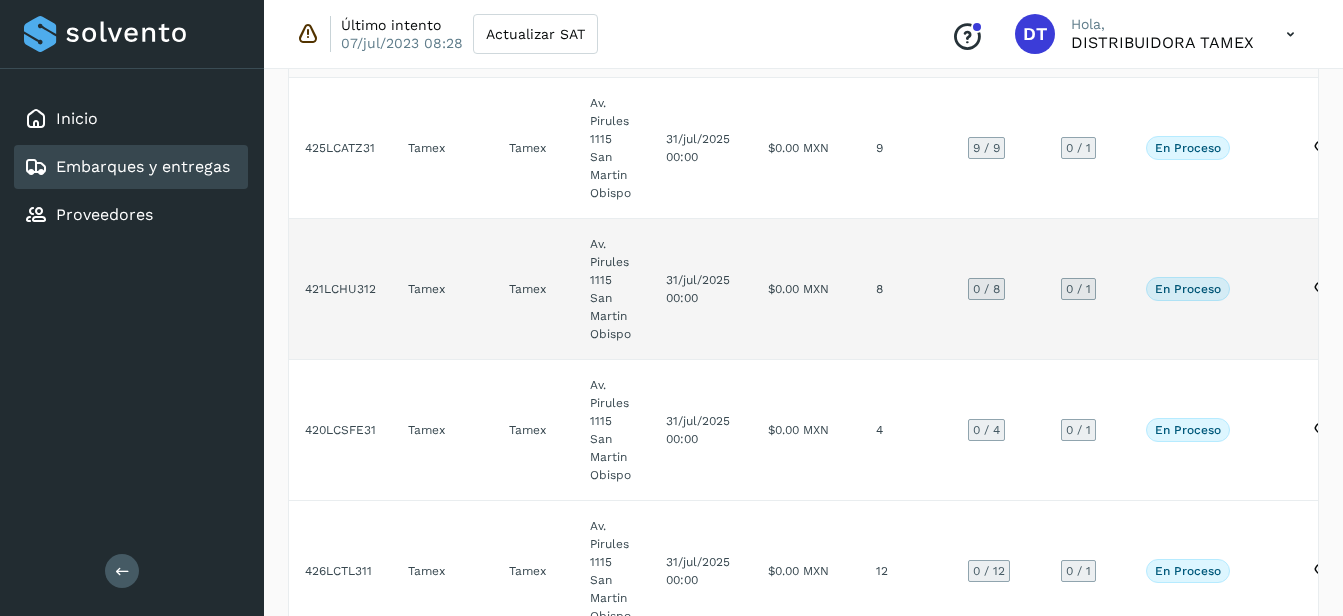 click on "8" 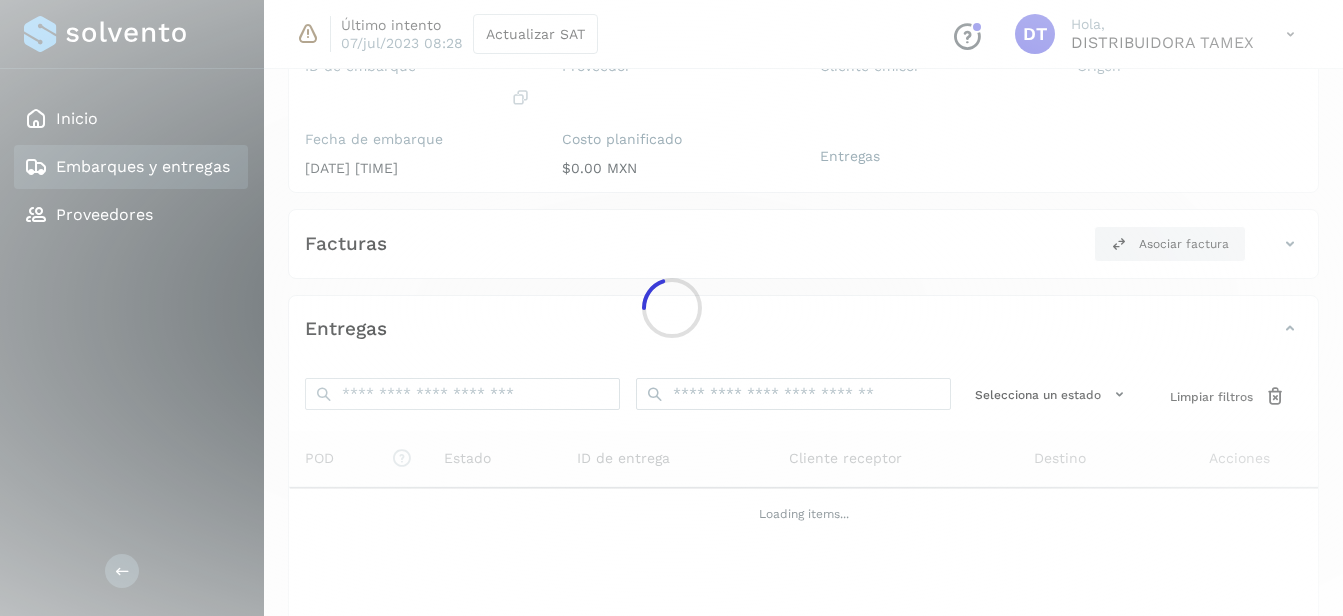 click 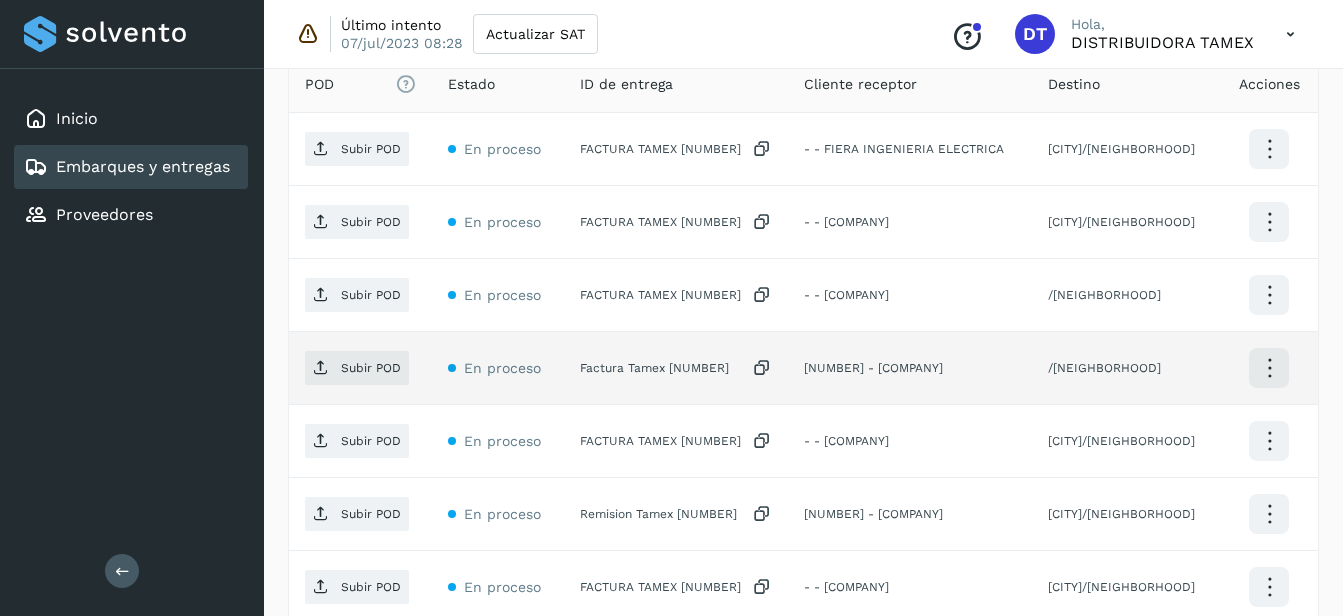 scroll, scrollTop: 600, scrollLeft: 0, axis: vertical 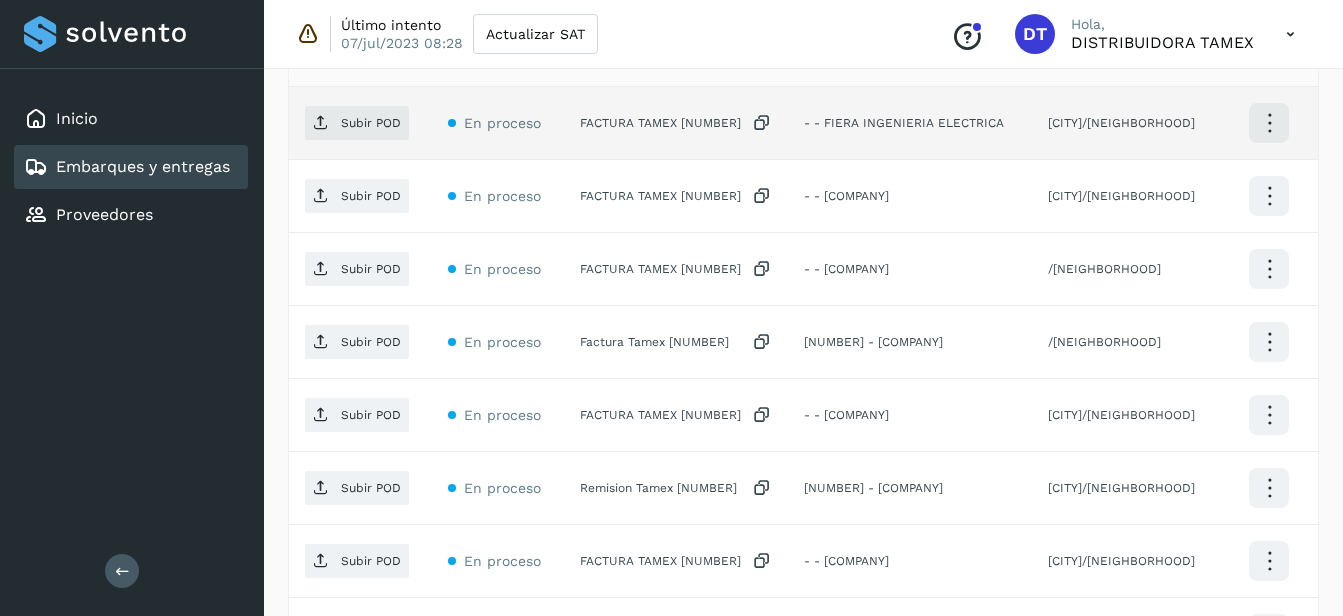 click on "FACTURA TAMEX [NUMBER]" 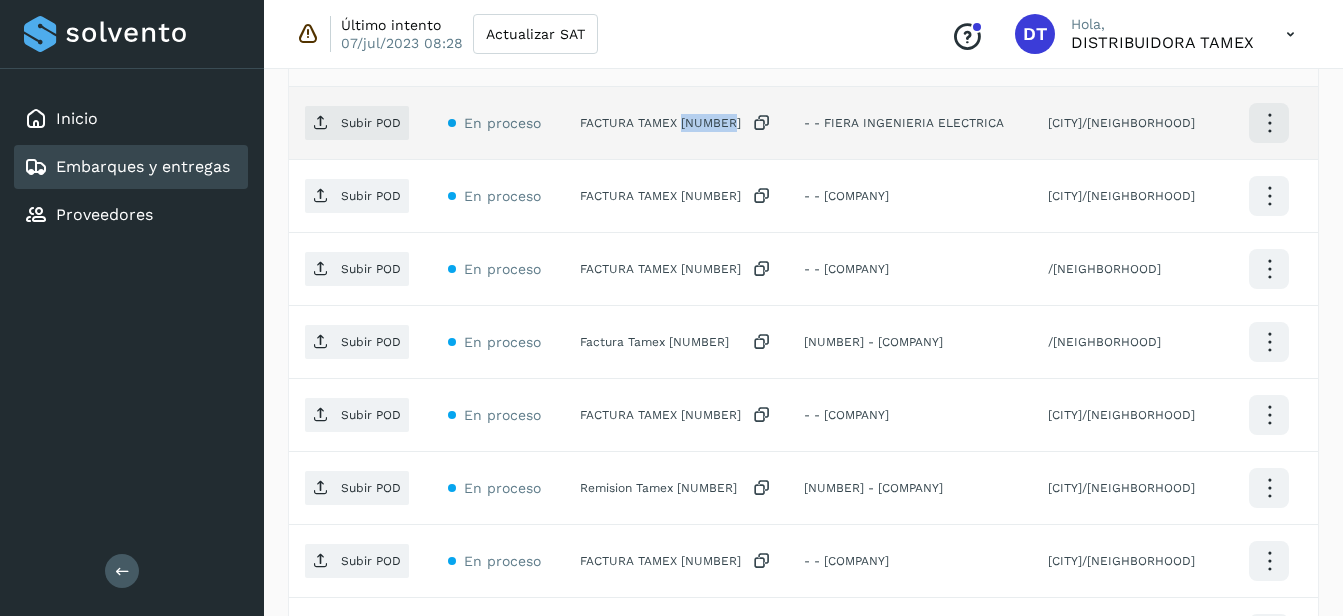 click on "FACTURA TAMEX [NUMBER]" 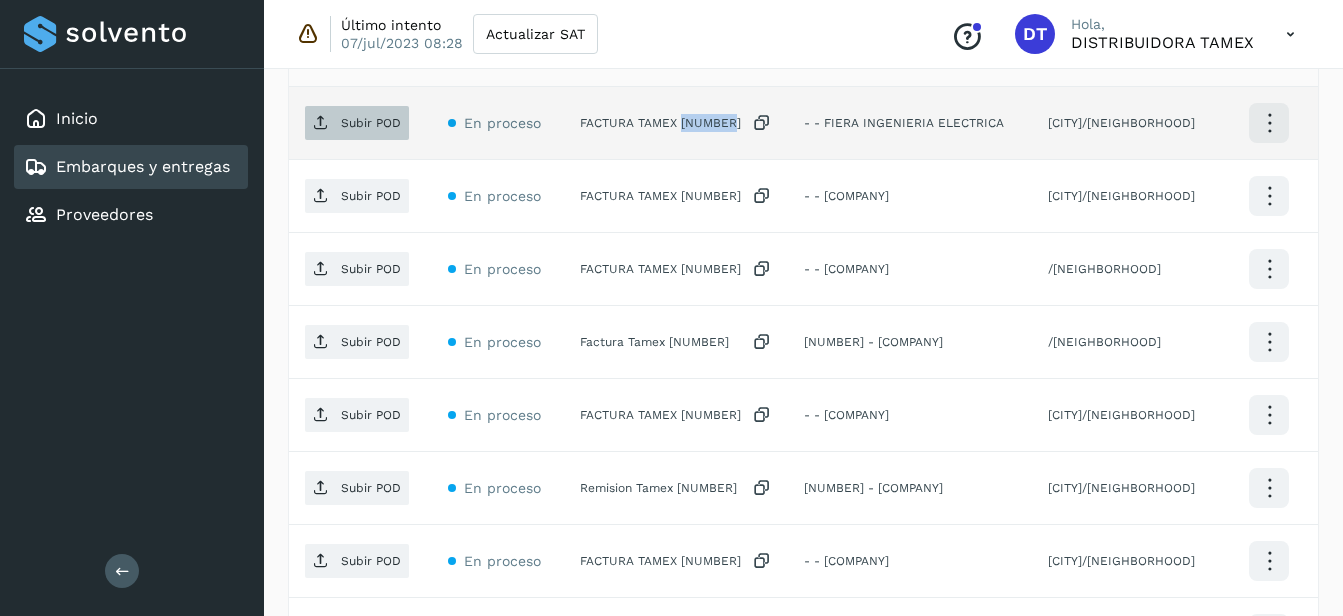 click on "Subir POD" at bounding box center (357, 123) 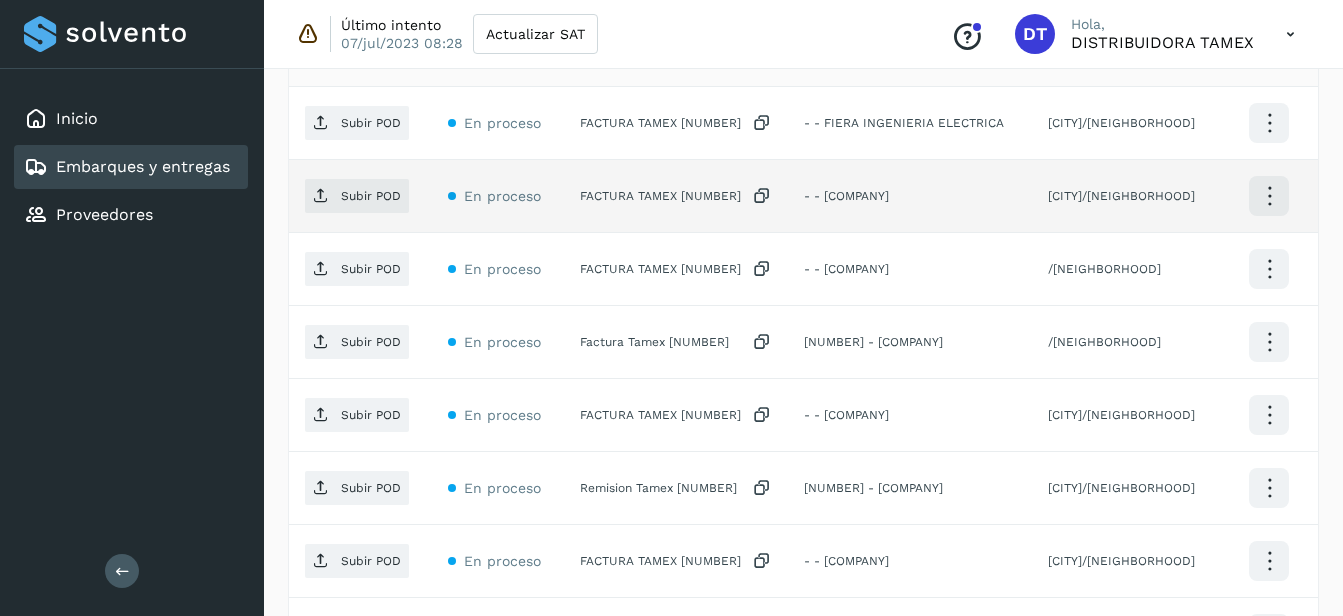 click on "FACTURA TAMEX [NUMBER]" 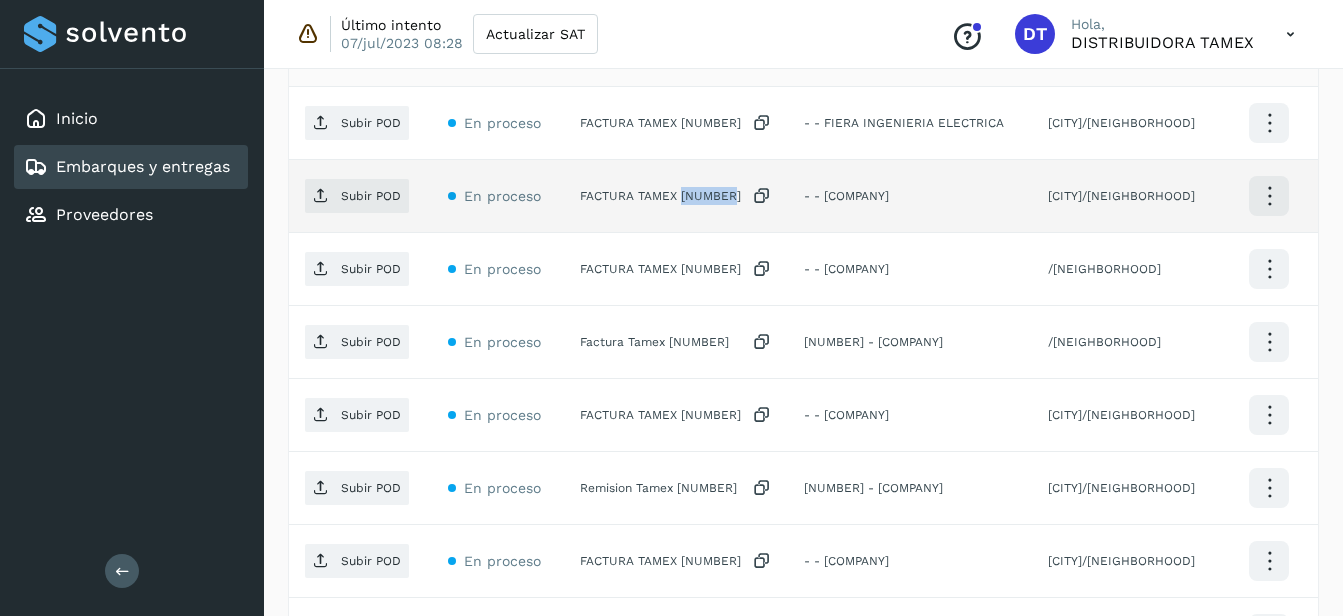 click on "FACTURA TAMEX [NUMBER]" 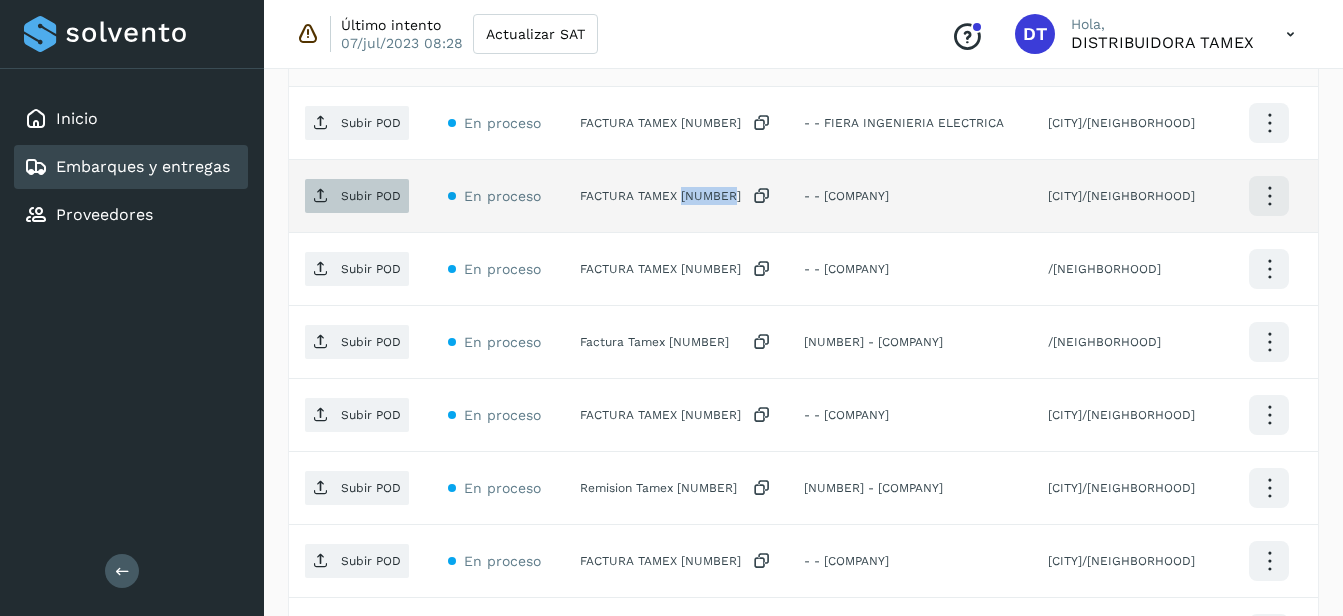 click on "Subir POD" at bounding box center [357, 196] 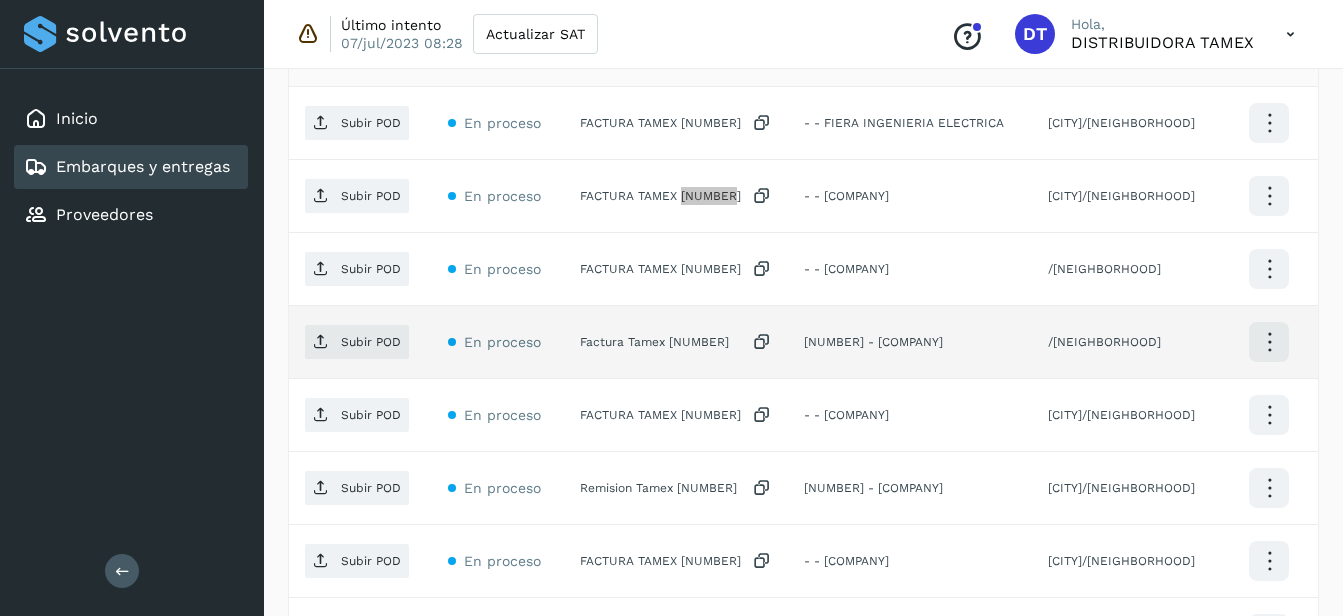 scroll, scrollTop: 500, scrollLeft: 0, axis: vertical 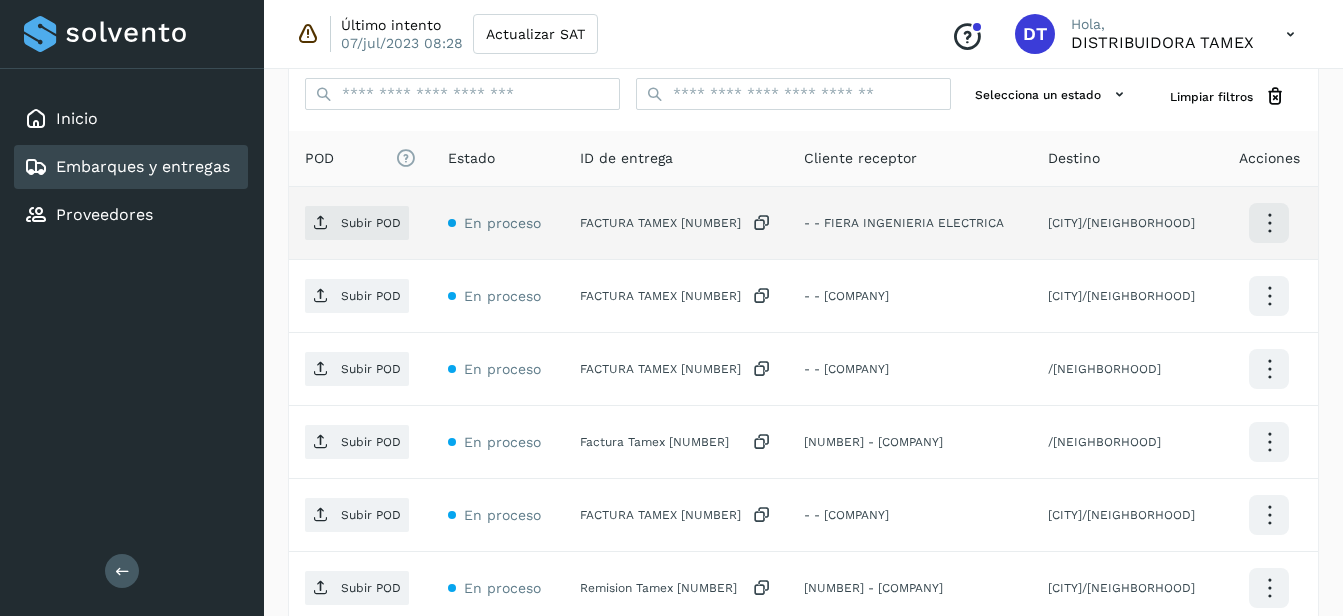 click on "FACTURA TAMEX [NUMBER]" 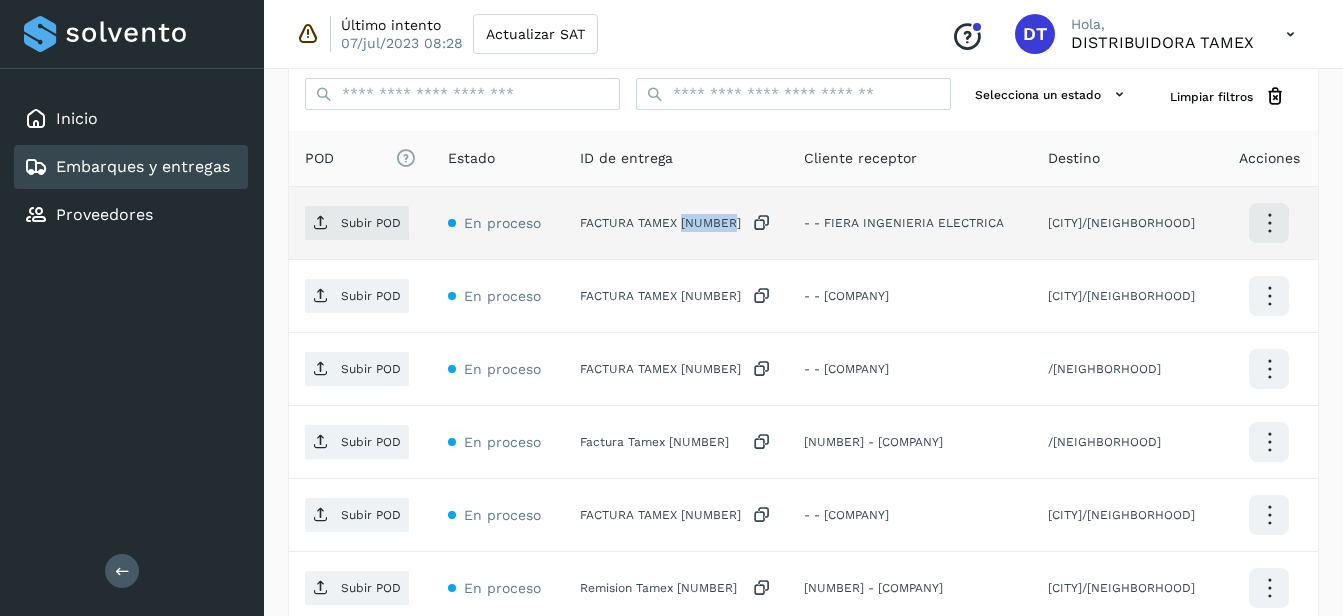 click on "FACTURA TAMEX [NUMBER]" 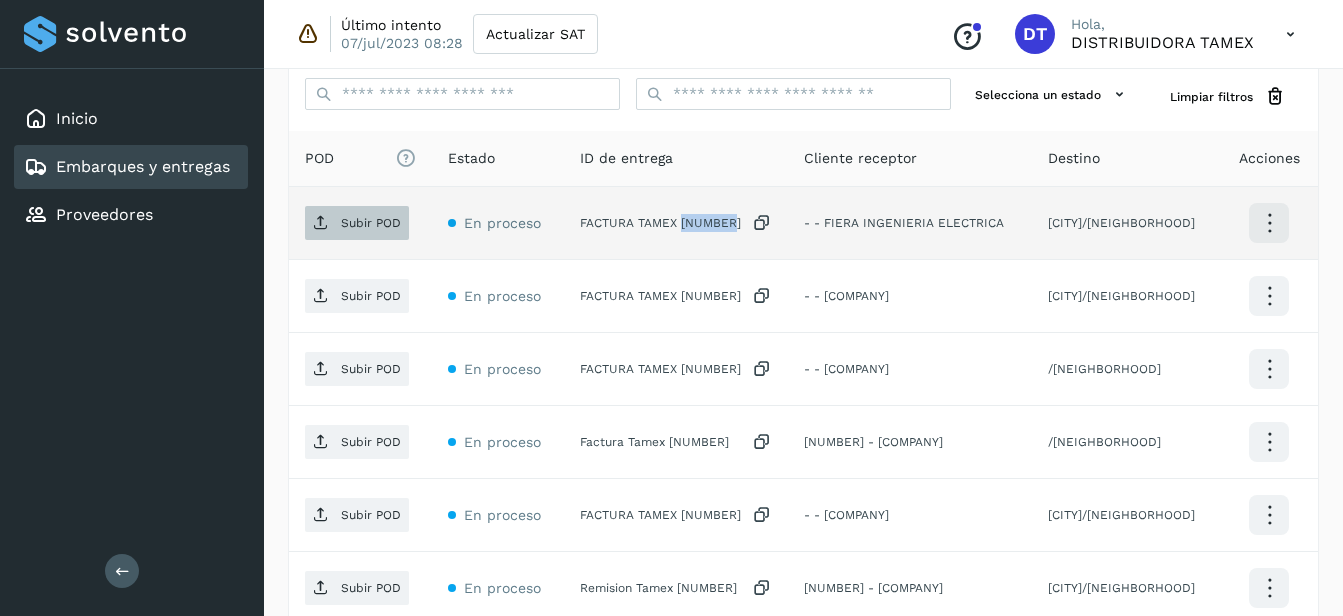 click on "Subir POD" at bounding box center (371, 223) 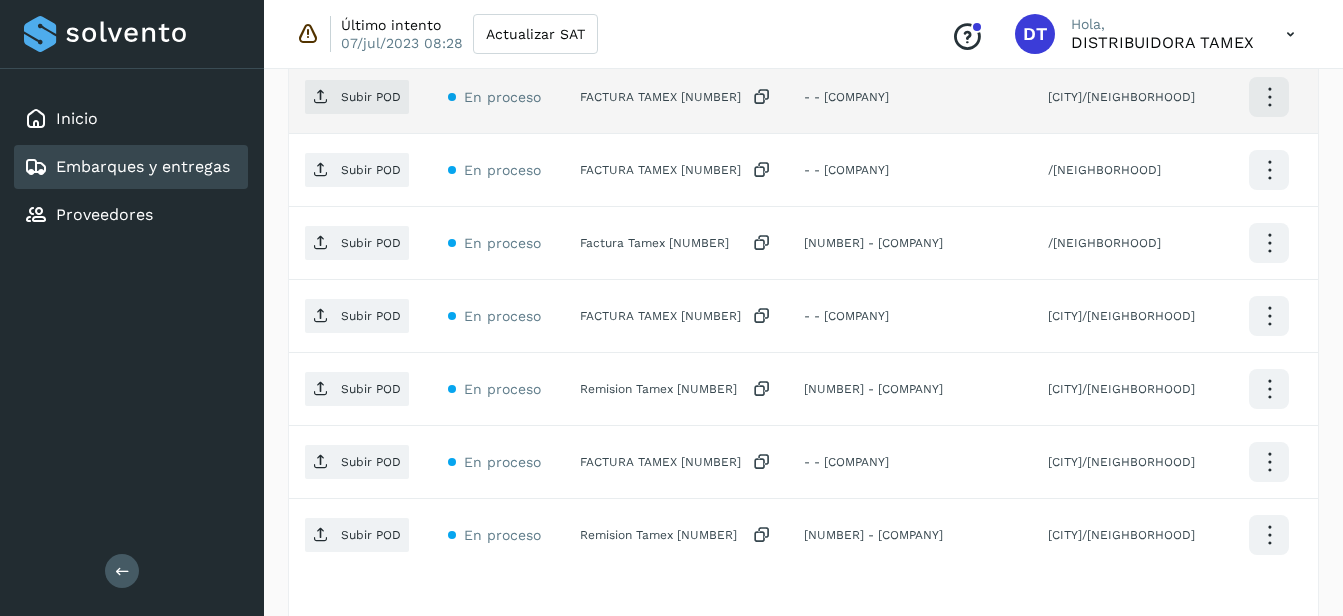 scroll, scrollTop: 700, scrollLeft: 0, axis: vertical 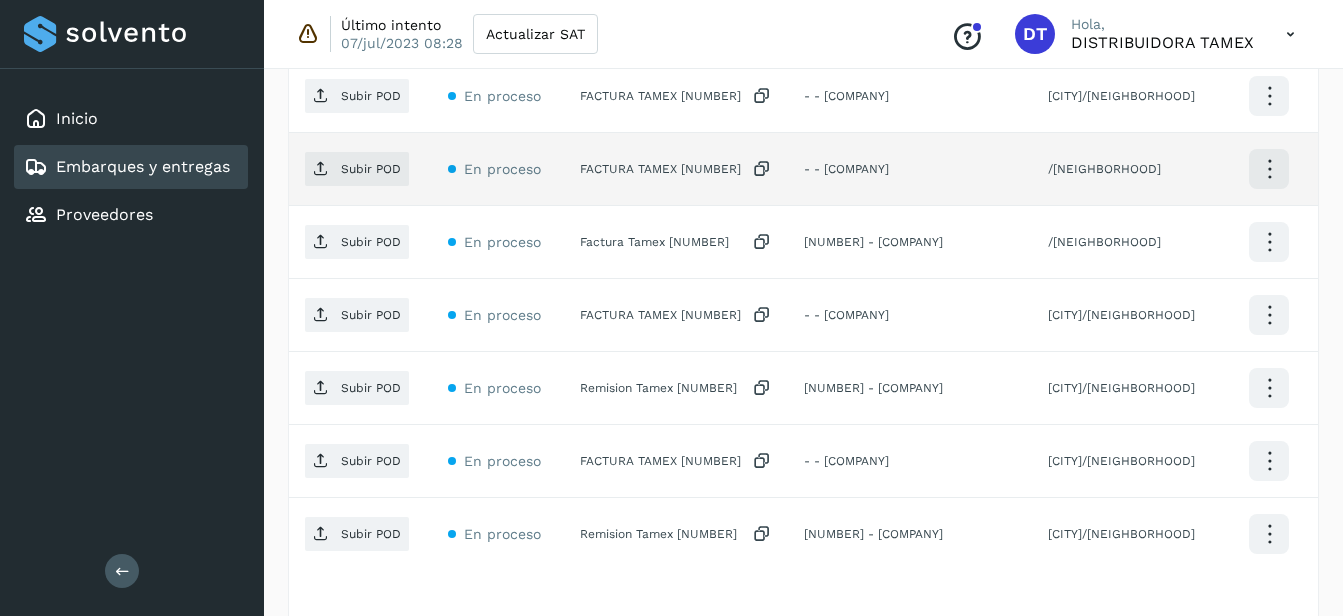 click on "FACTURA TAMEX [NUMBER]" 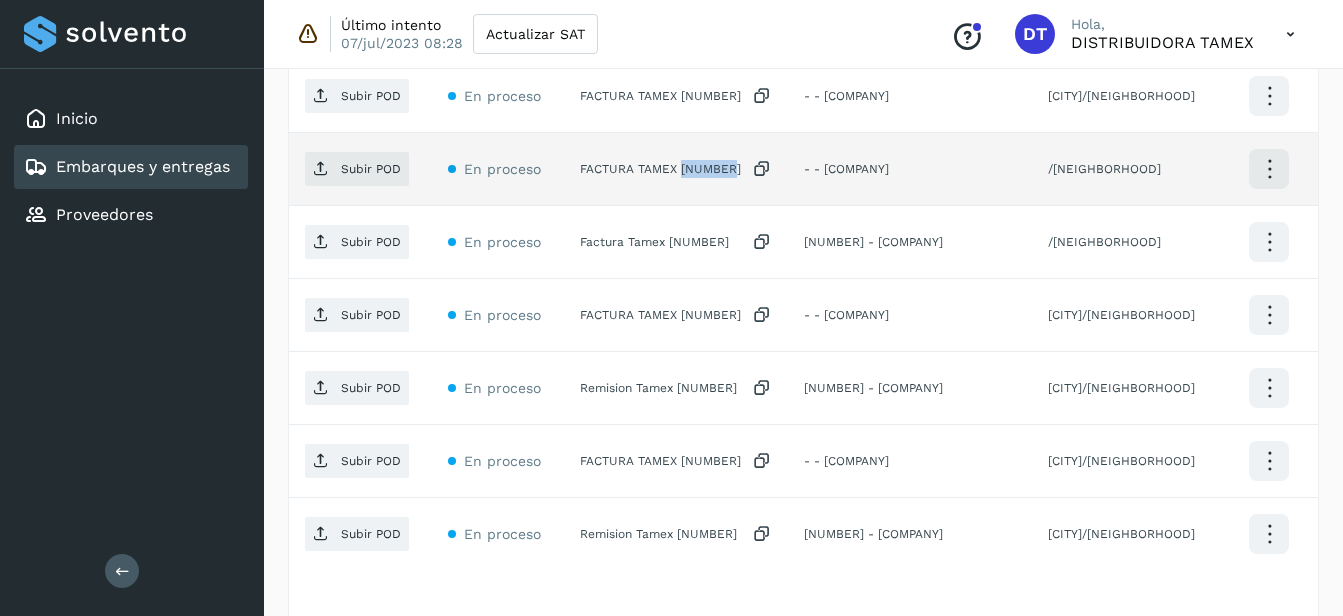 click on "FACTURA TAMEX [NUMBER]" 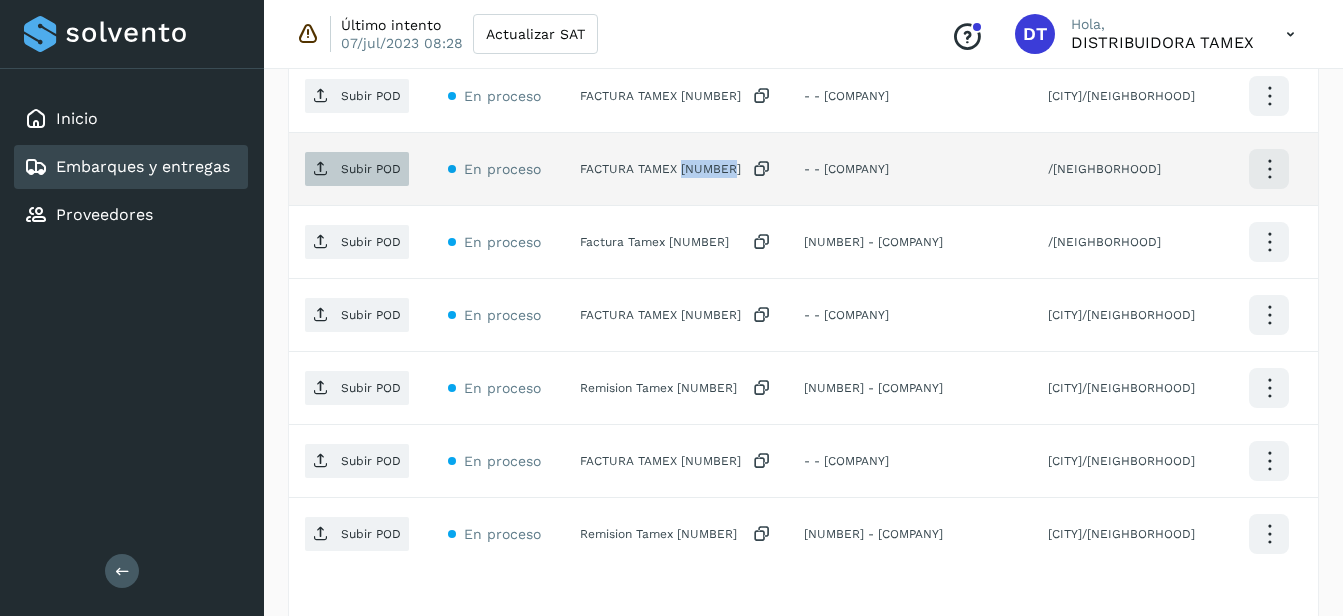 click on "Subir POD" at bounding box center (357, 169) 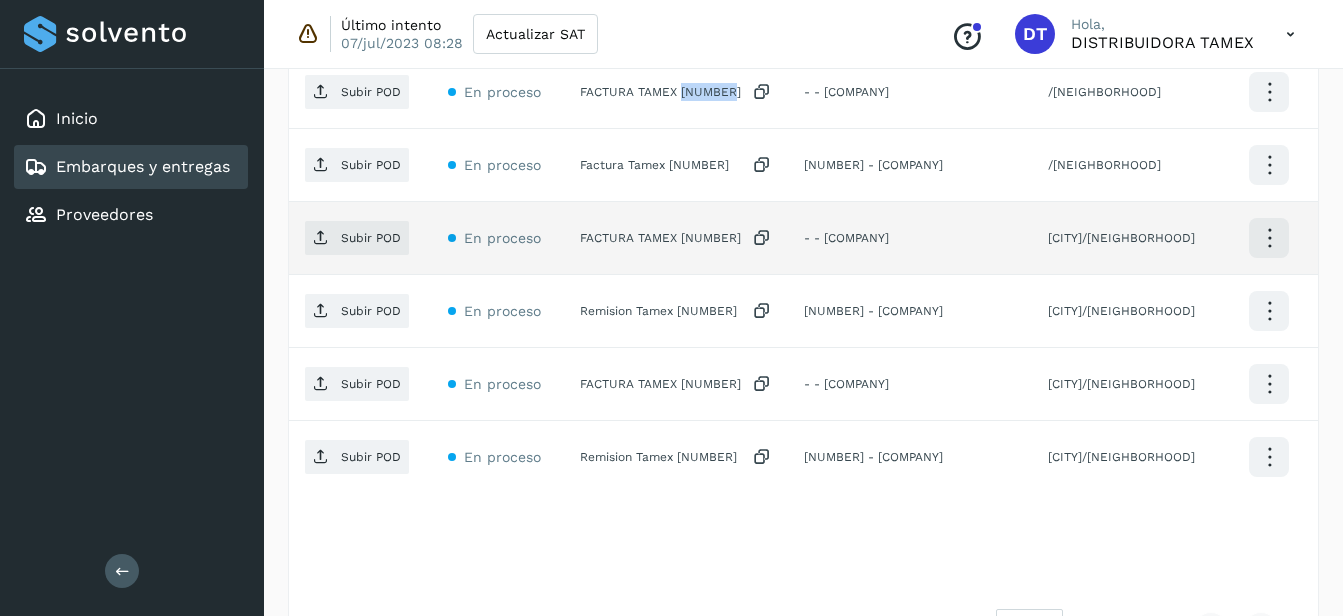 scroll, scrollTop: 800, scrollLeft: 0, axis: vertical 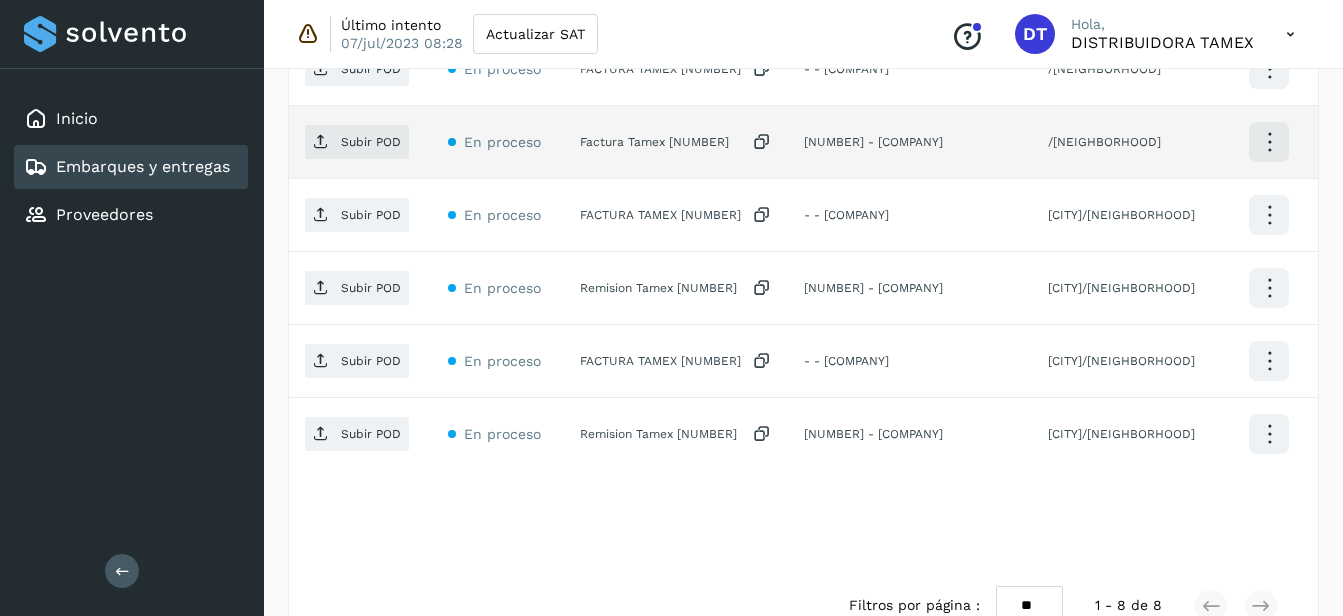 click on "Factura Tamex [NUMBER]" 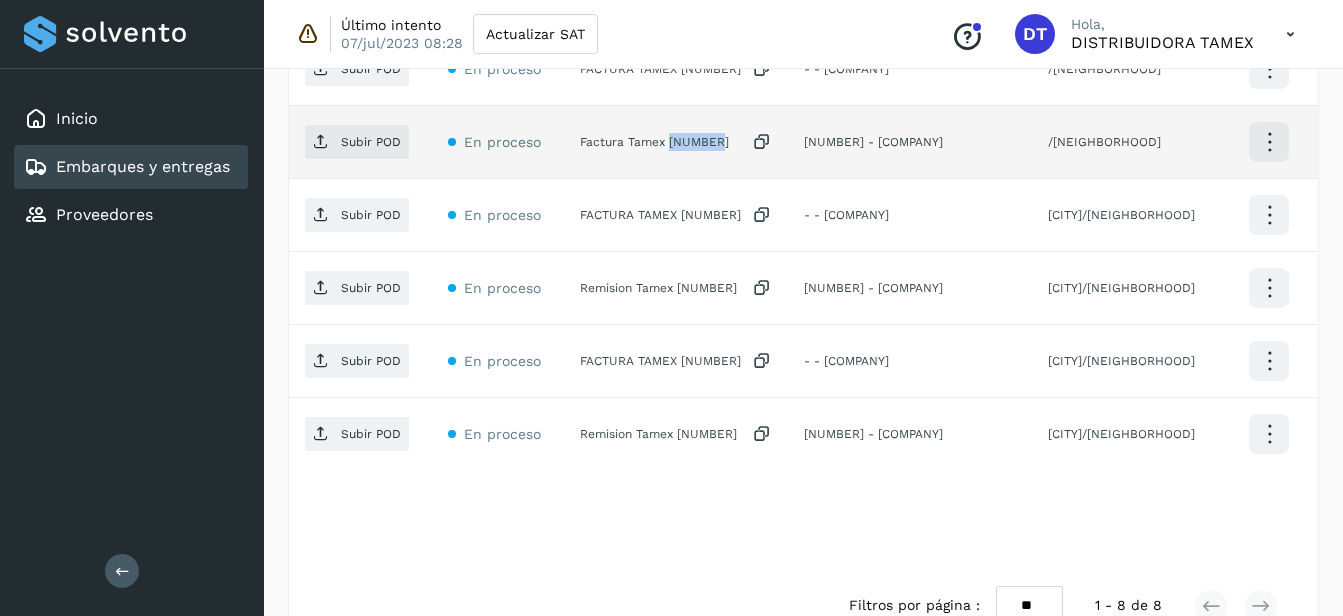 click on "Factura Tamex [NUMBER]" 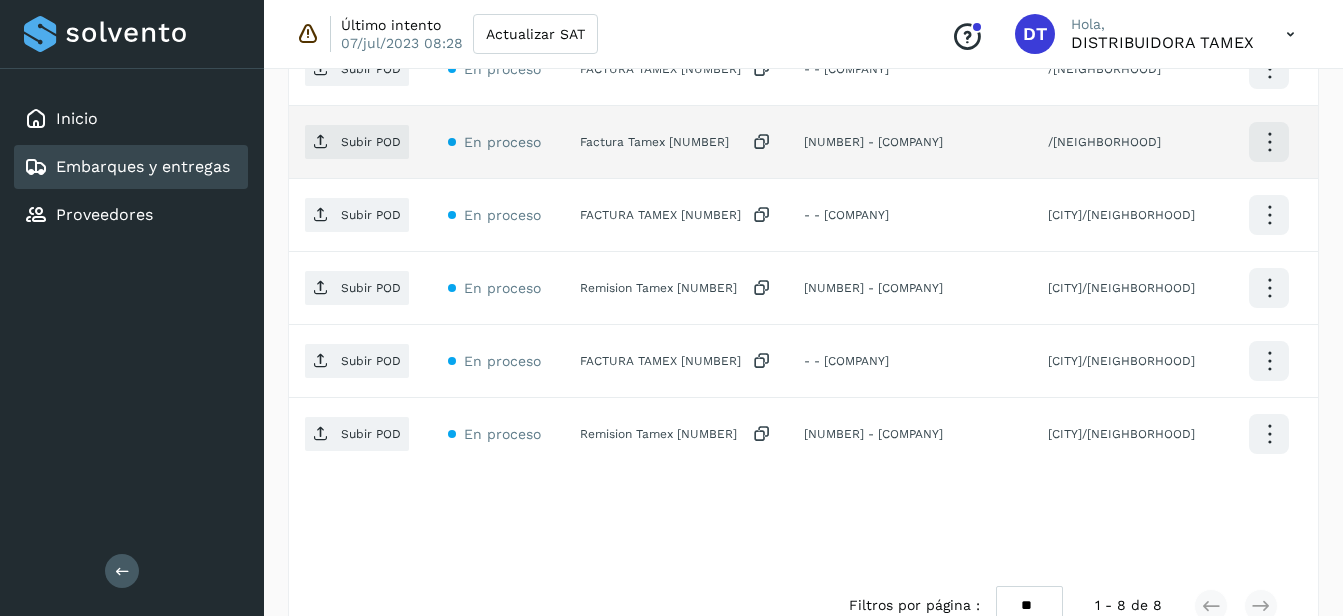 click on "Subir POD" 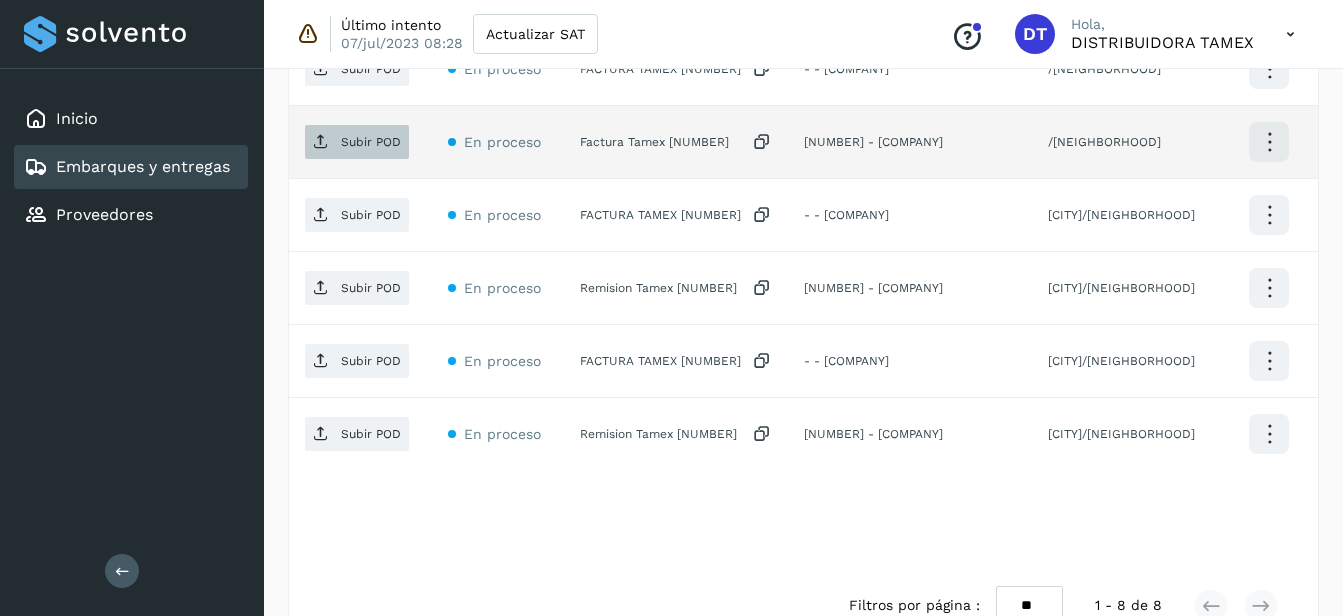 click on "Subir POD" at bounding box center (357, 142) 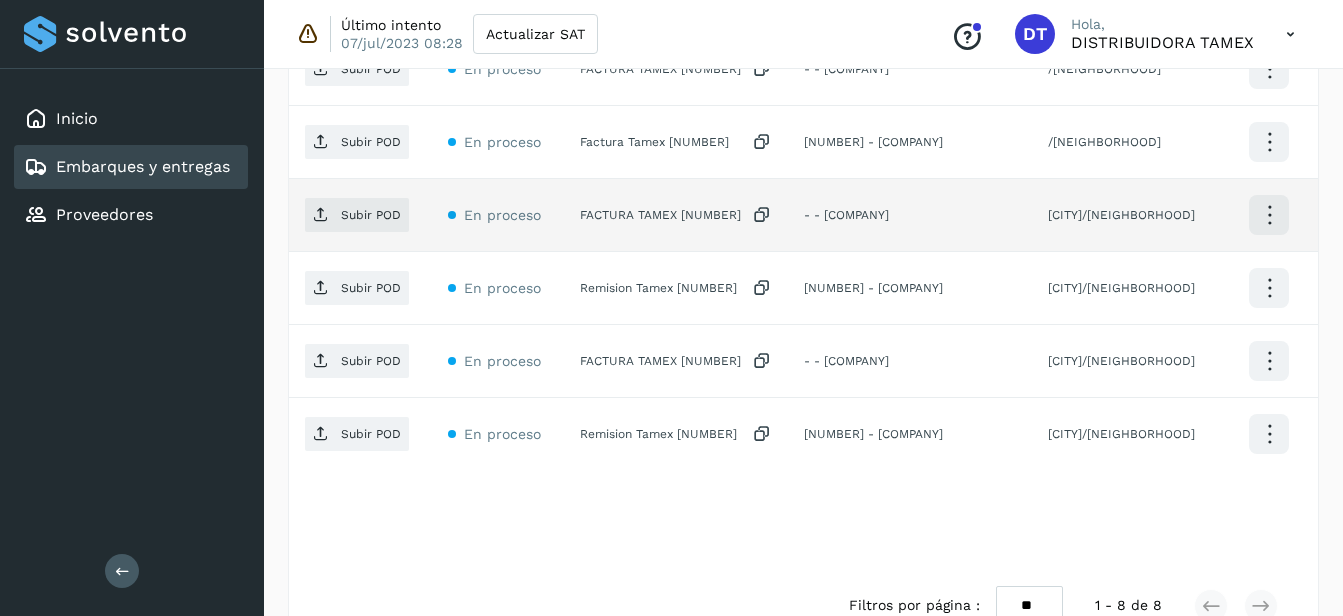 click on "FACTURA TAMEX [NUMBER]" 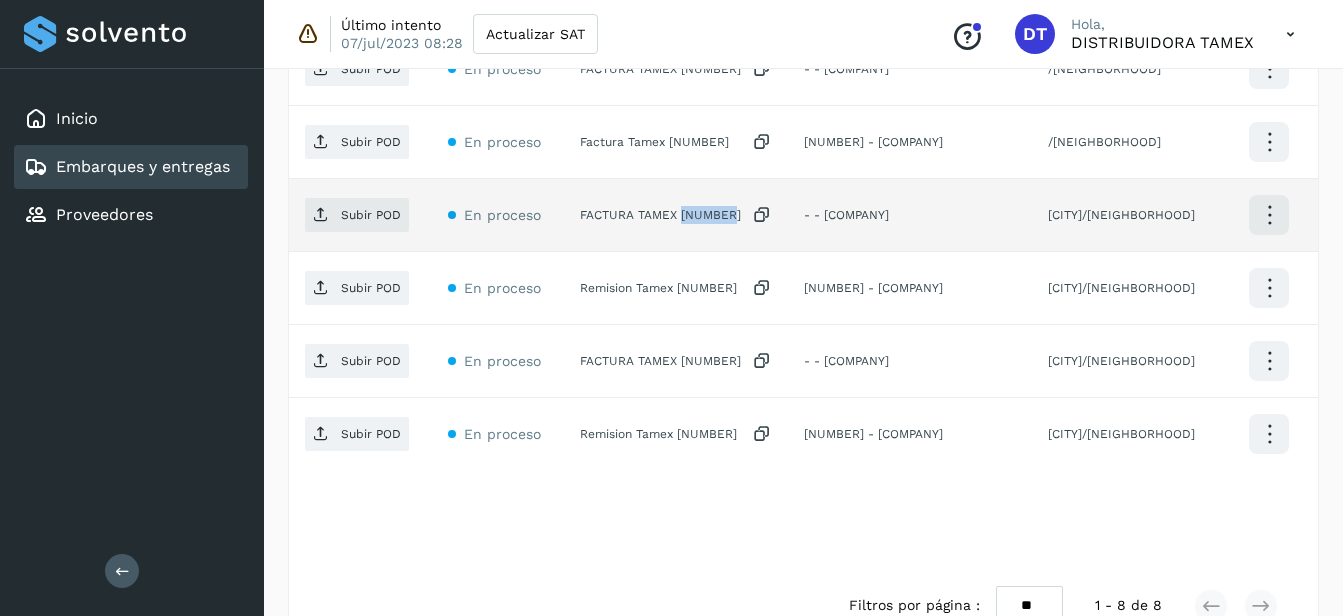 click on "FACTURA TAMEX [NUMBER]" 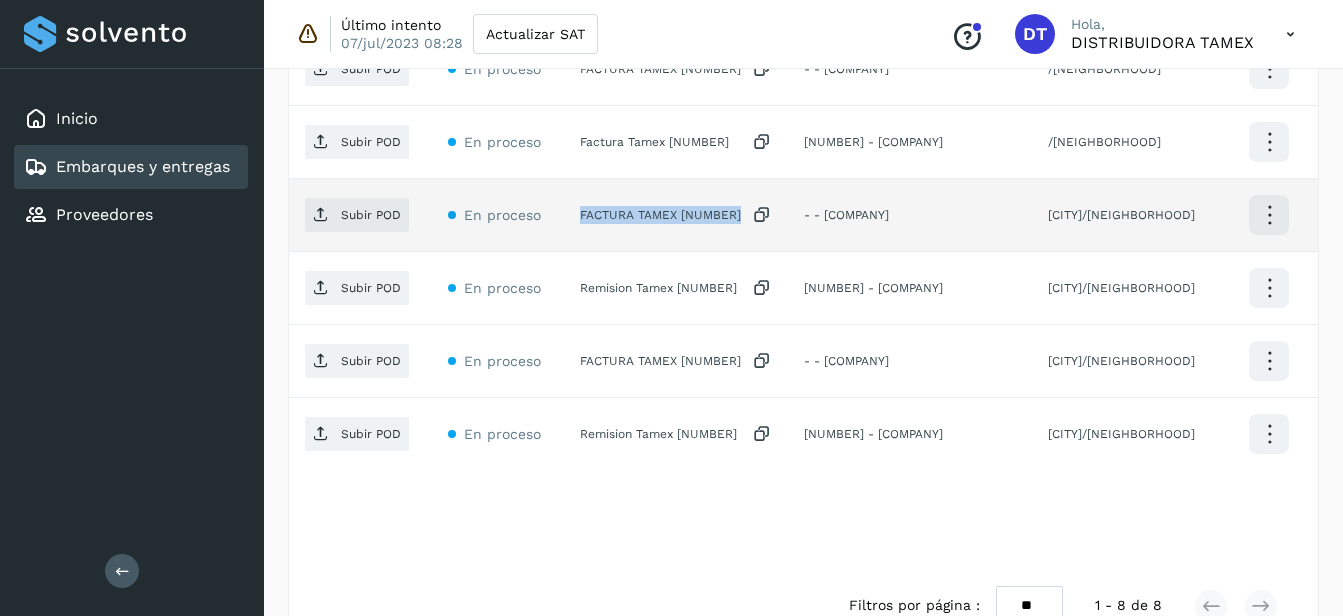 click on "FACTURA TAMEX [NUMBER]" 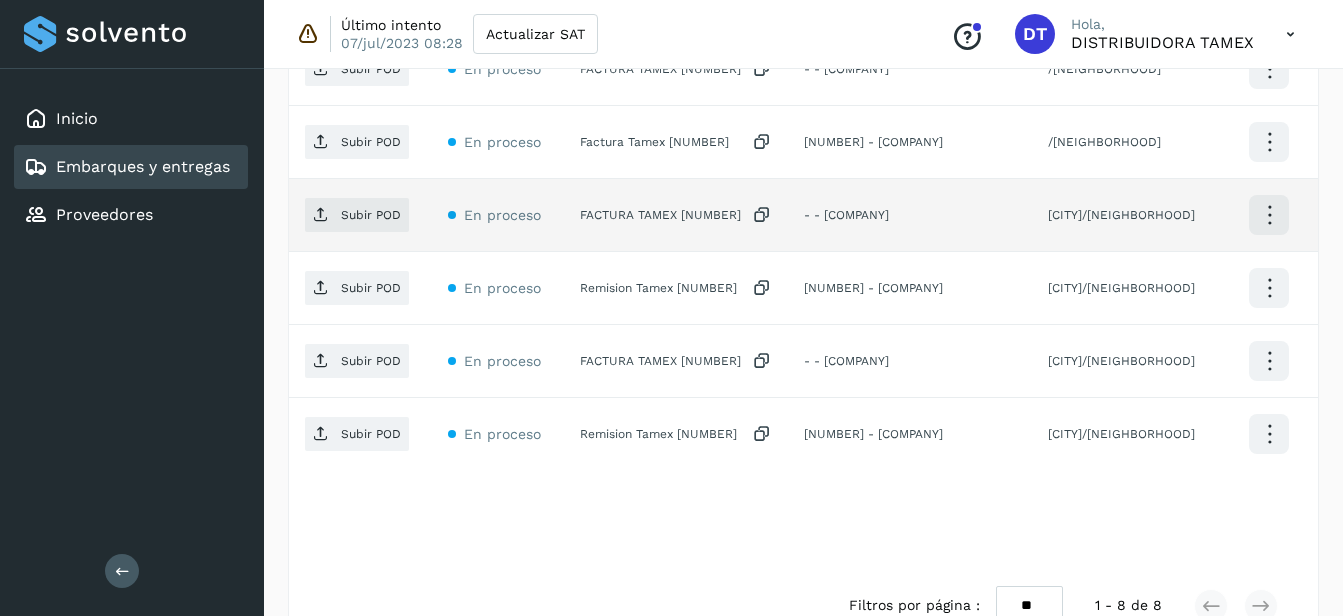 click on "FACTURA TAMEX [NUMBER]" 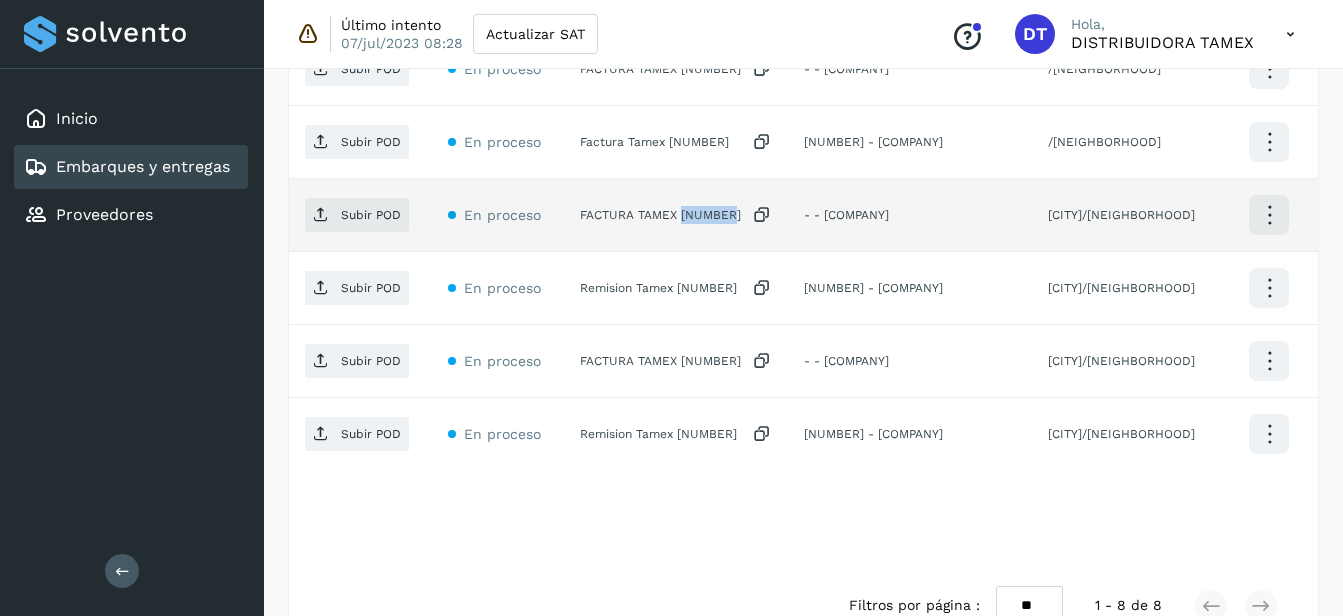 click on "FACTURA TAMEX [NUMBER]" 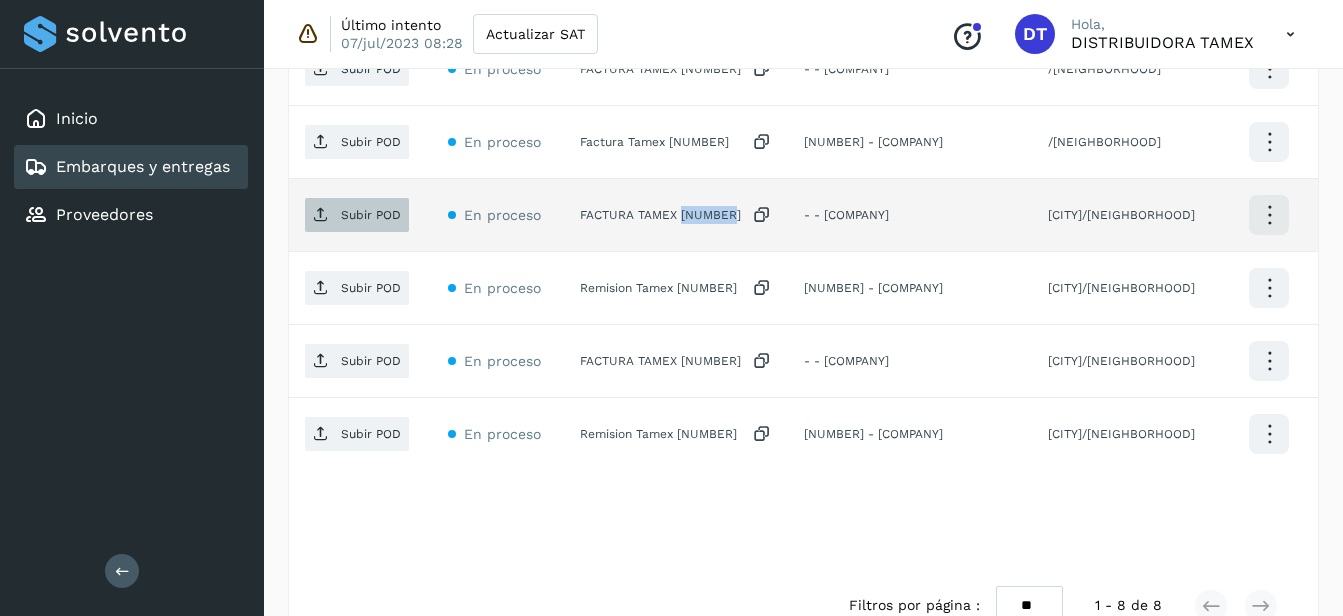 click on "Subir POD" at bounding box center (371, 215) 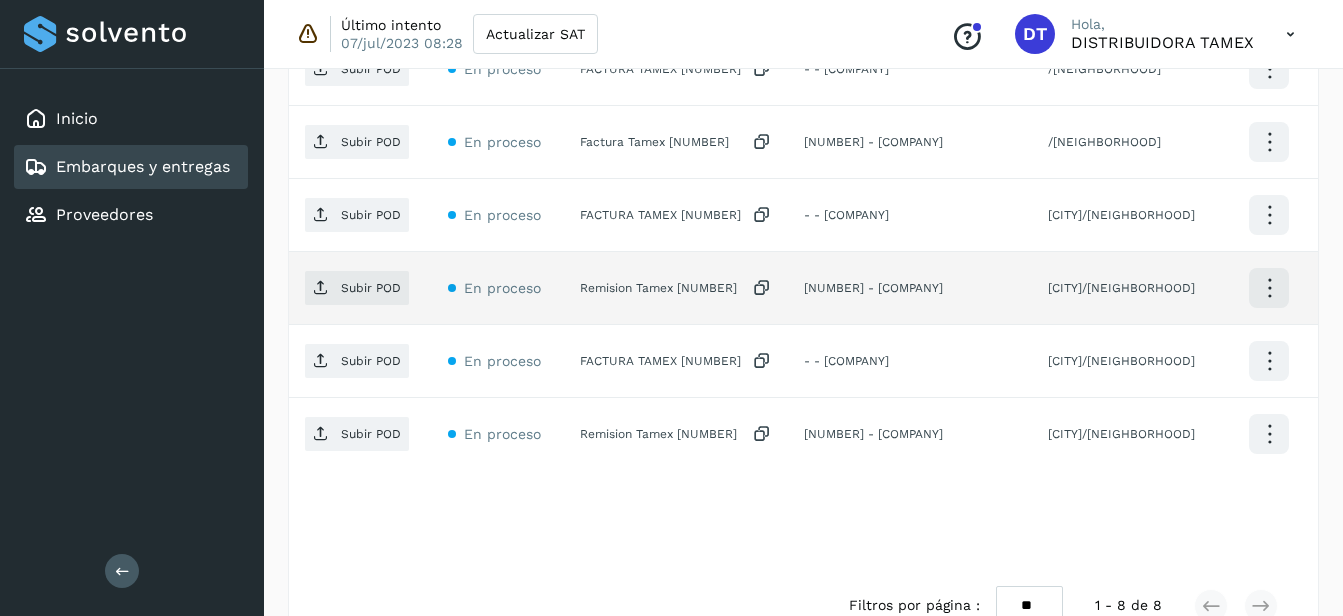 click on "Remision Tamex [NUMBER]" 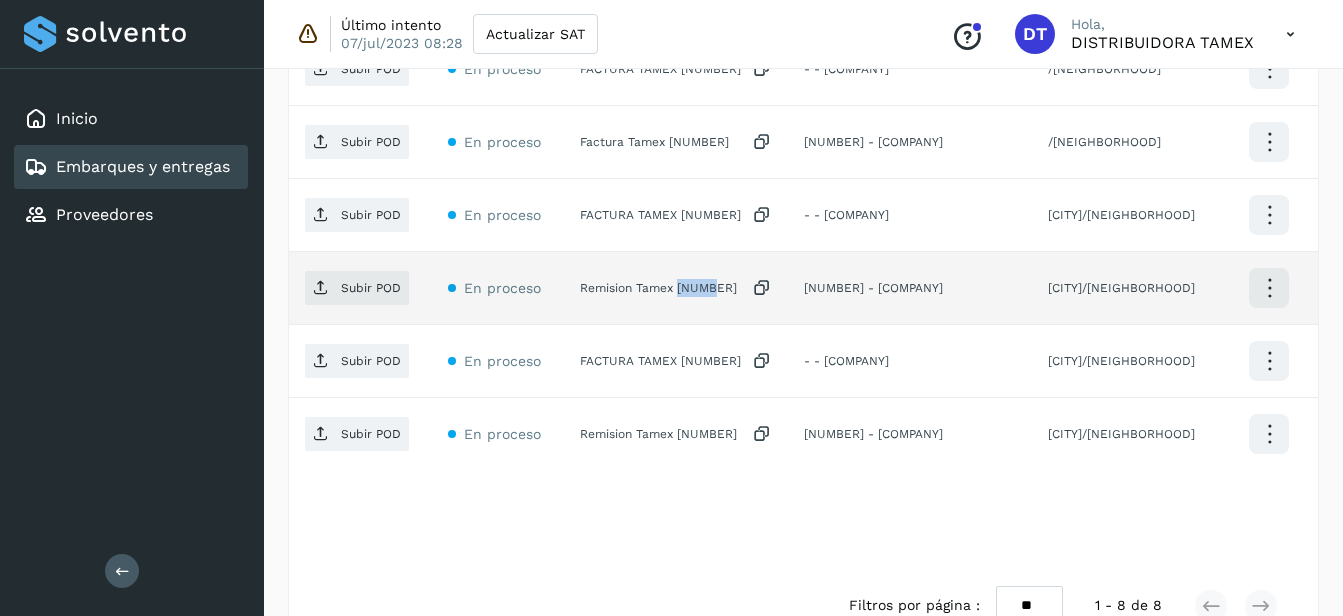 click on "Remision Tamex [NUMBER]" 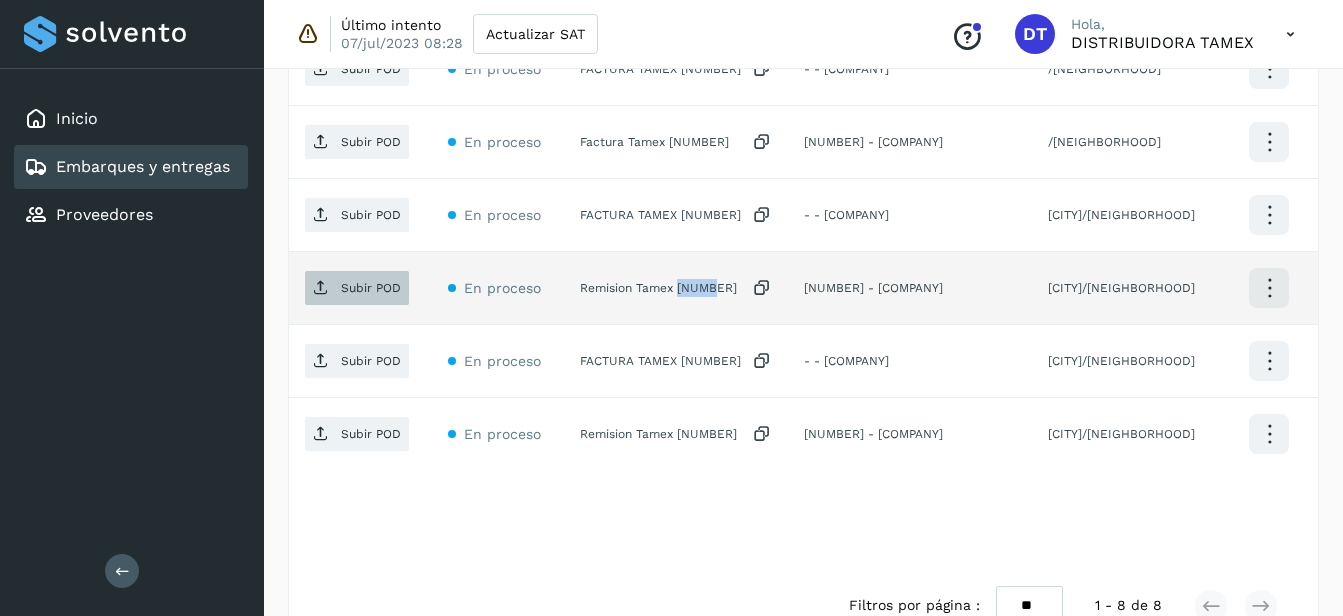 click on "Subir POD" at bounding box center [371, 288] 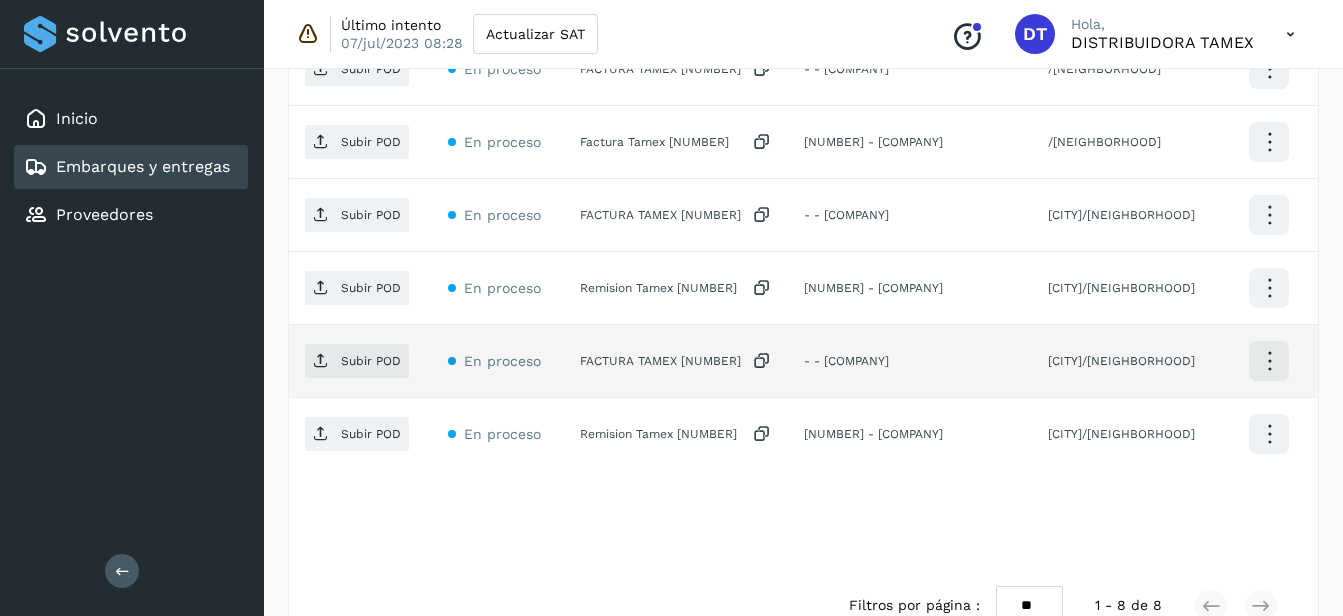 click on "FACTURA TAMEX [NUMBER]" 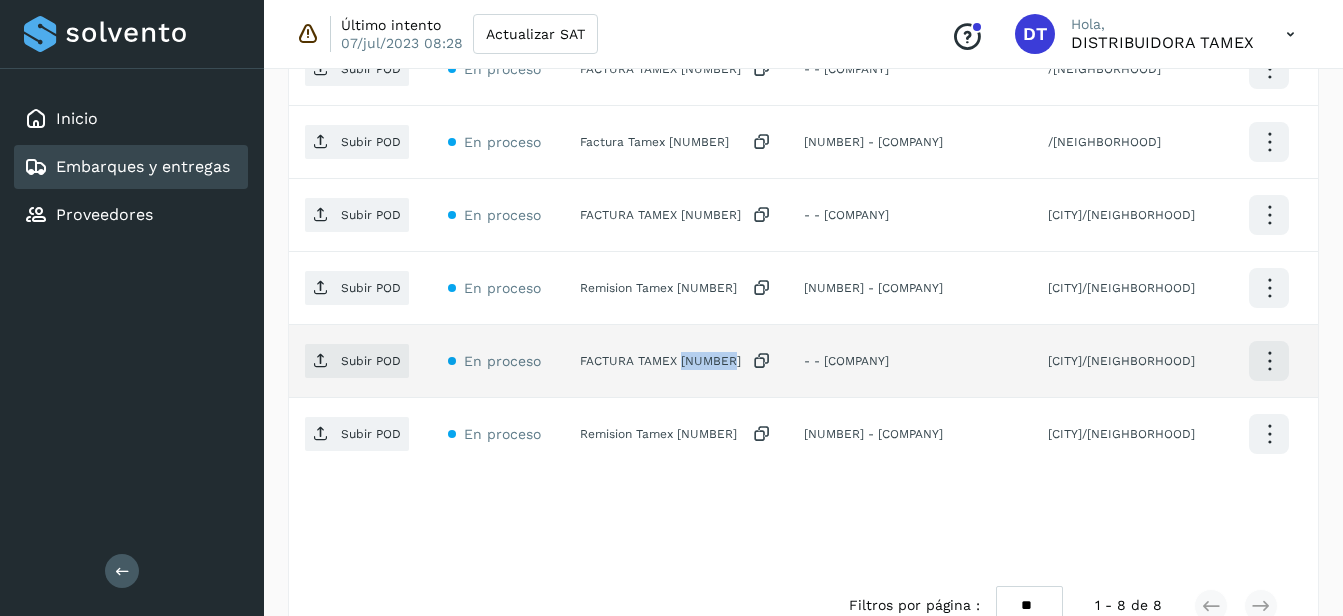 click on "FACTURA TAMEX [NUMBER]" 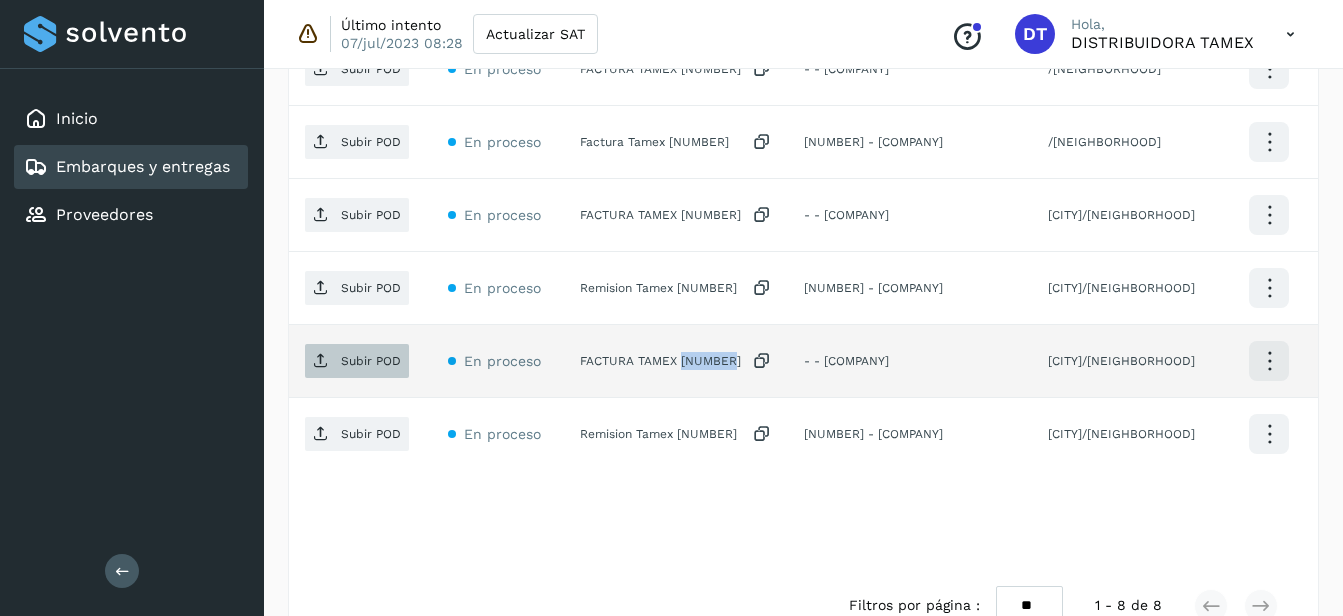 click on "Subir POD" at bounding box center [357, 361] 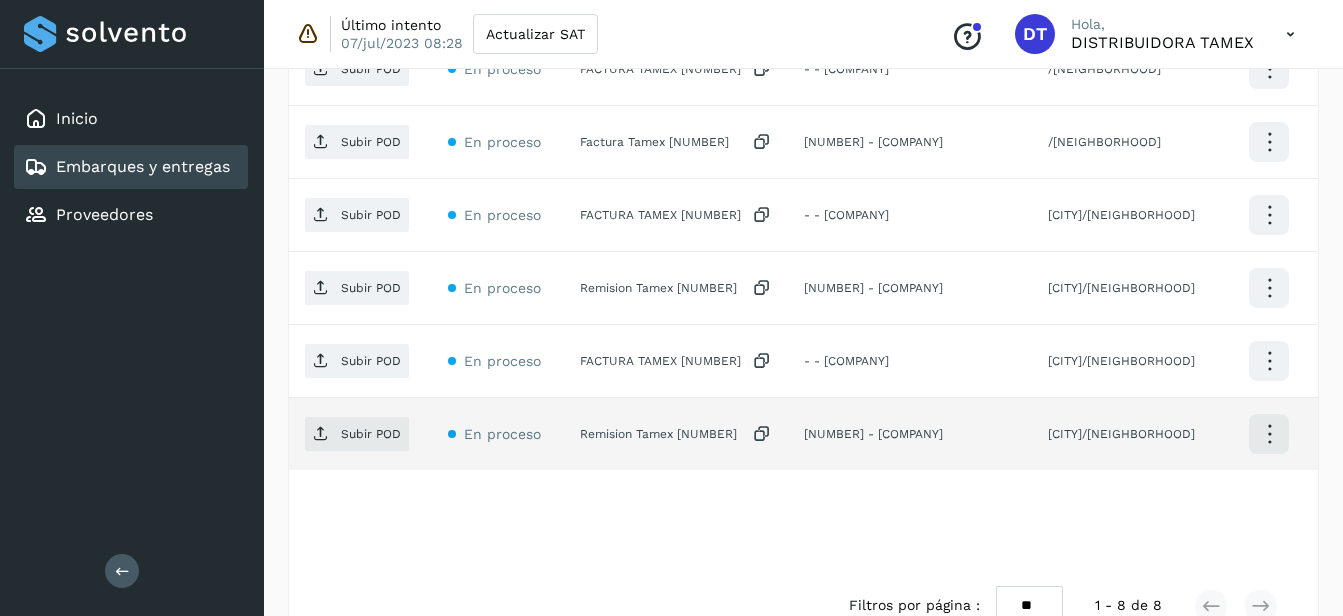 click on "Remision Tamex [NUMBER]" 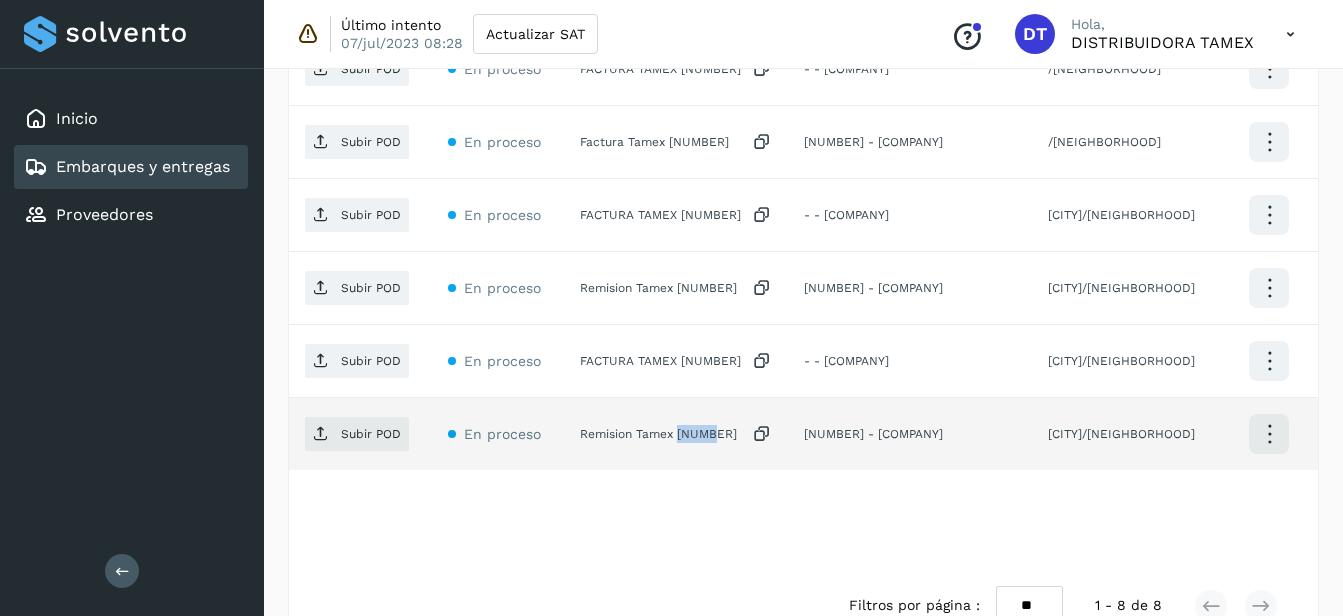 click on "Remision Tamex [NUMBER]" 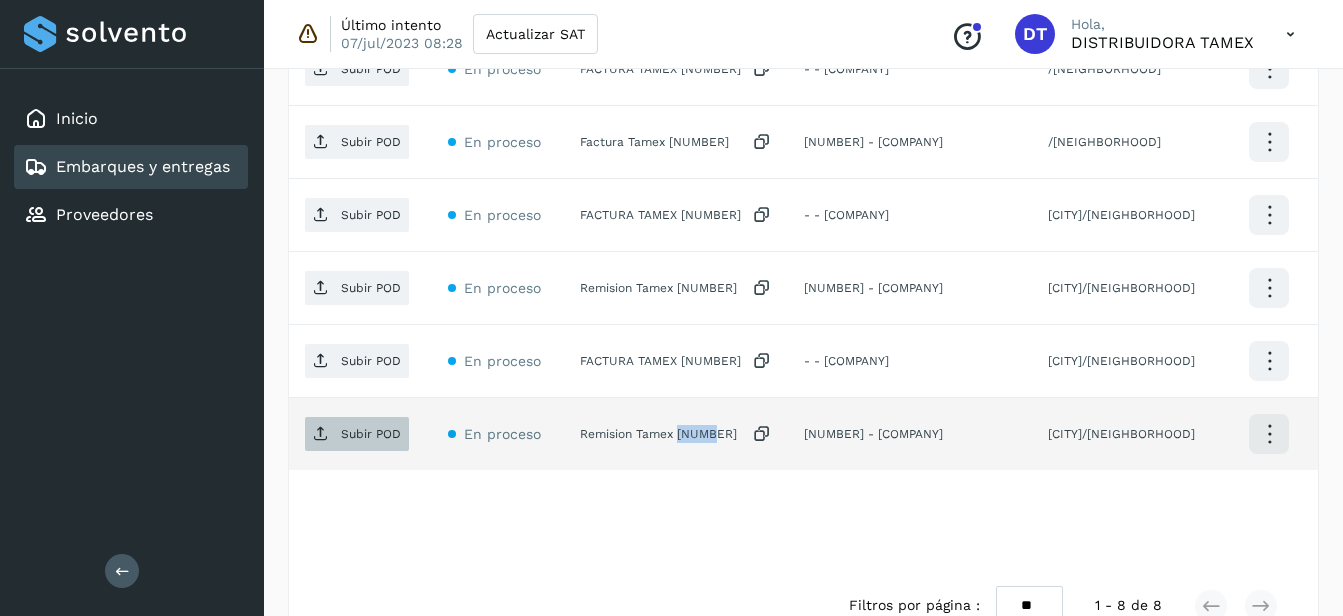 click on "Subir POD" at bounding box center (371, 434) 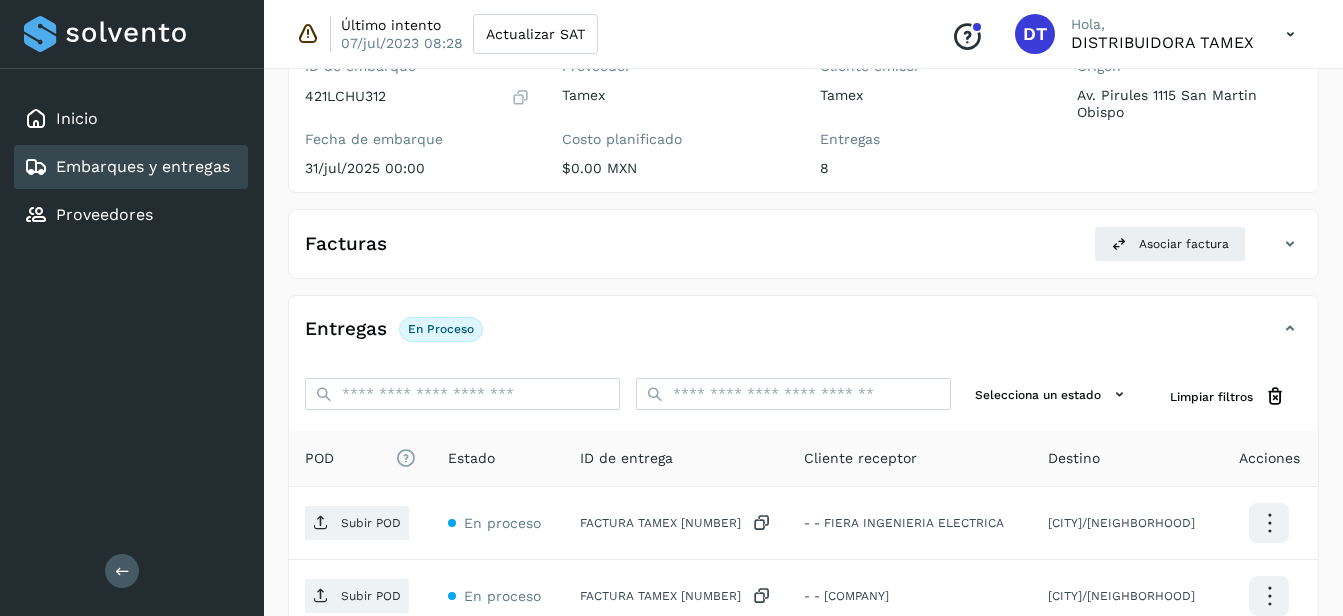 scroll, scrollTop: 0, scrollLeft: 0, axis: both 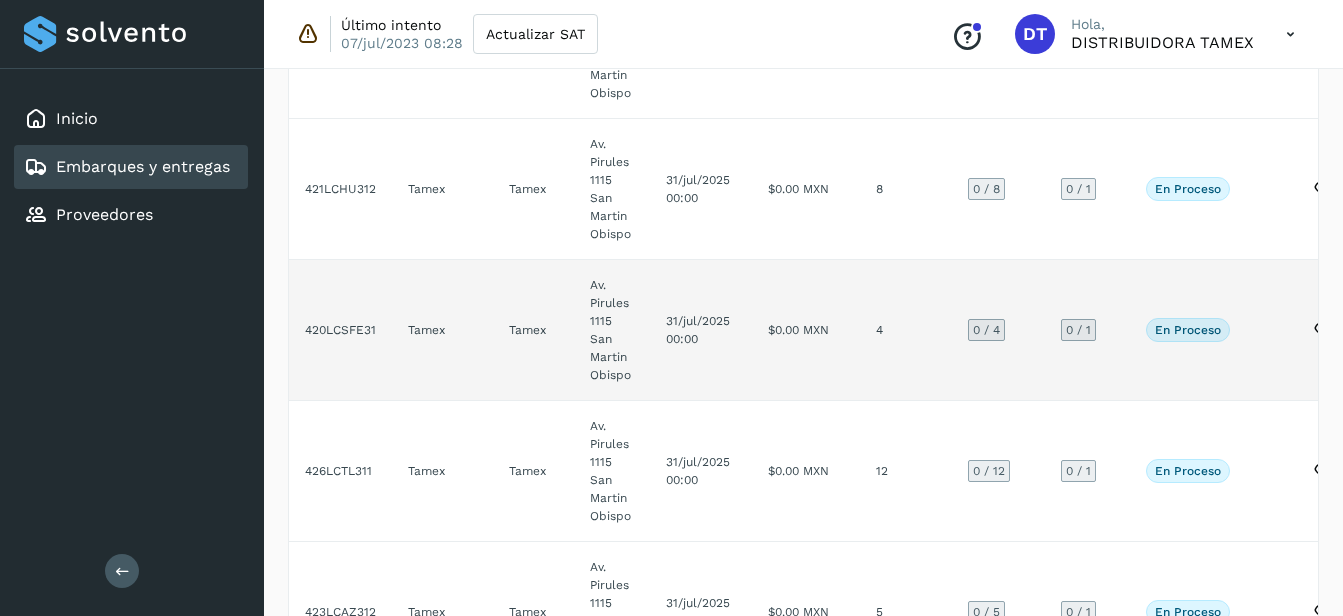 click on "$0.00 MXN" 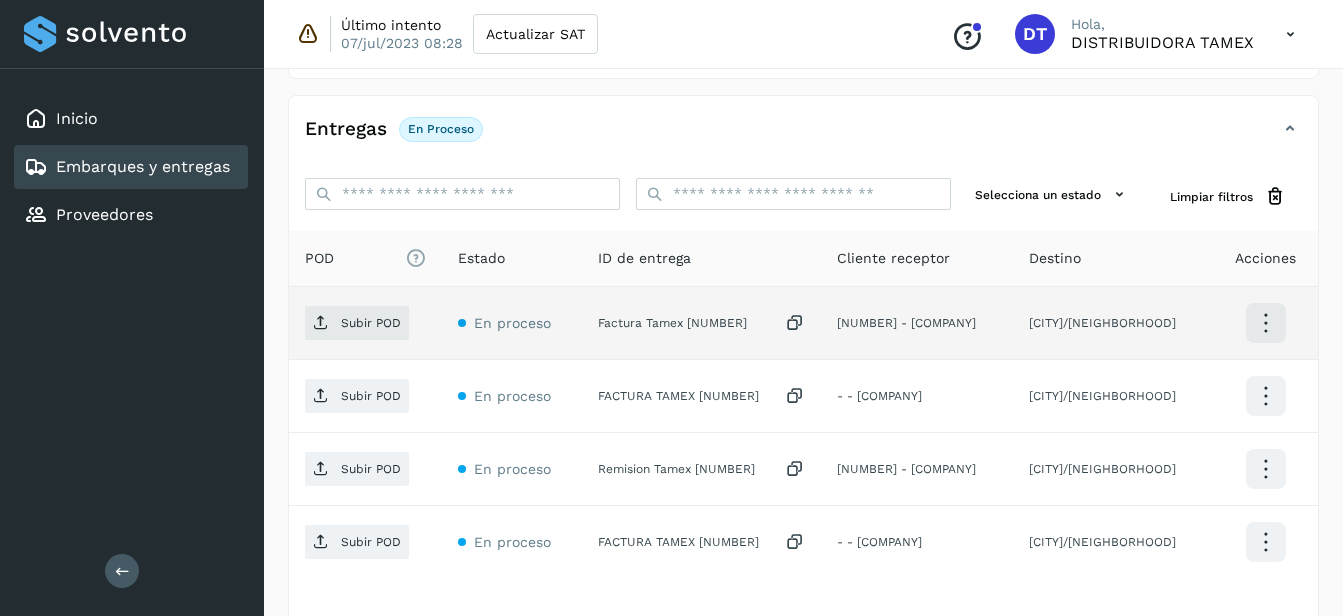 scroll, scrollTop: 558, scrollLeft: 0, axis: vertical 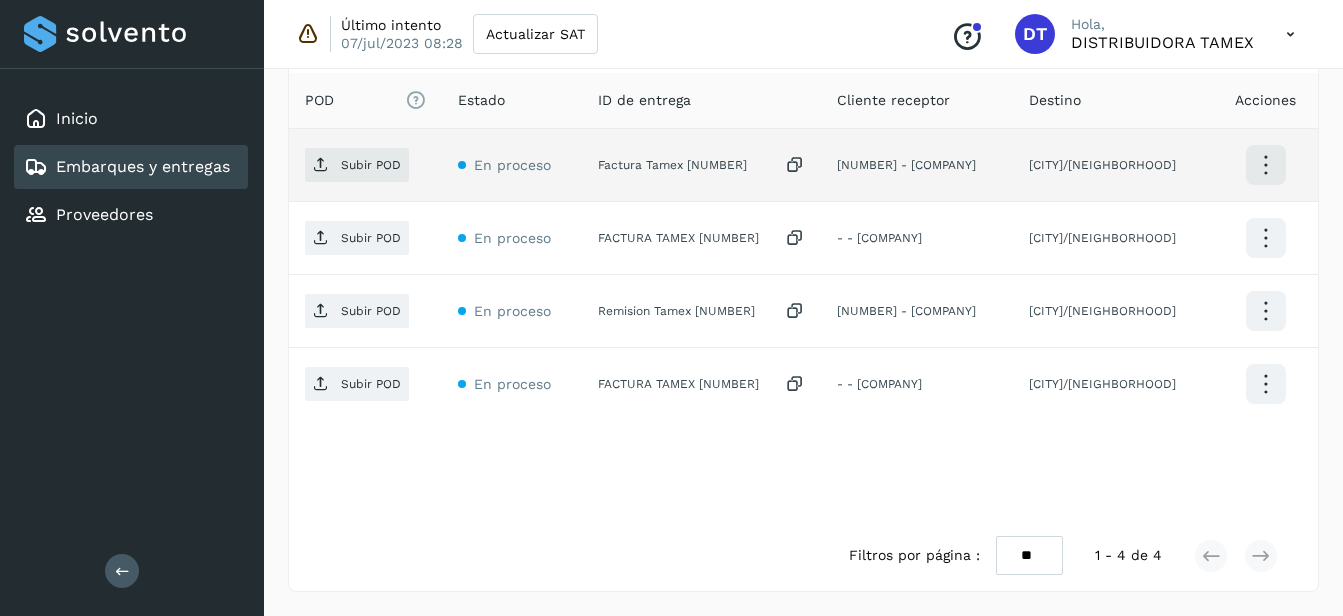 click on "Factura Tamex [NUMBER]" 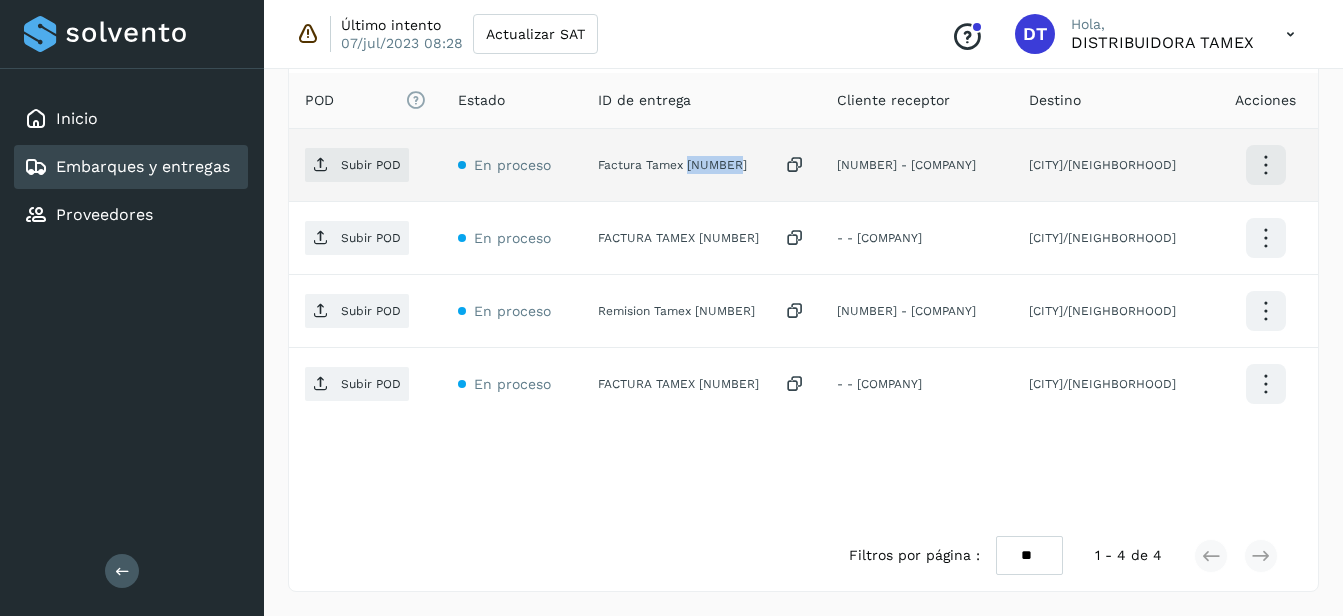 click on "Factura Tamex [NUMBER]" 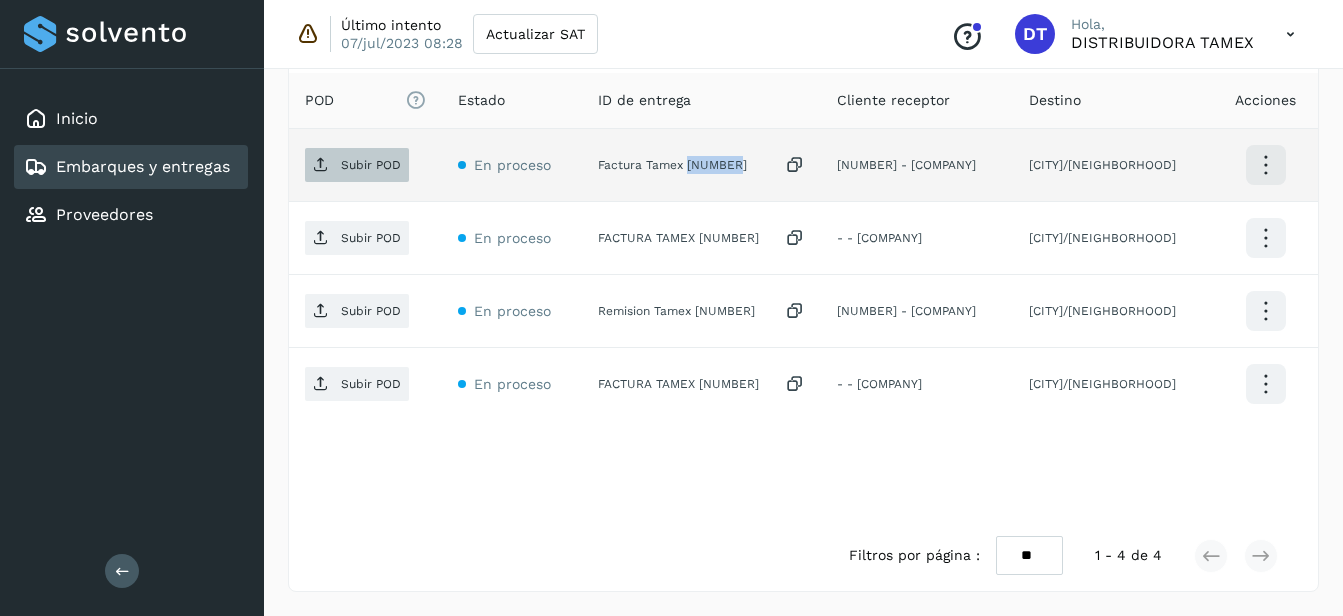 click on "Subir POD" at bounding box center [371, 165] 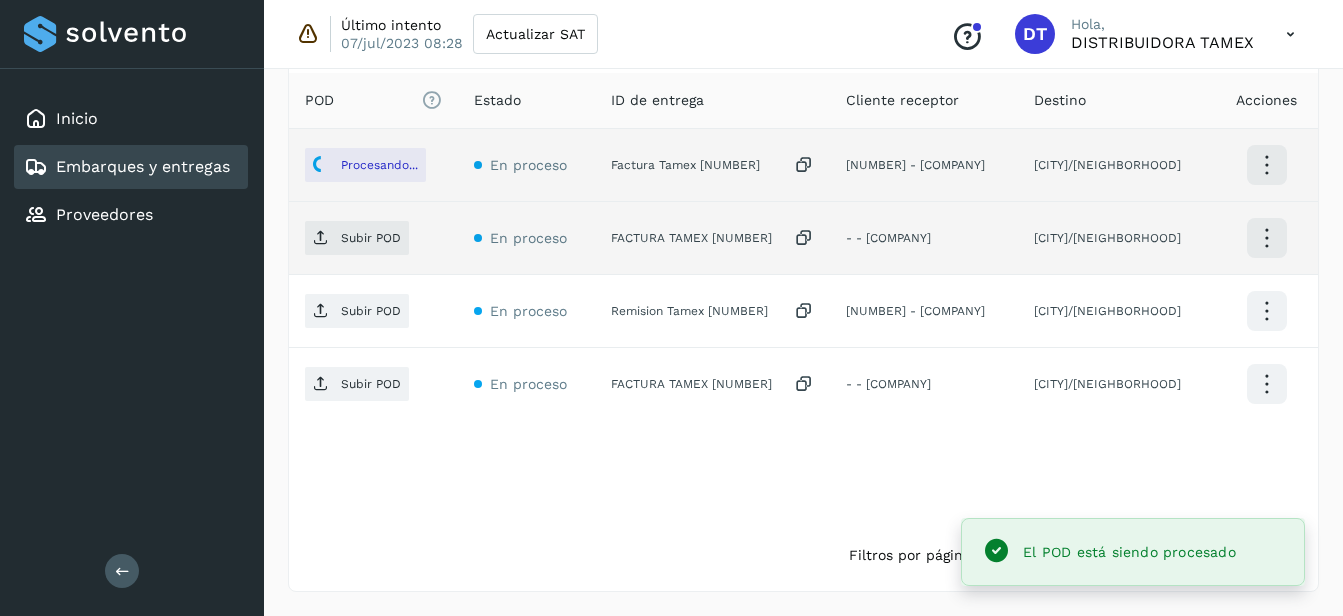 click on "FACTURA TAMEX [NUMBER]" 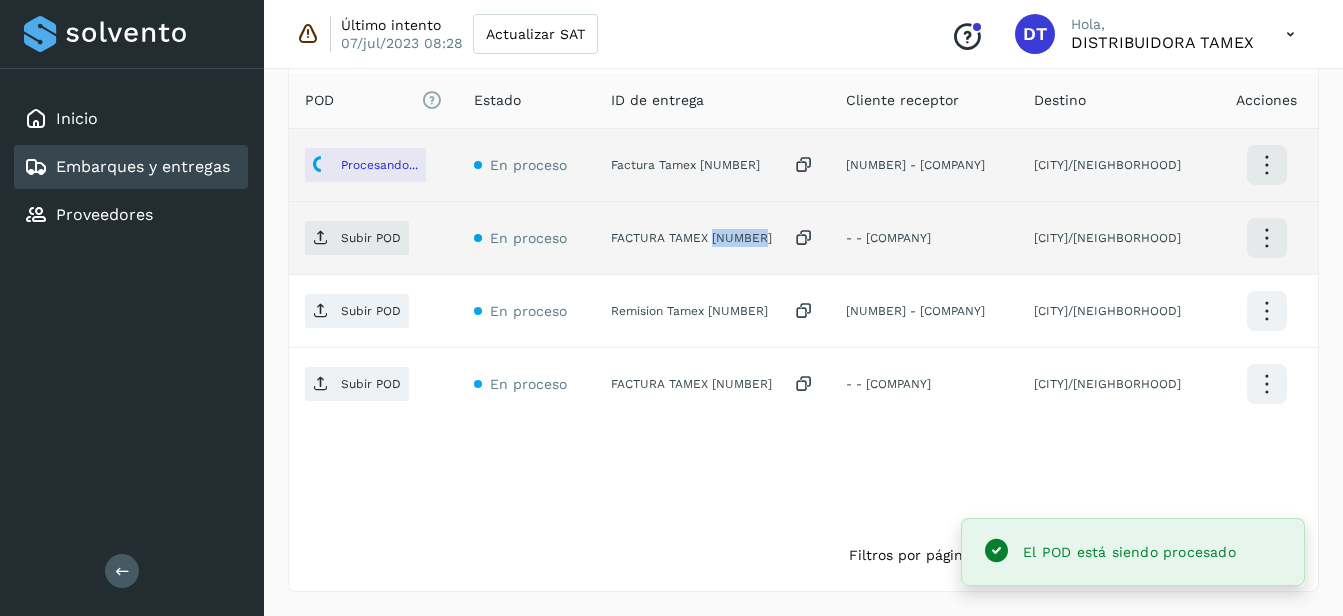 click on "FACTURA TAMEX [NUMBER]" 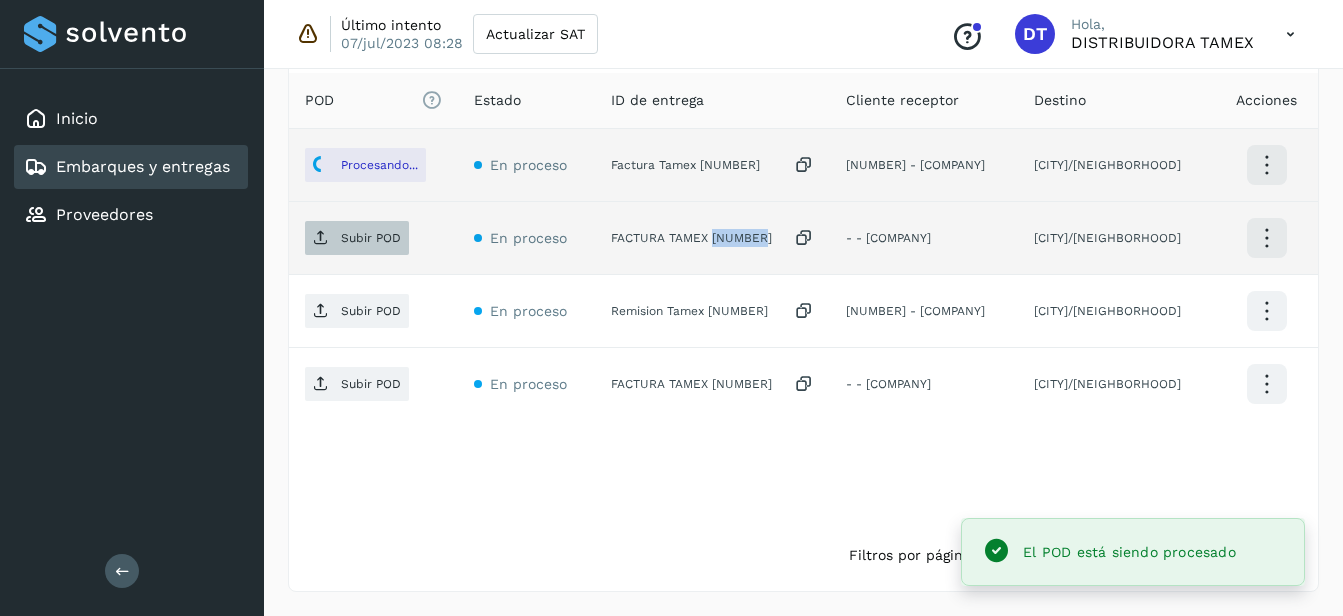click on "Subir POD" at bounding box center (357, 238) 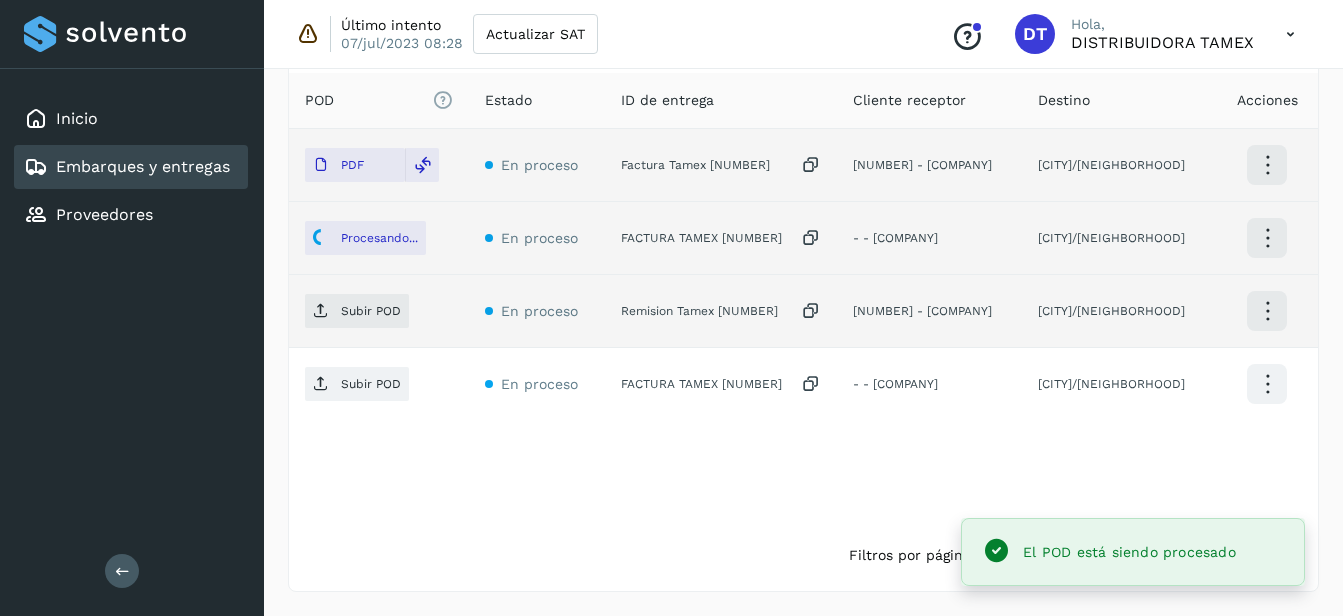 click on "Remision Tamex [NUMBER]" 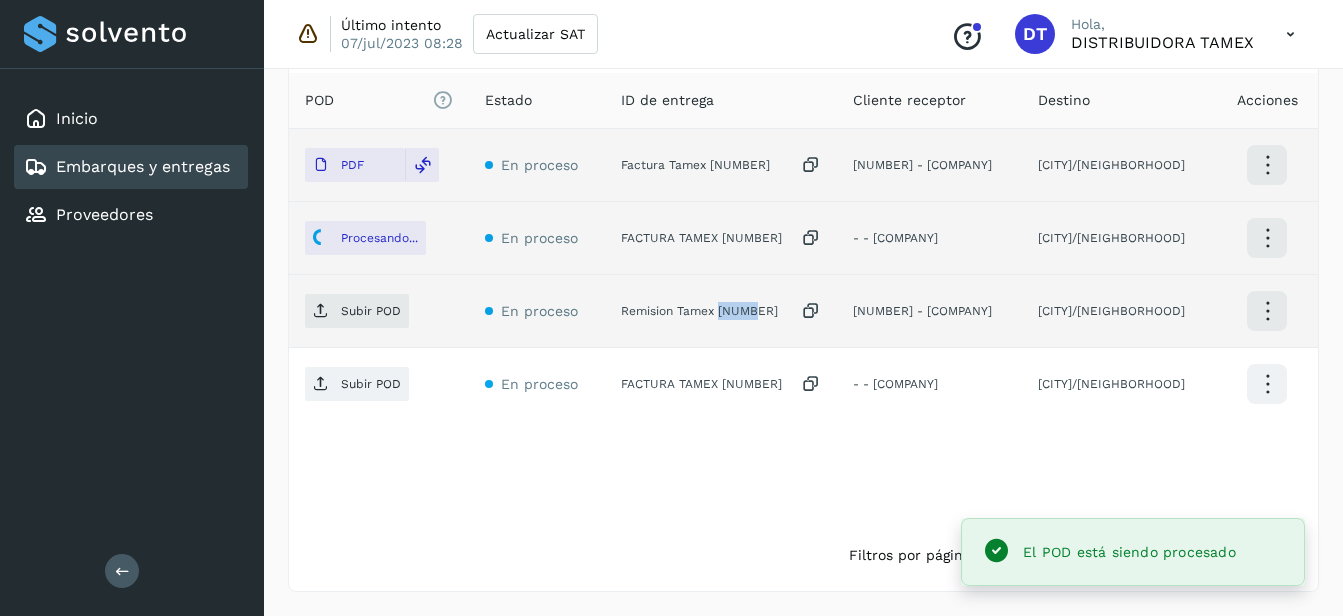 click on "Remision Tamex [NUMBER]" 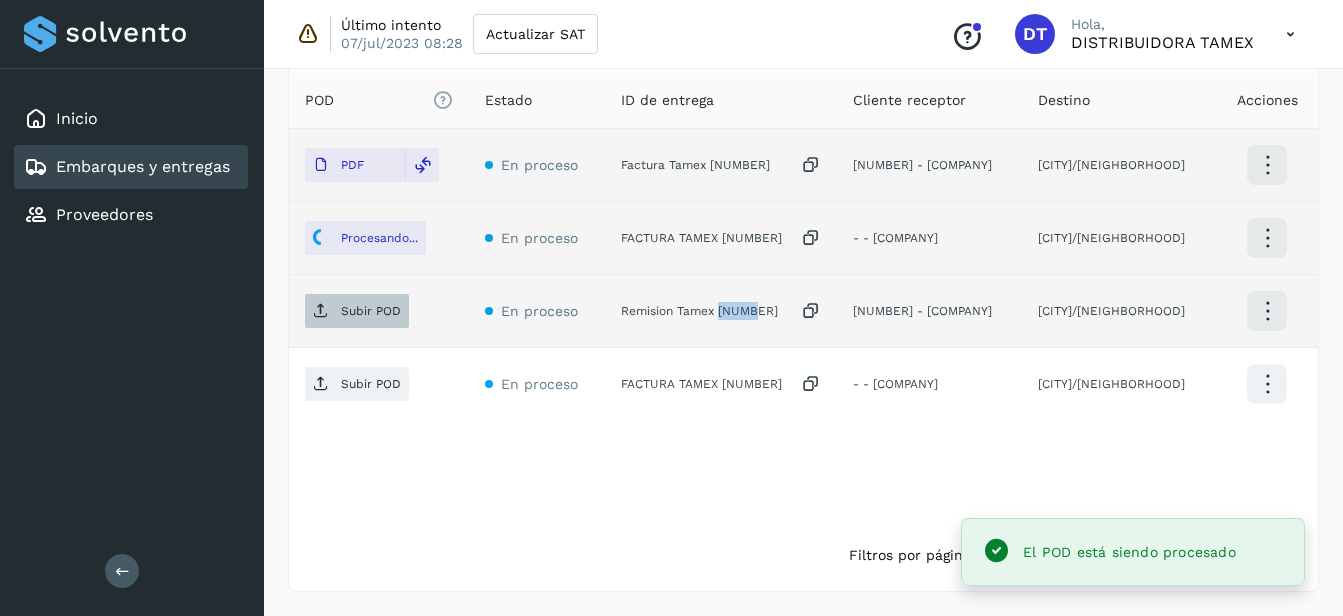 click on "Inicio Embarques y entregas Proveedores Salir Último intento 07/jul/2023 08:28 Actualizar SAT
Conoce nuestros beneficios
DT Hola, DISTRIBUIDORA TAMEX Embarques y entregas Embarque #[ID]  ✨ Muy pronto podrás gestionar todos tus accesorios desde esta misma página. Conocer más Embarque En proceso
Verifica el estado de la factura o entregas asociadas a este embarque
ID de embarque [ID] Fecha de embarque 31/jul/2025 00:00 Proveedor Tamex Costo planificado  $0.00 MXN  Cliente emisor Tamex Entregas 4 Origen Av. Pirules 1115 San Martin Obispo Facturas Asociar factura Aún no has subido ninguna factura Entregas En proceso Selecciona un estado Limpiar filtros POD
El tamaño máximo de archivo es de 20 Mb.
Estado ID de entrega Factura Tamex [NUMBER]  [NUMBER] - [COMPANY] Procesando... En proceso PDF POD" 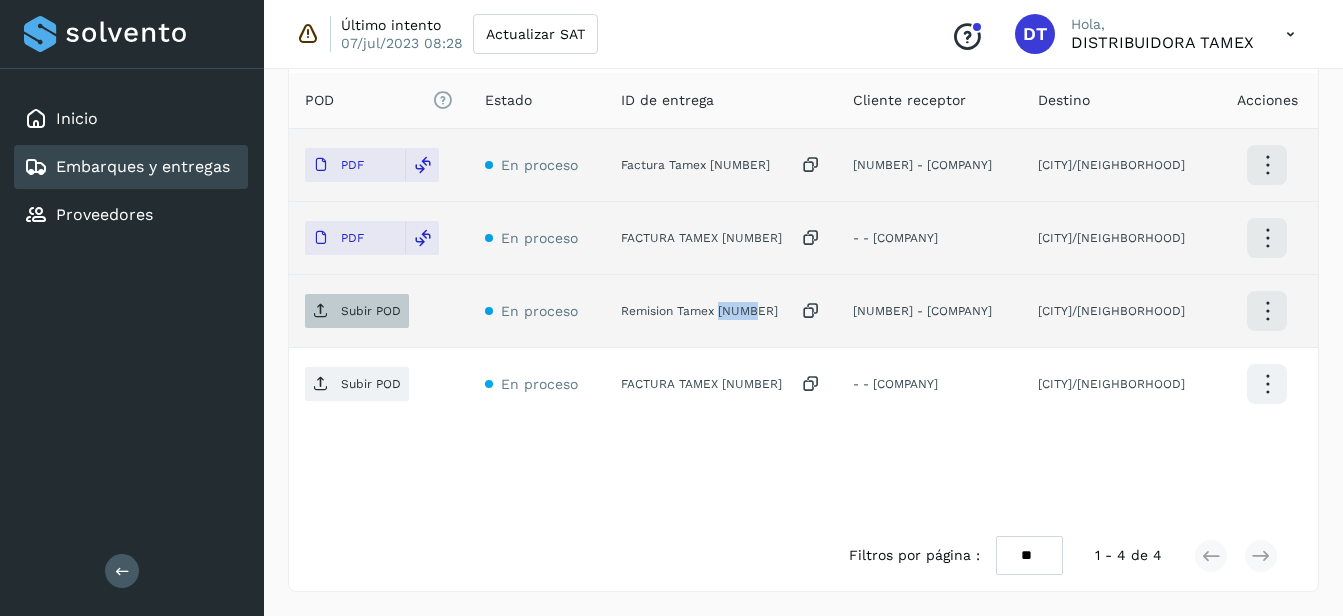 click on "Subir POD" at bounding box center (371, 311) 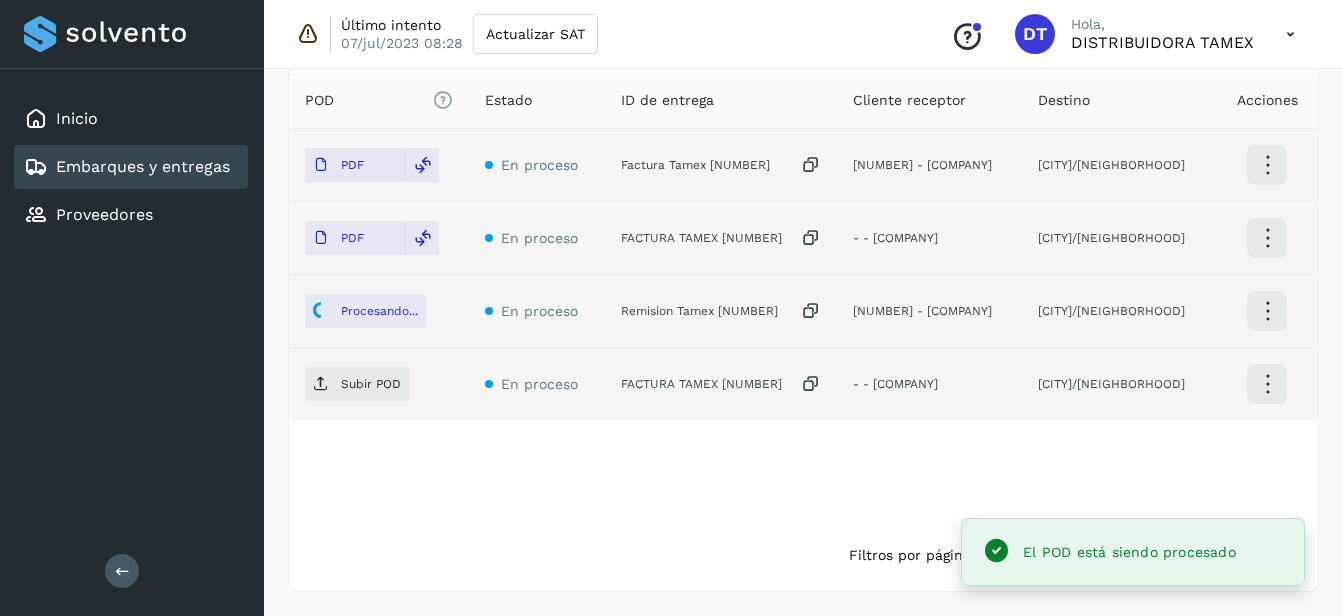 click on "FACTURA TAMEX [NUMBER]" 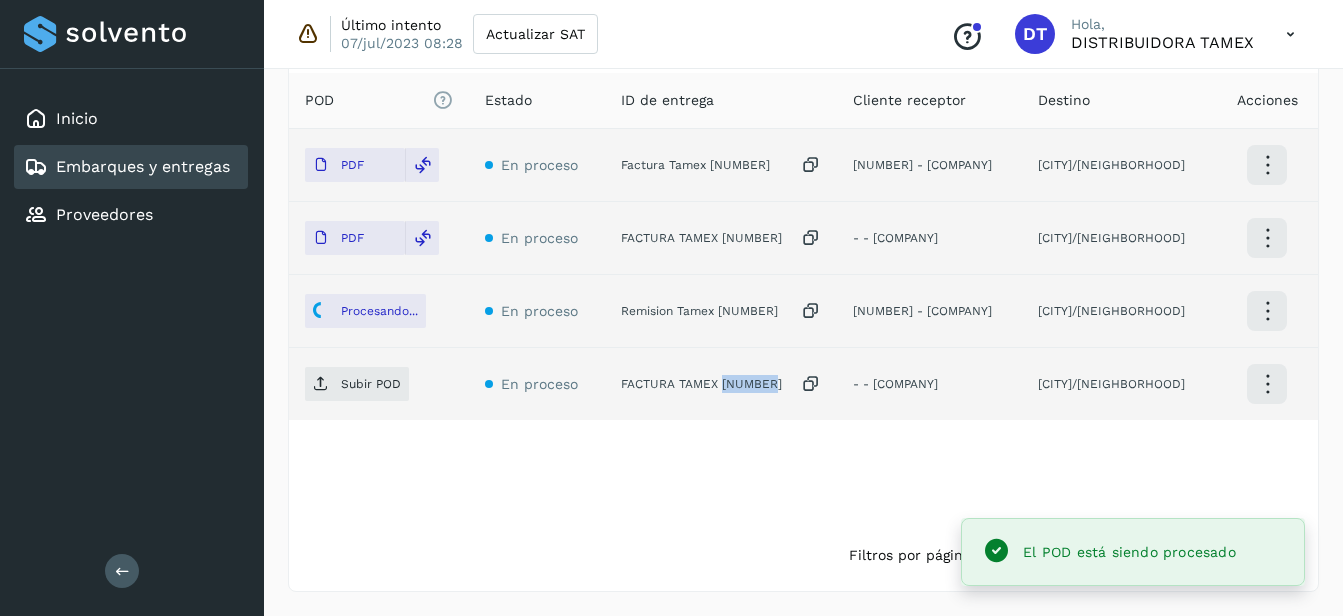 click on "FACTURA TAMEX [NUMBER]" 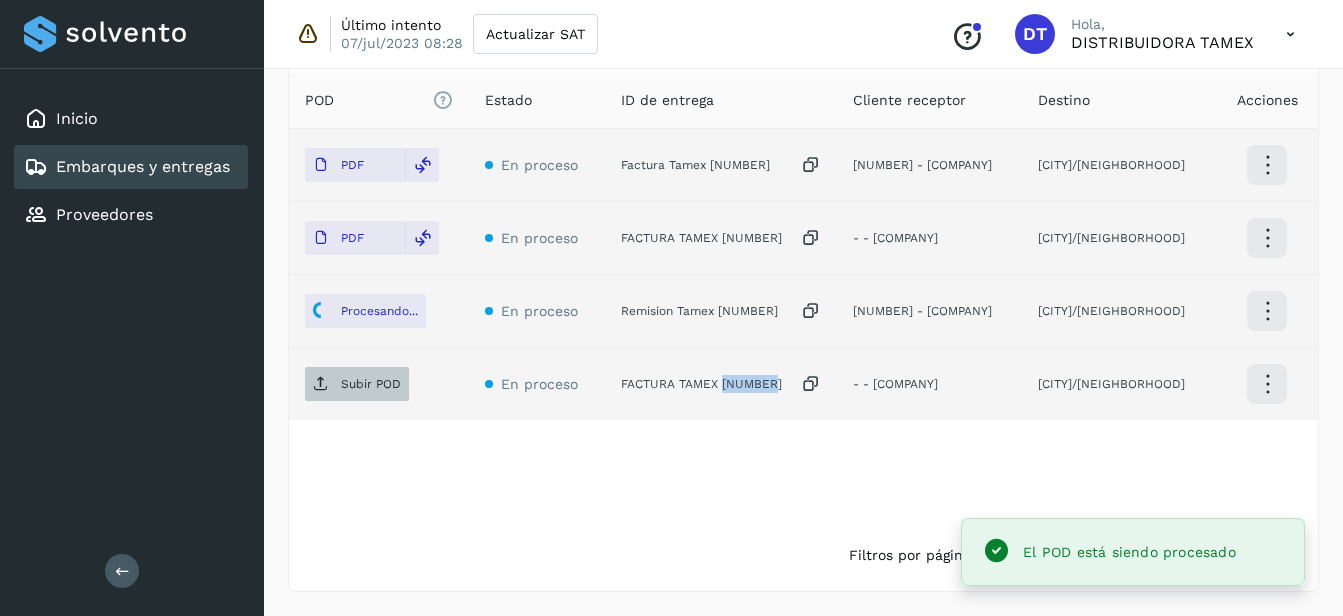 click on "Subir POD" at bounding box center [371, 384] 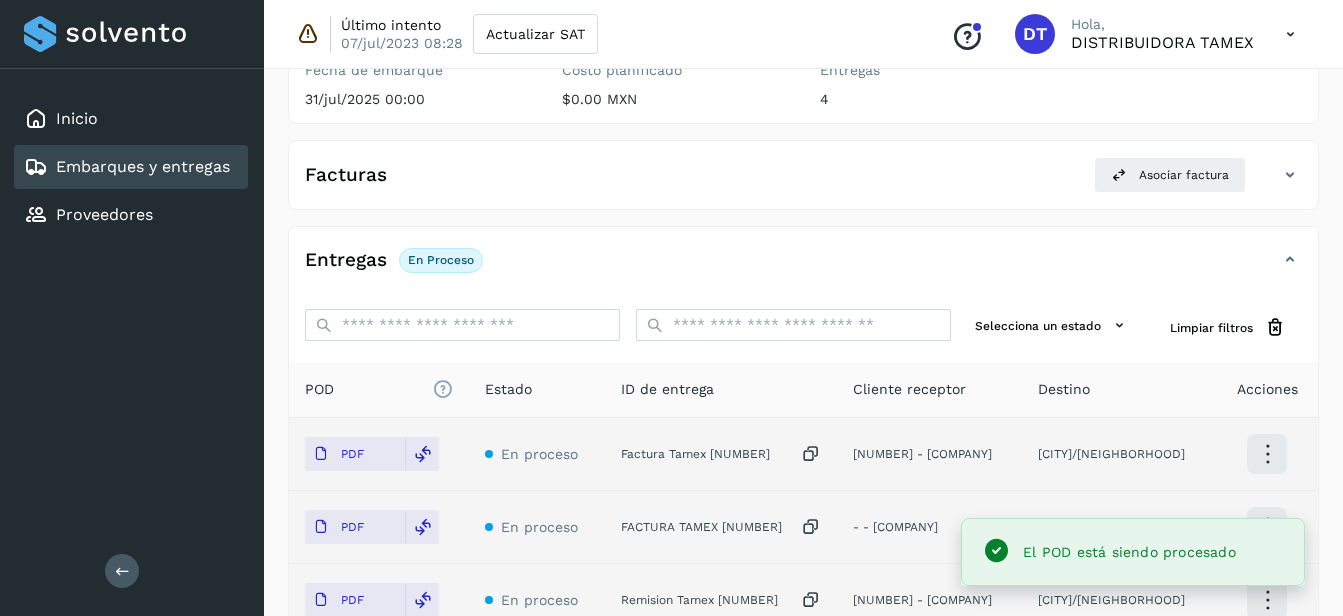 scroll, scrollTop: 258, scrollLeft: 0, axis: vertical 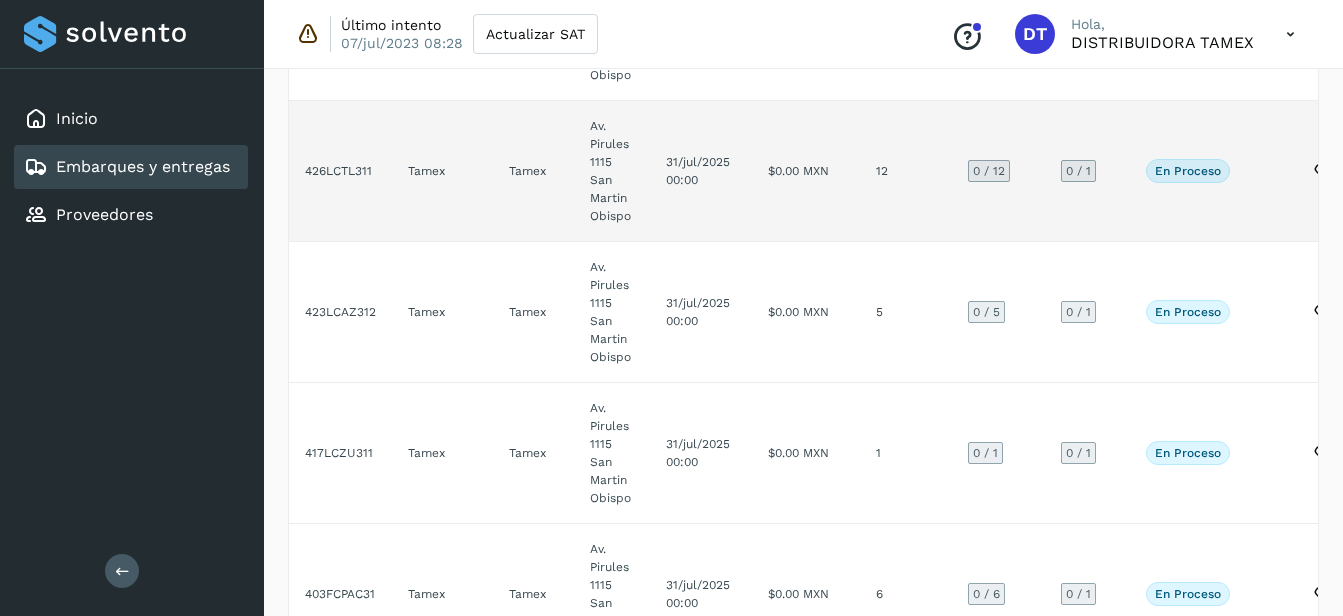 click on "$0.00 MXN" 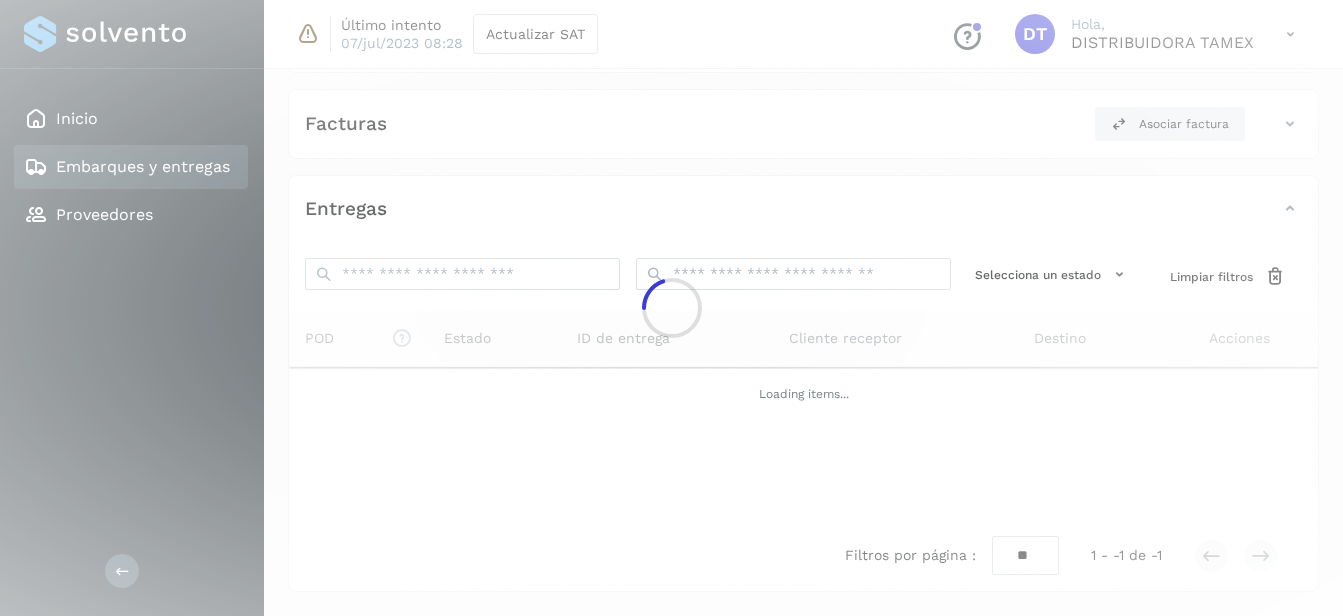 click 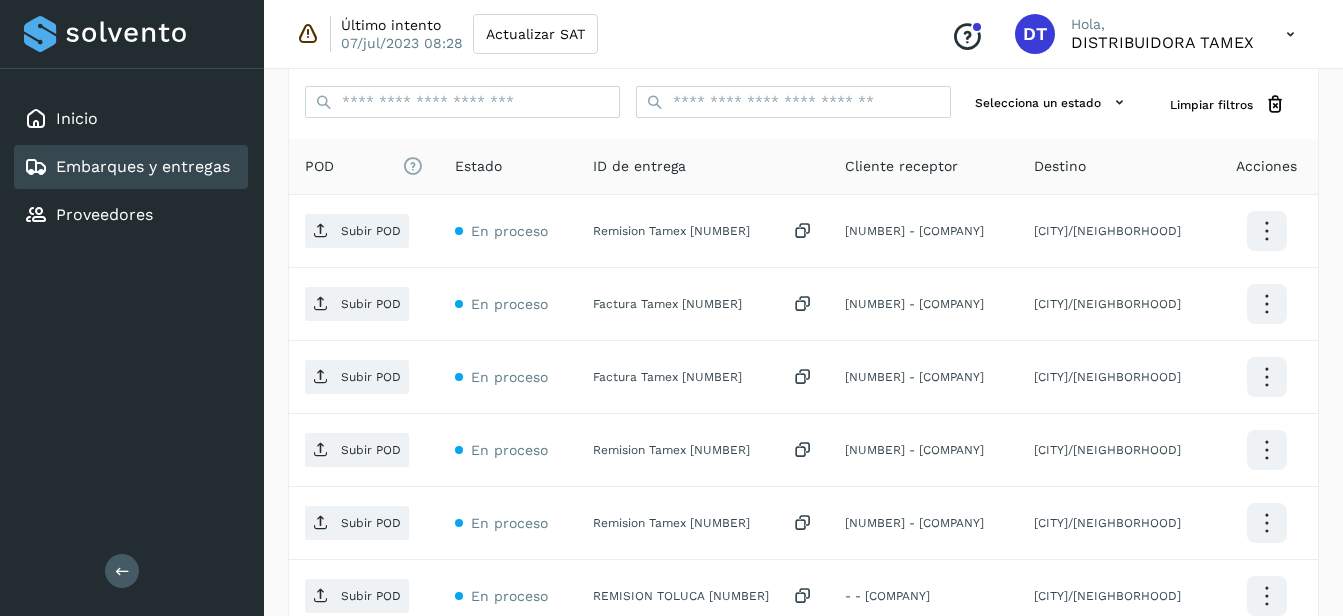 scroll, scrollTop: 500, scrollLeft: 0, axis: vertical 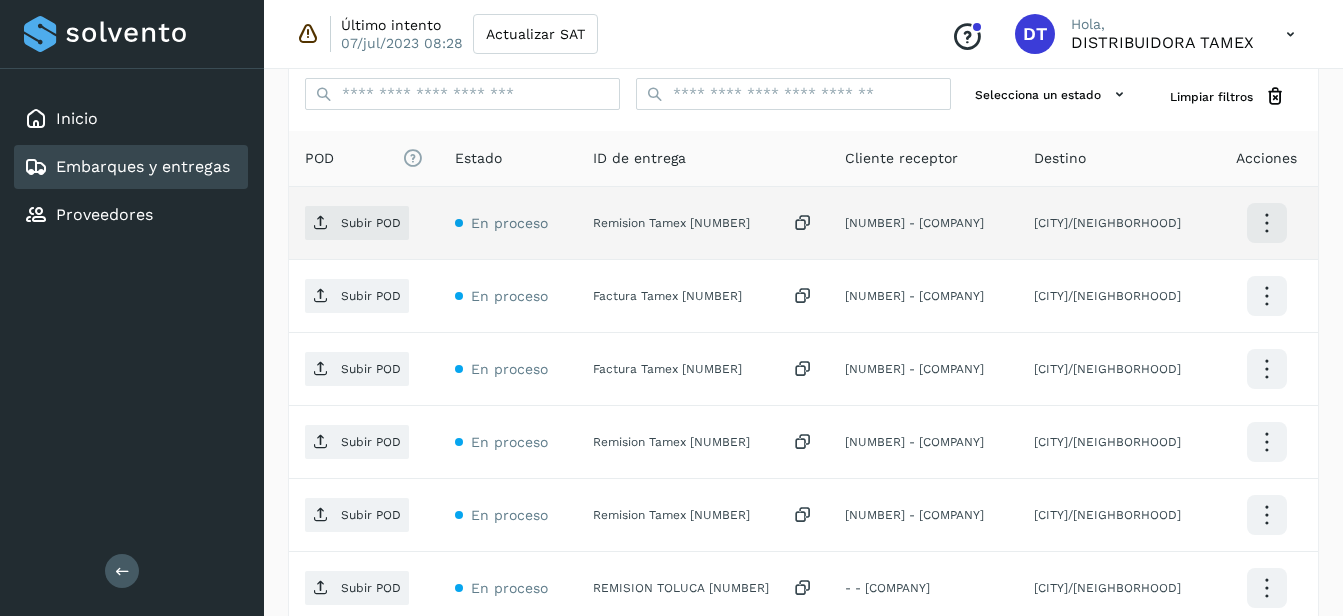 click on "Remision Tamex [NUMBER]" 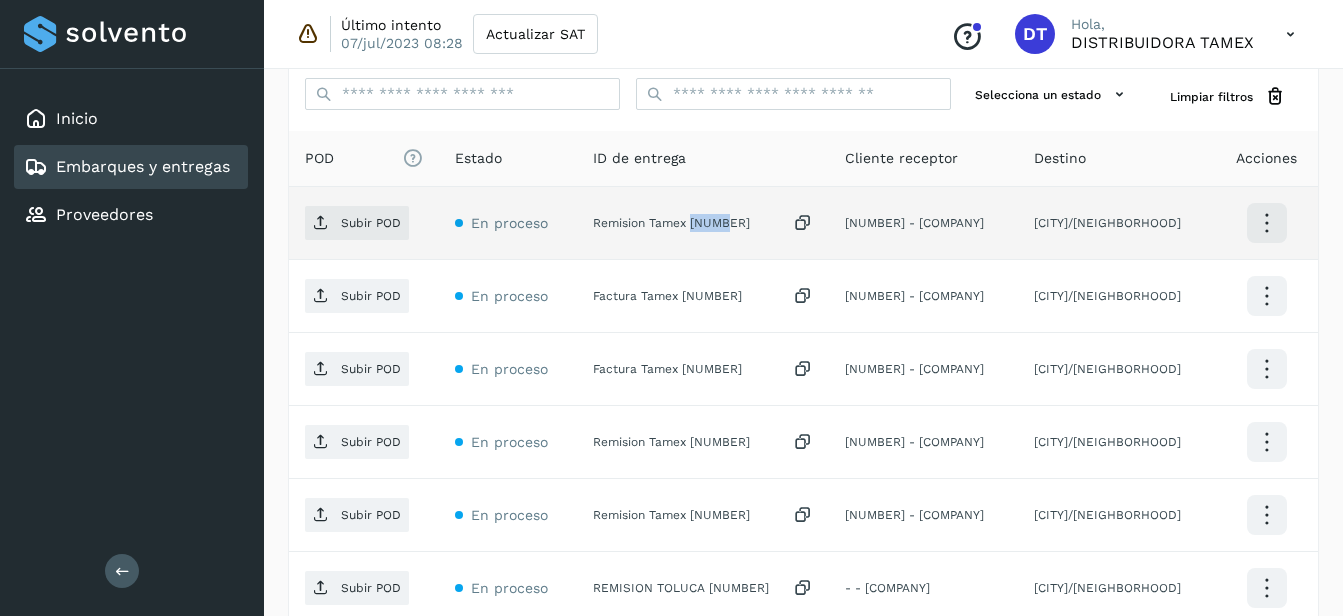 click on "Remision Tamex [NUMBER]" 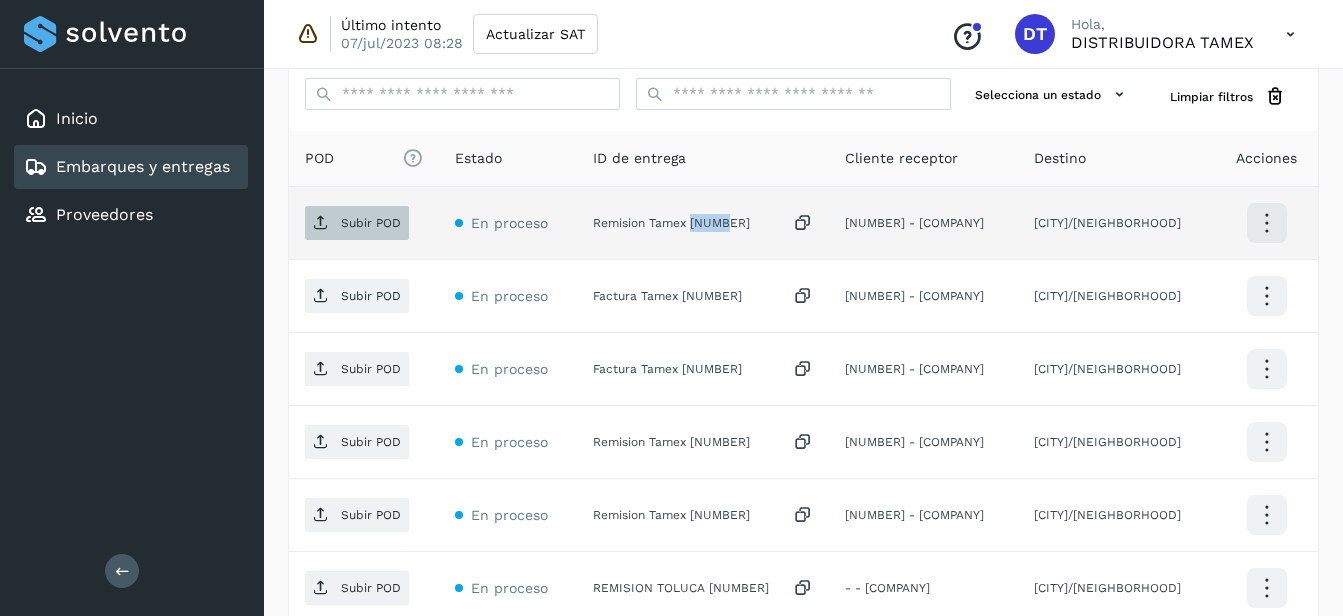 click on "Subir POD" at bounding box center [371, 223] 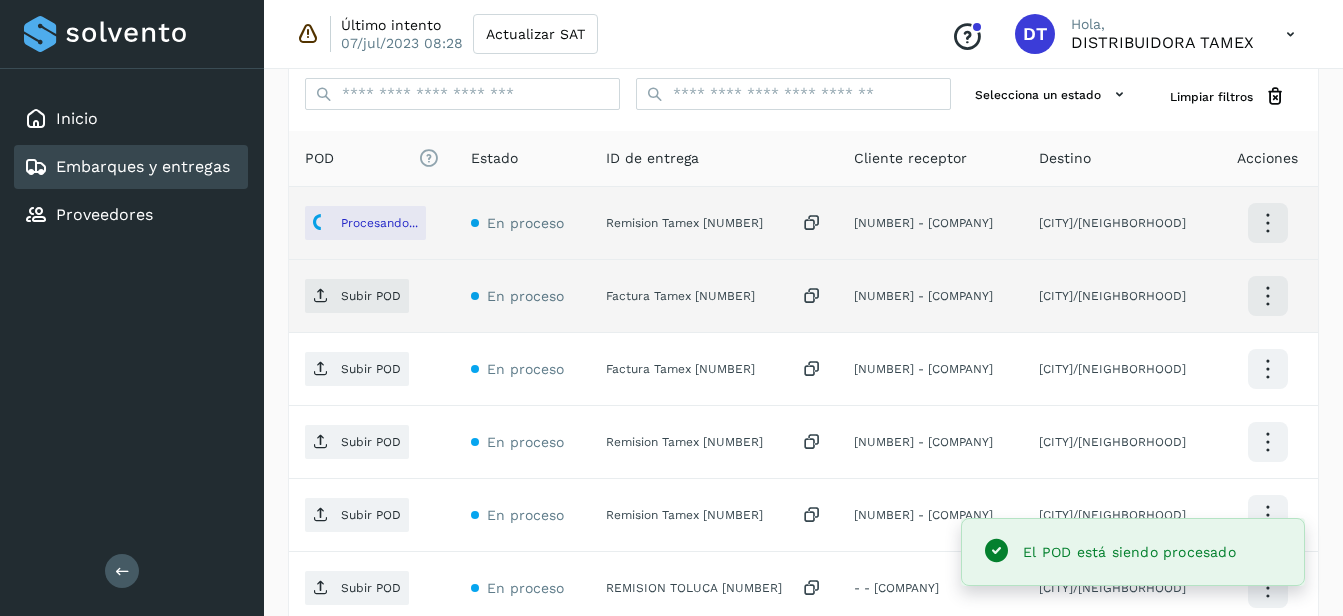 click on "Factura Tamex [NUMBER]" 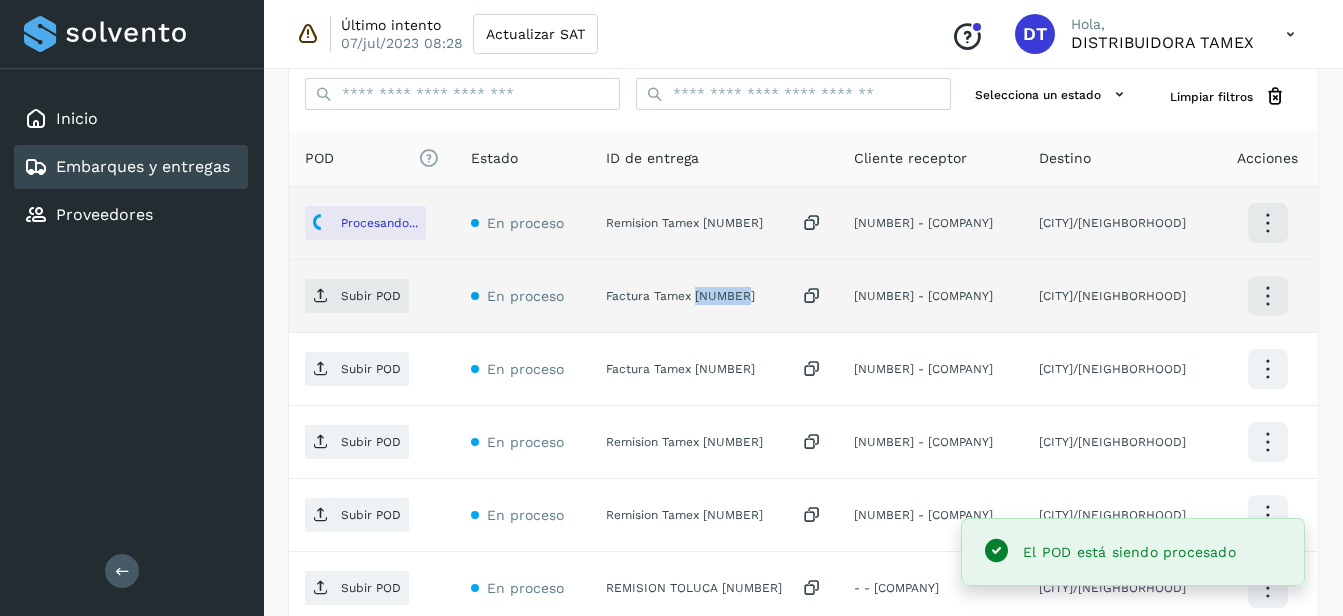 click on "Factura Tamex [NUMBER]" 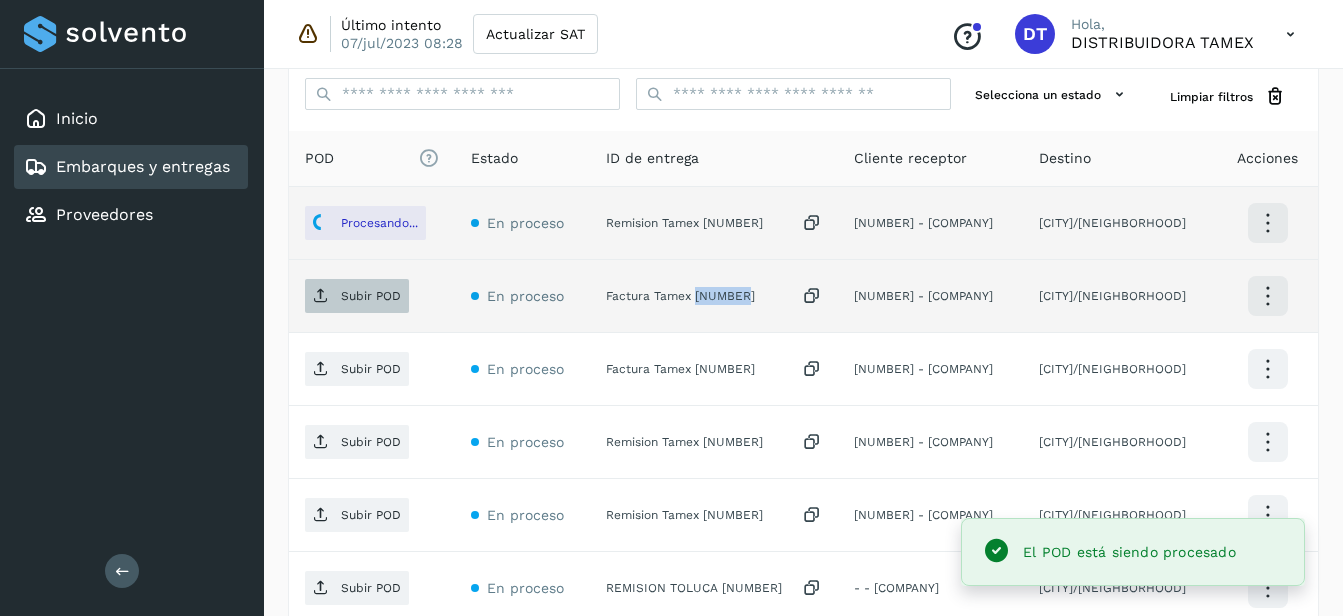 click on "Subir POD" at bounding box center (371, 296) 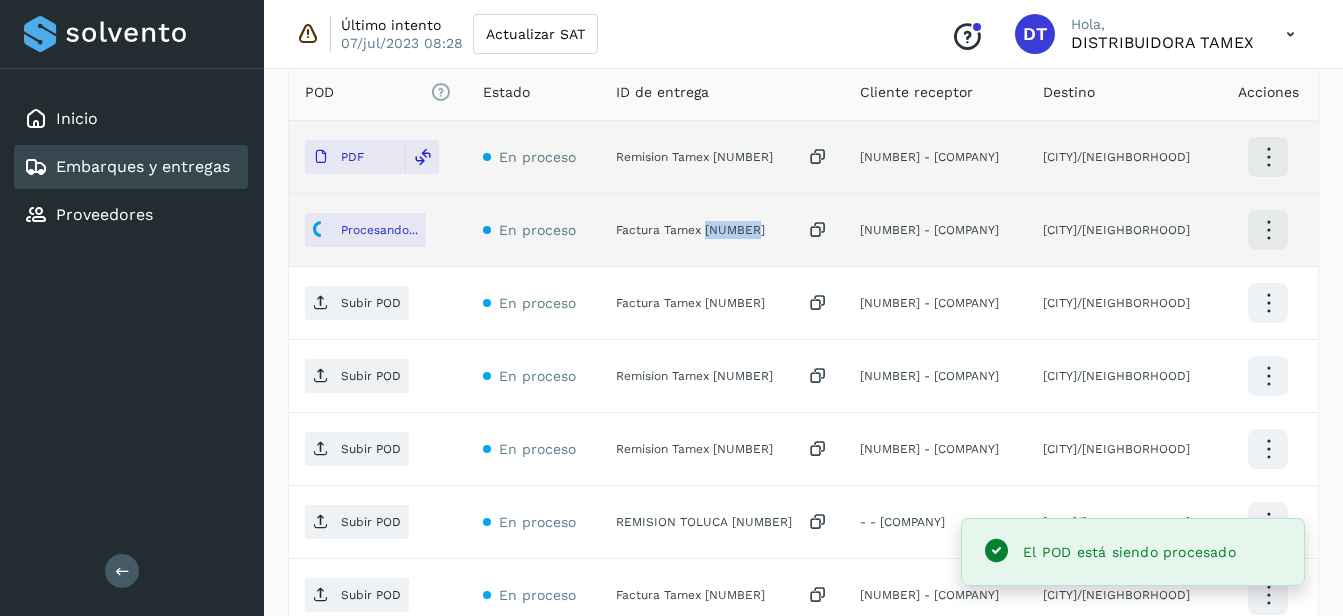 scroll, scrollTop: 600, scrollLeft: 0, axis: vertical 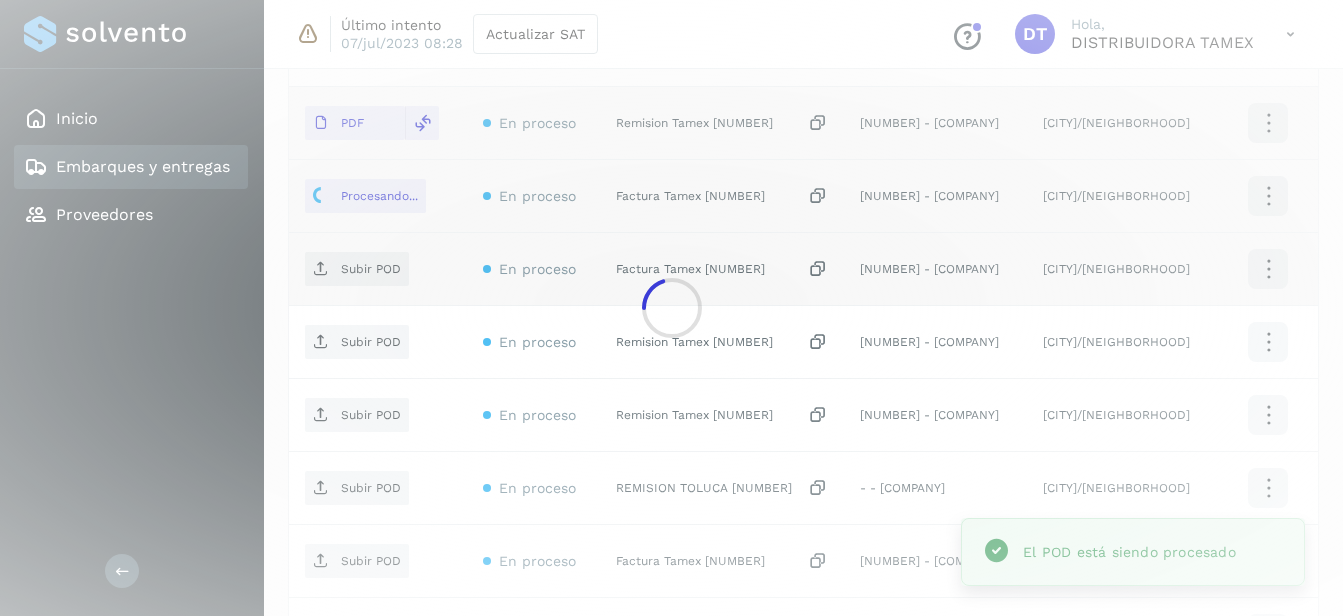 click 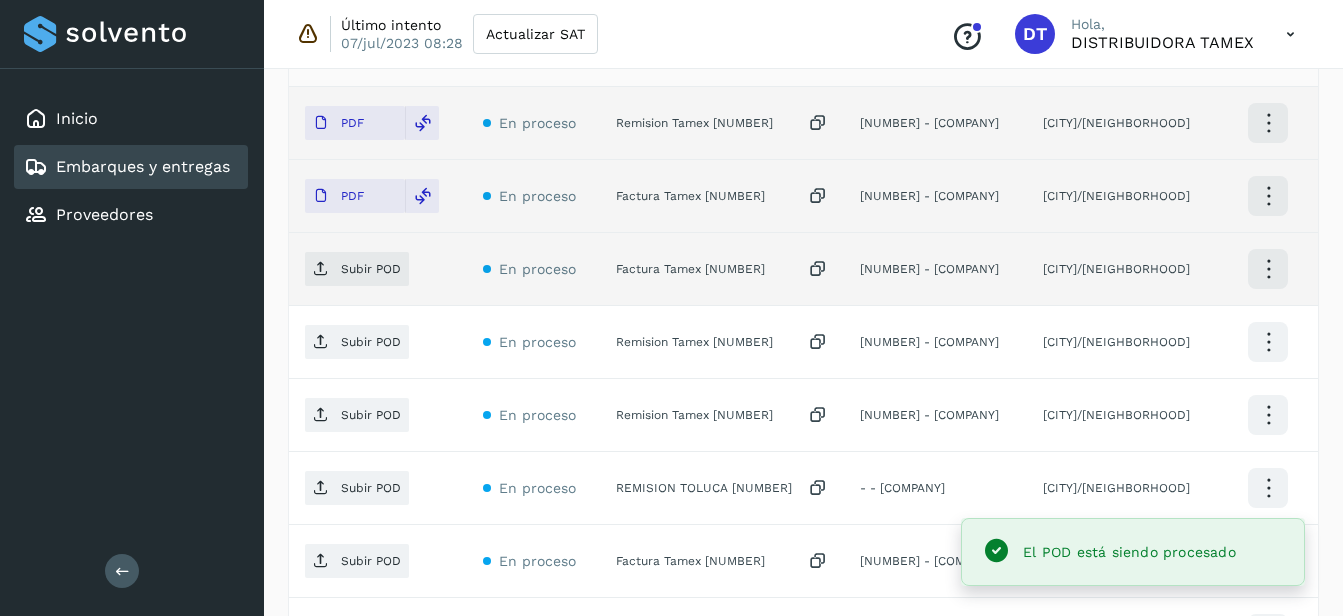 click on "Factura Tamex [NUMBER]" 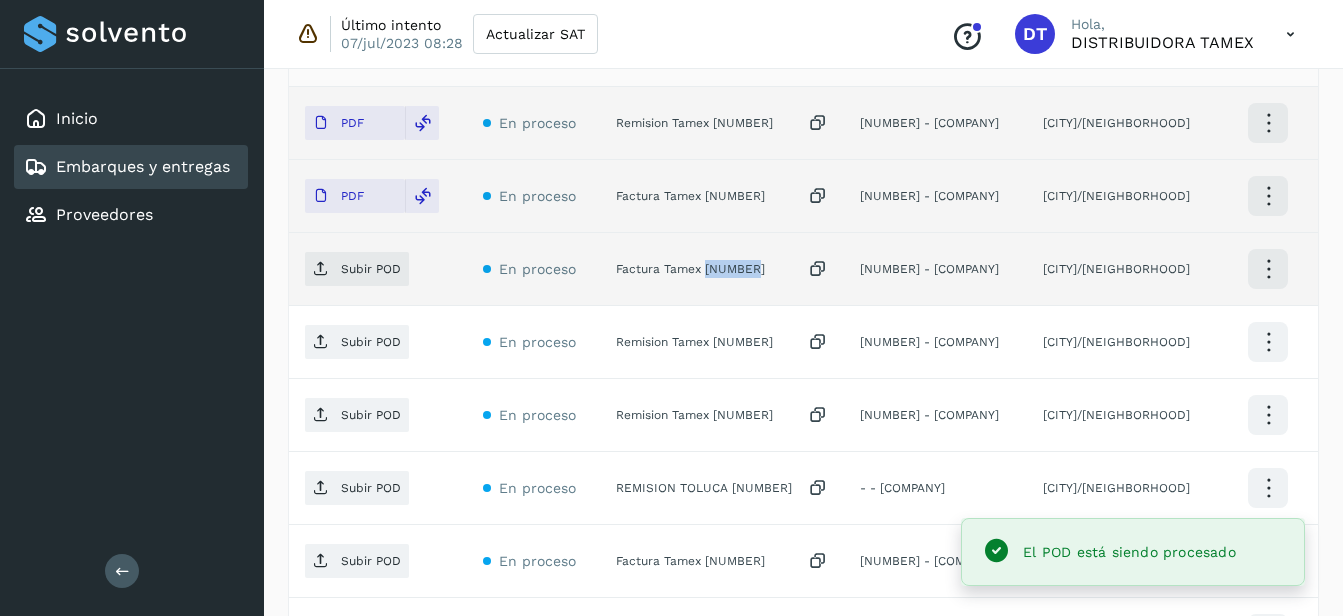 click on "Factura Tamex [NUMBER]" 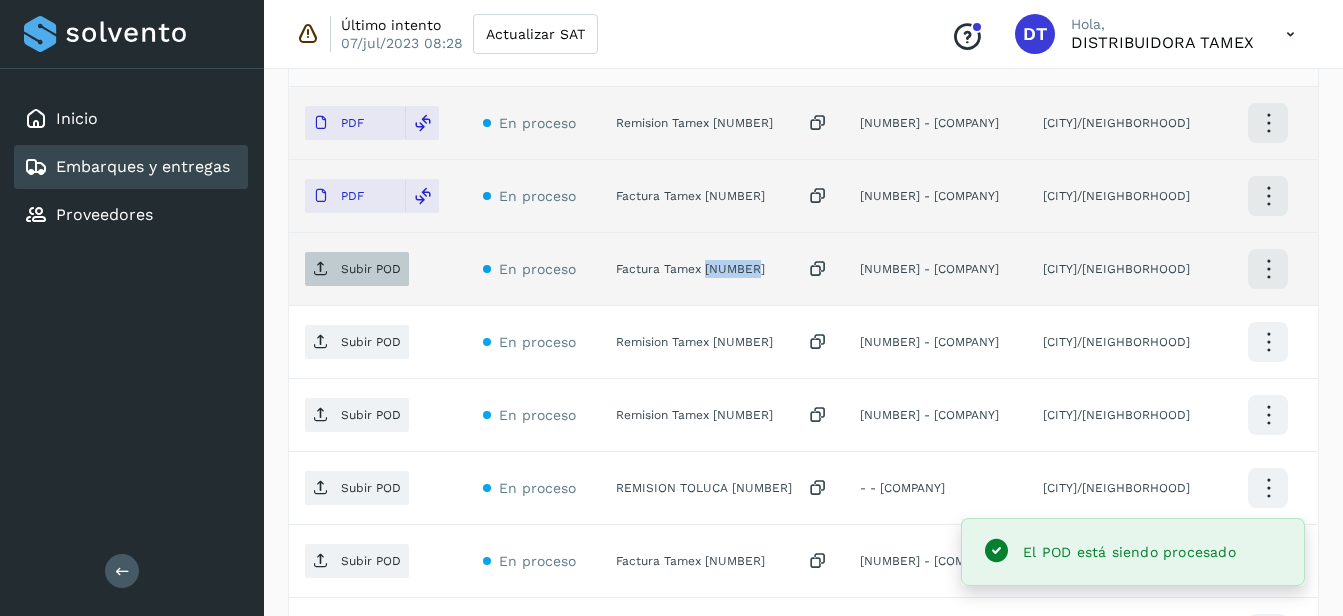 click on "Subir POD" at bounding box center [357, 269] 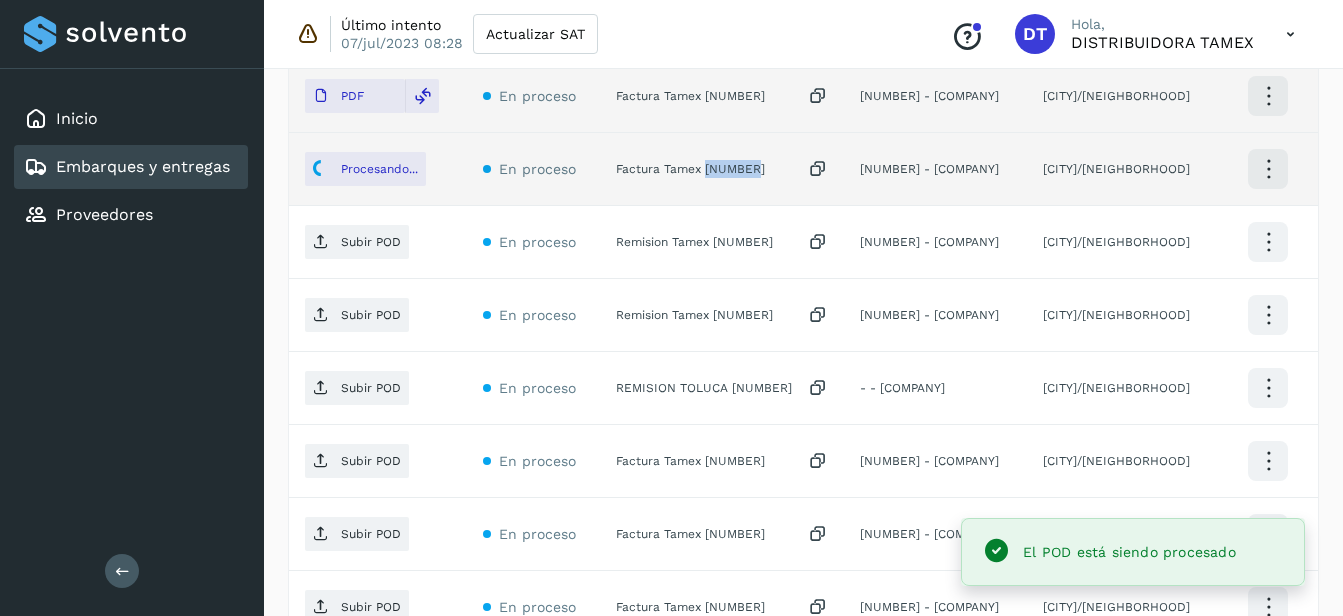 scroll, scrollTop: 800, scrollLeft: 0, axis: vertical 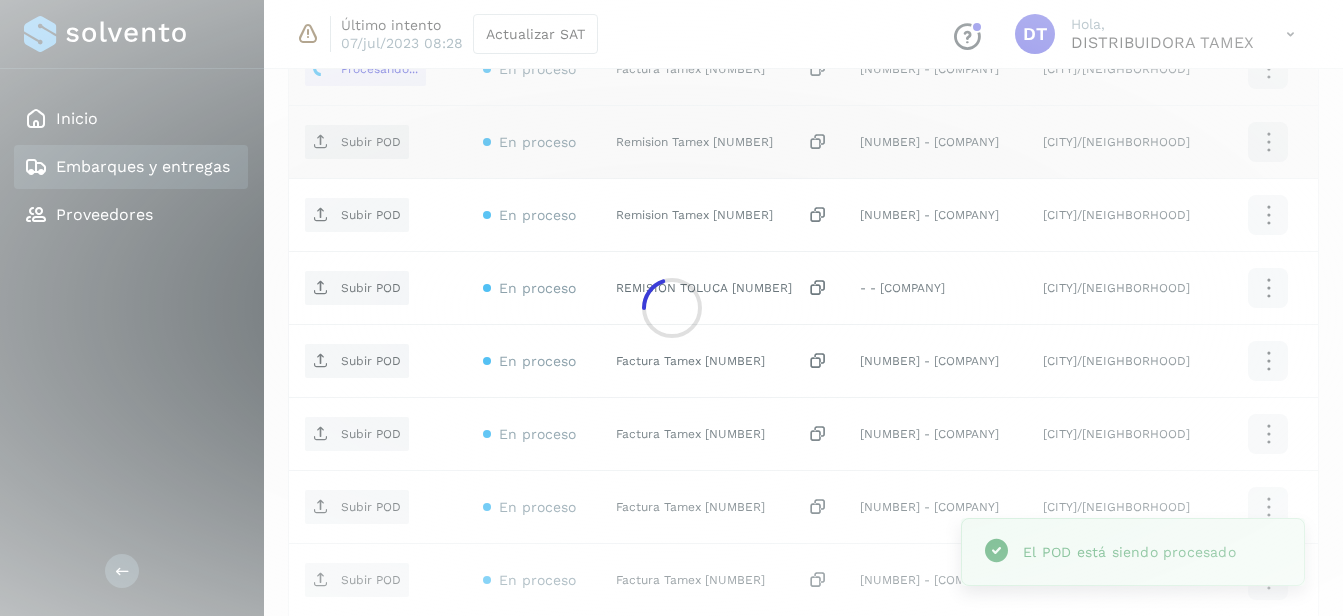 click 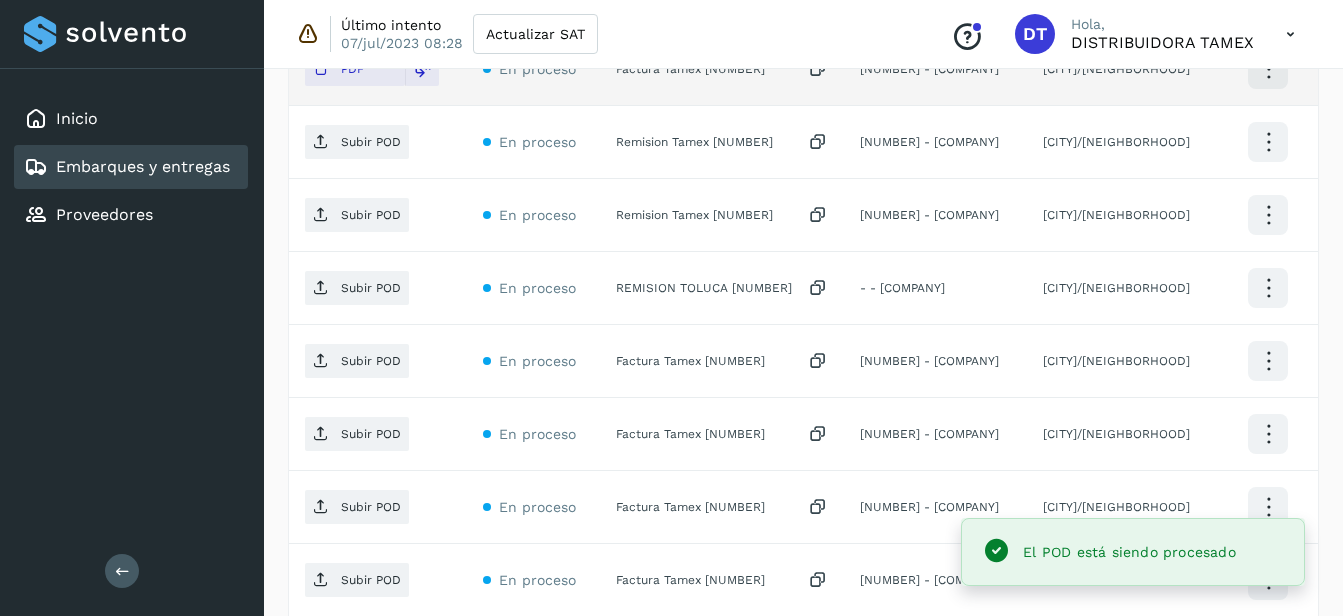 click on "Remision Tamex [NUMBER]" 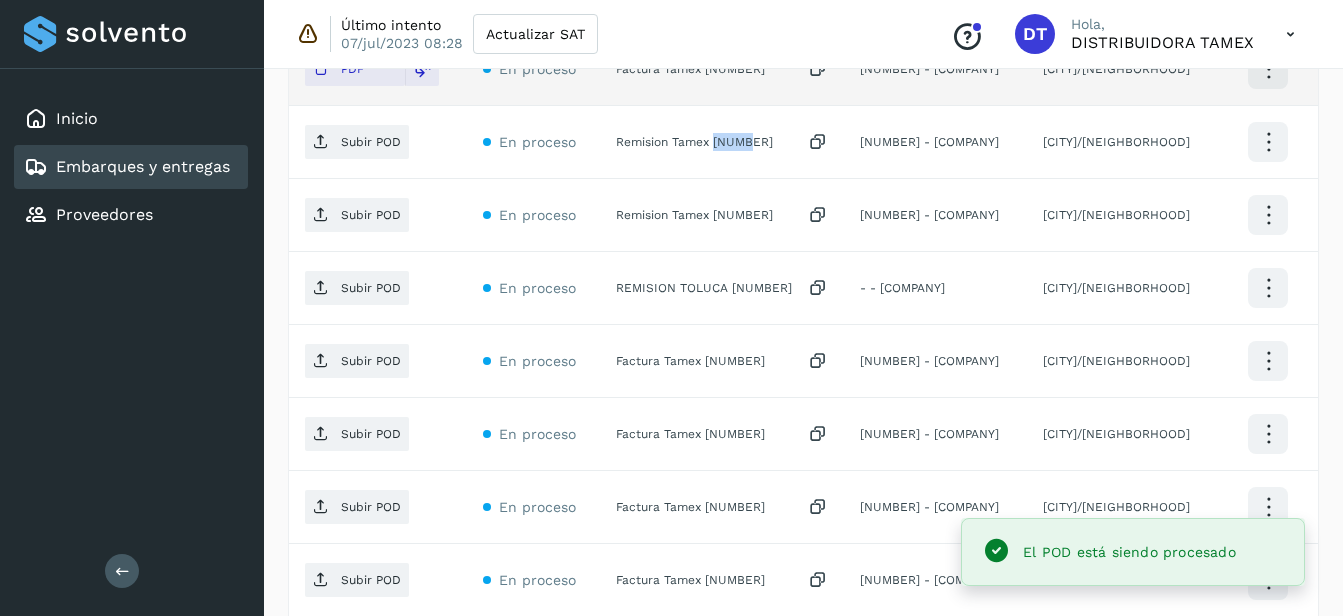 click on "Remision Tamex [NUMBER]" 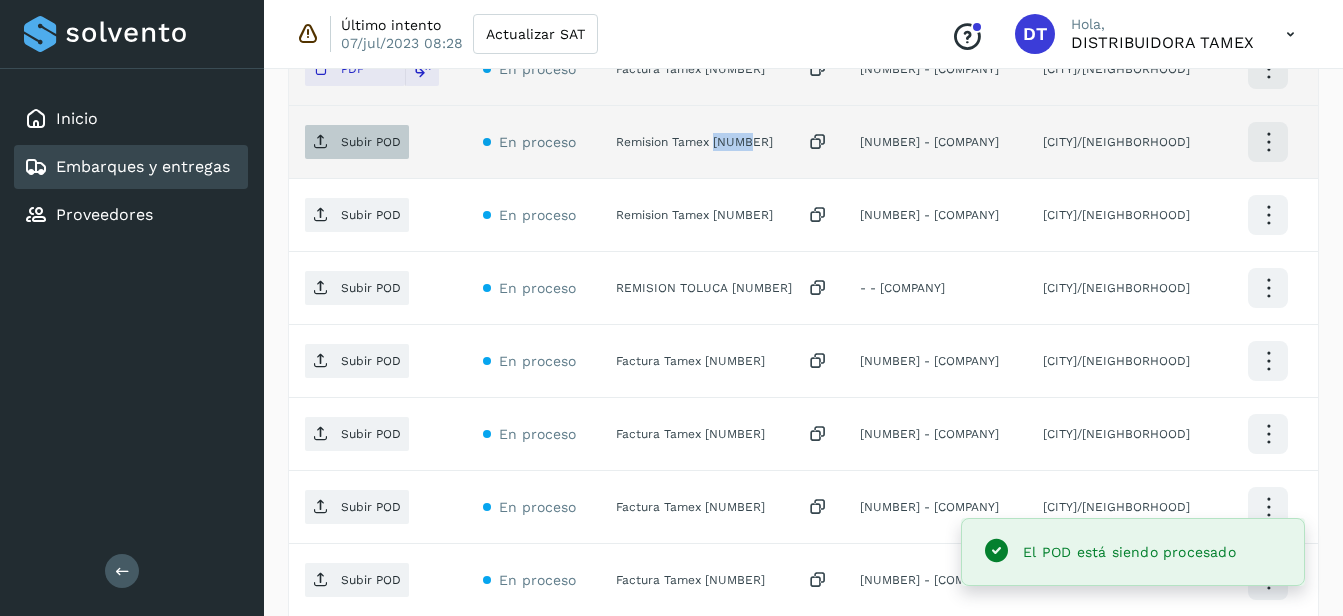 click on "Subir POD" at bounding box center (371, 142) 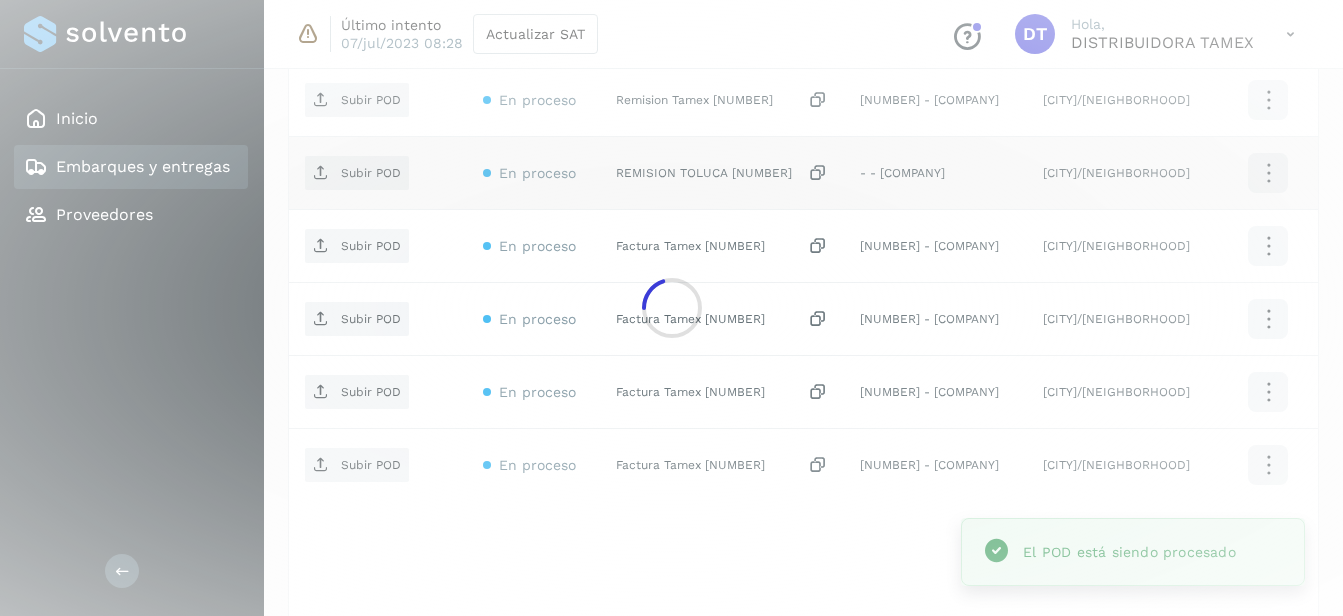 scroll, scrollTop: 796, scrollLeft: 0, axis: vertical 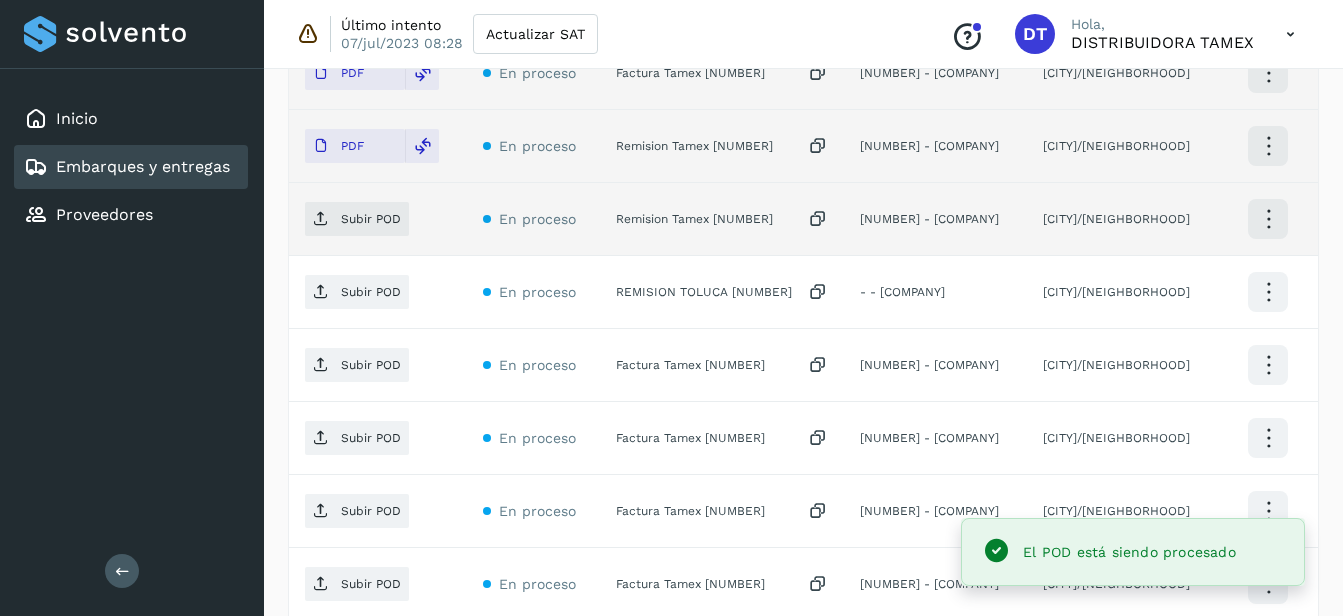 click on "Remision Tamex [NUMBER]" 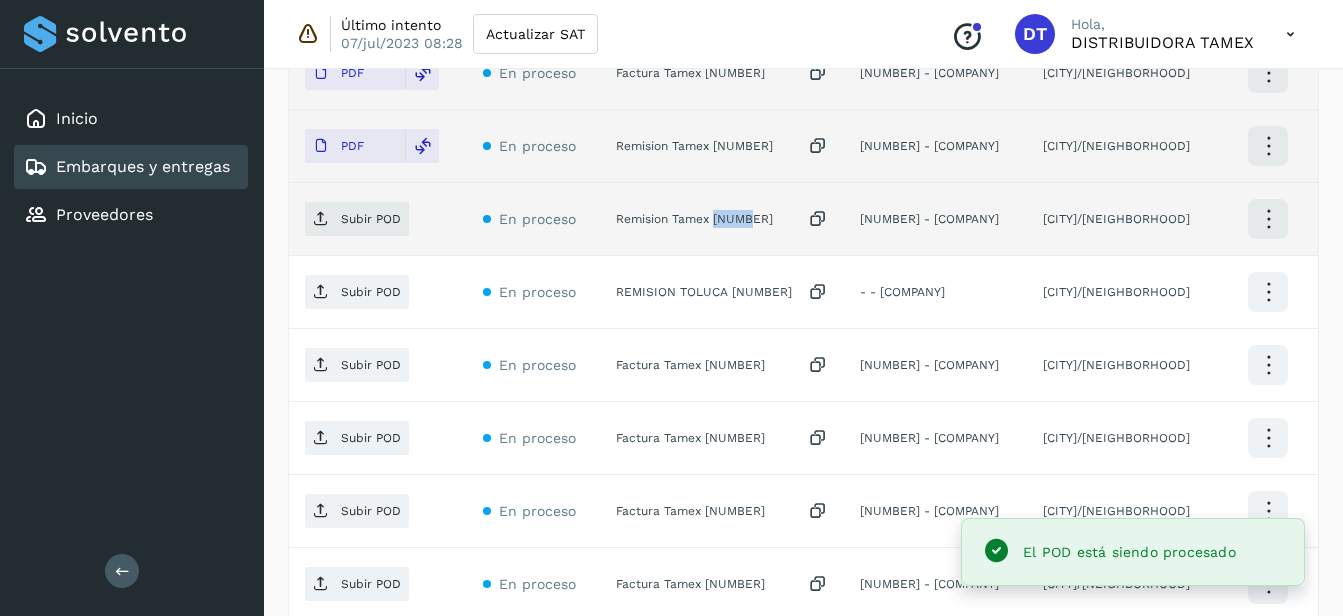 click on "Remision Tamex [NUMBER]" 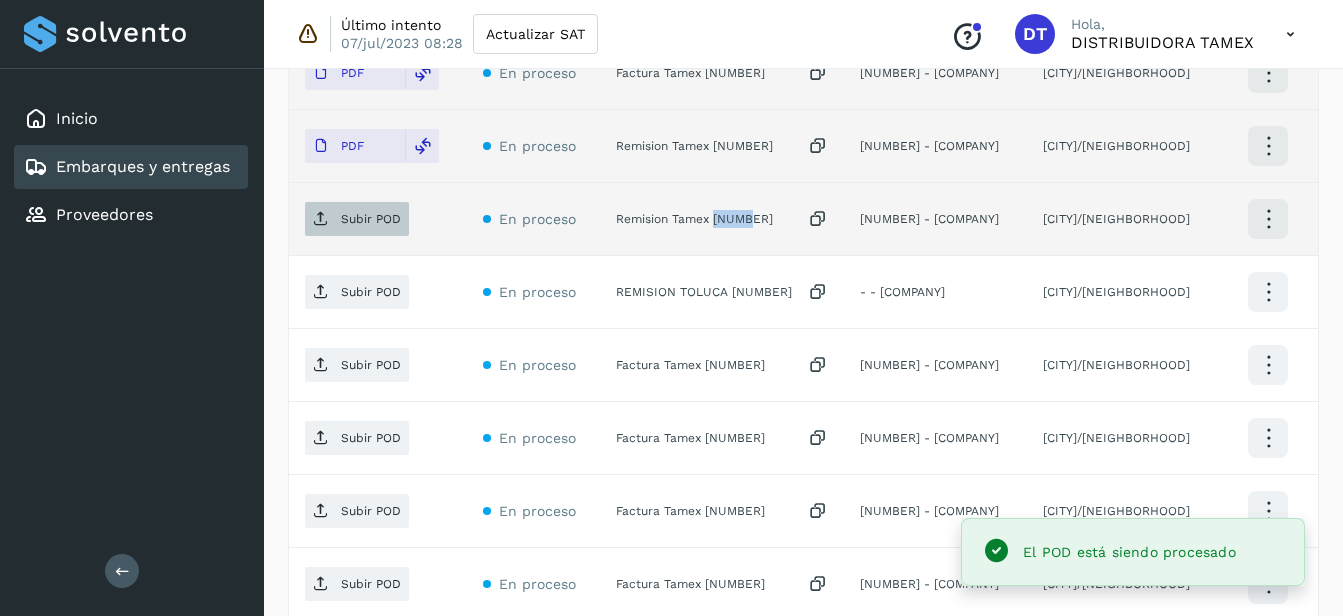 click on "Subir POD" at bounding box center [357, 219] 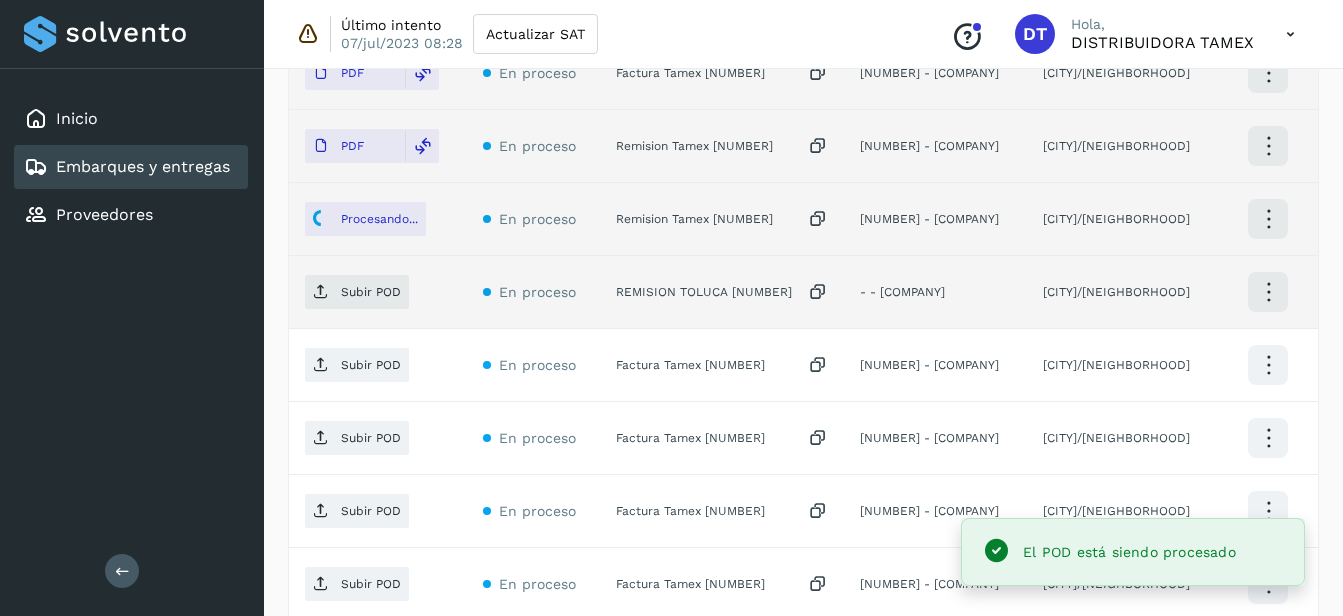 click on "REMISION TOLUCA [NUMBER]" 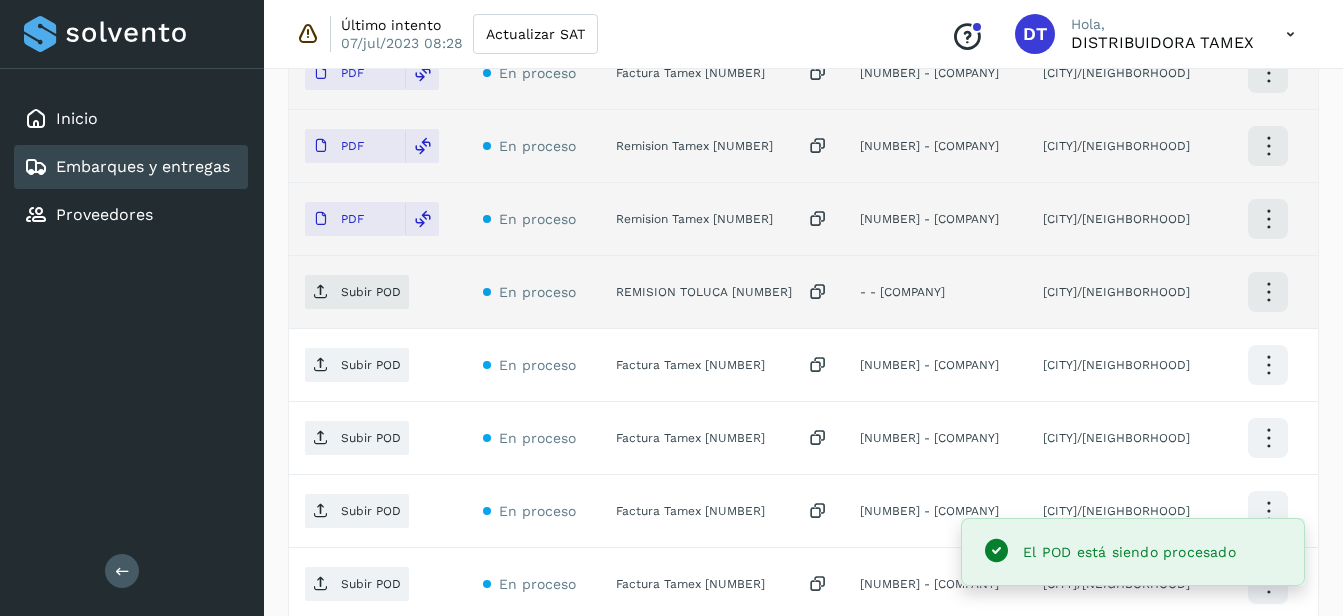 click on "REMISION TOLUCA [NUMBER]" 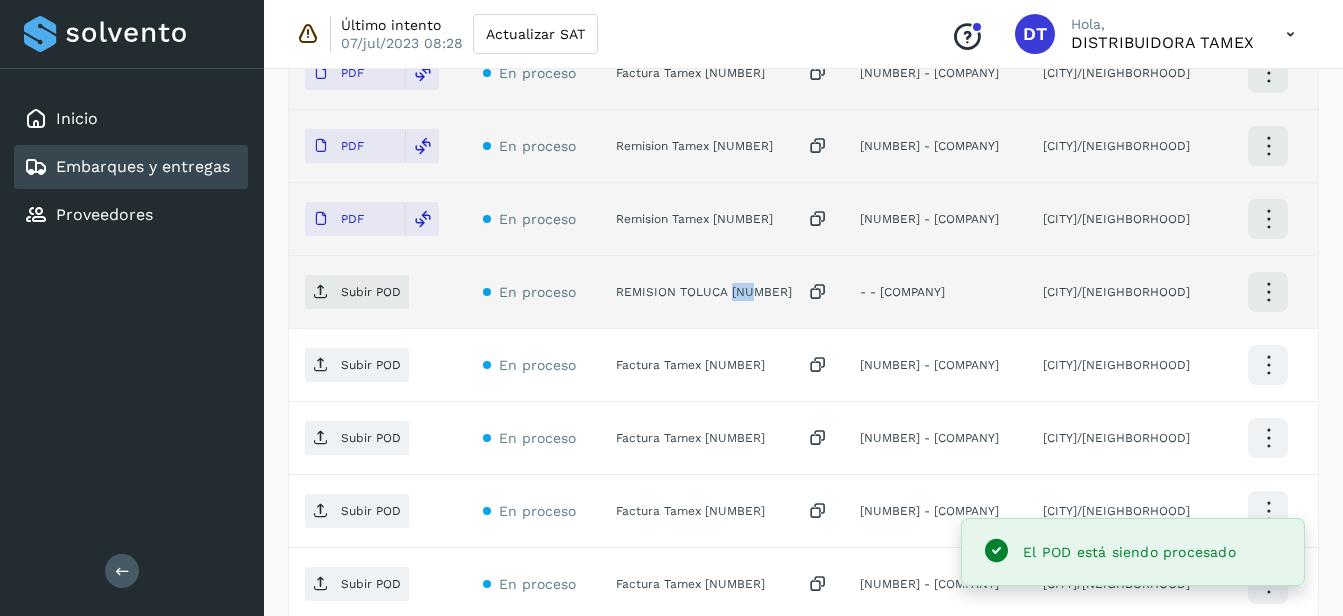 click on "REMISION TOLUCA [NUMBER]" 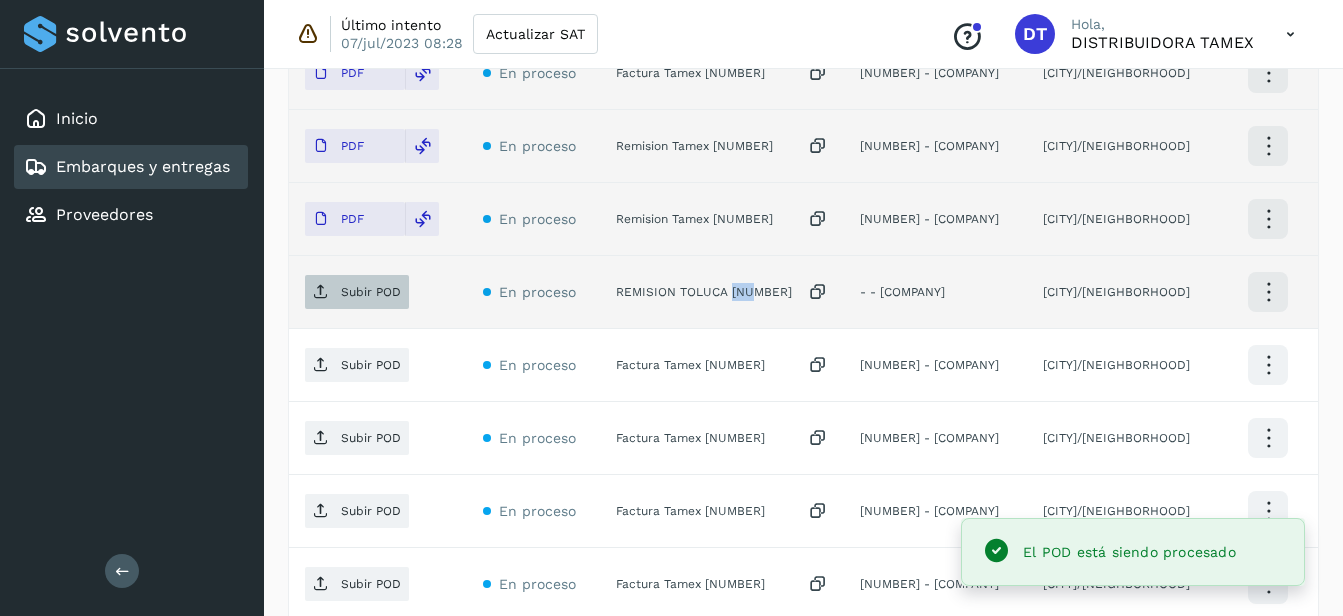 click on "Subir POD" at bounding box center [371, 292] 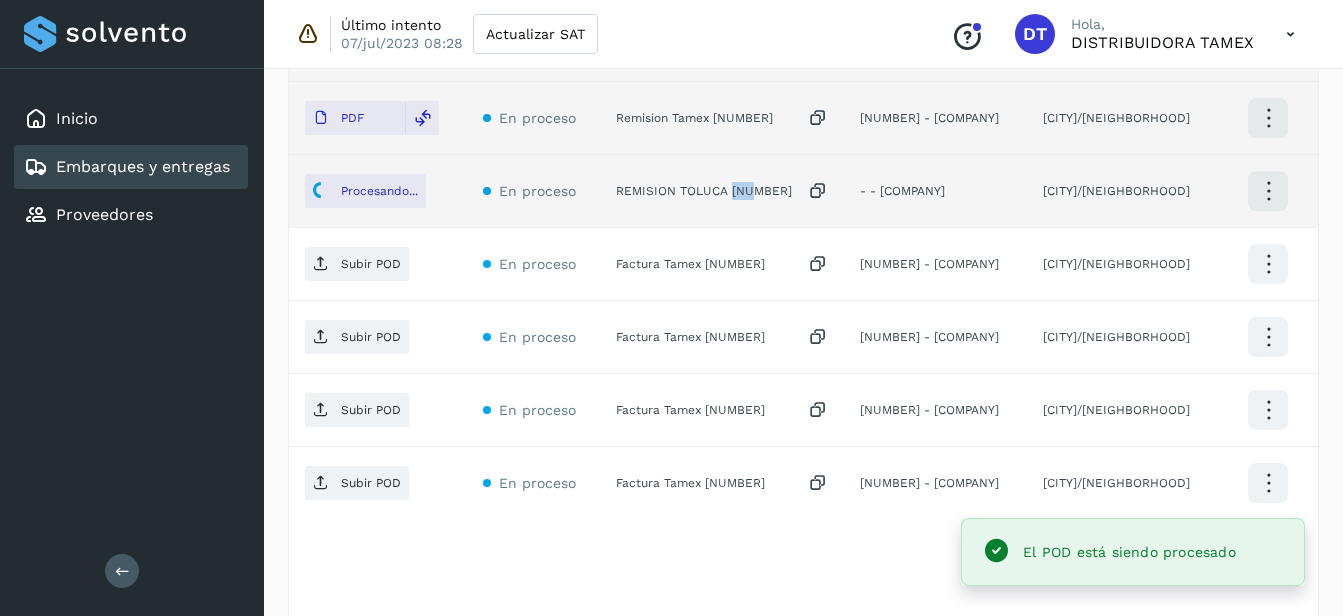 scroll, scrollTop: 996, scrollLeft: 0, axis: vertical 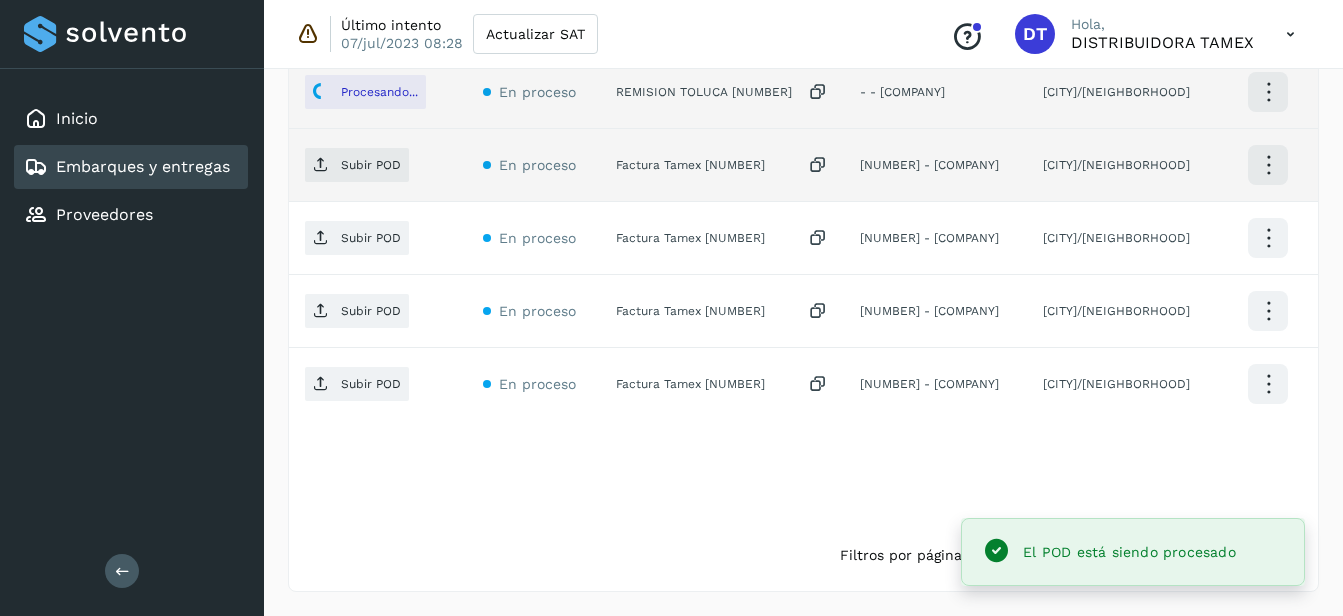 click on "Factura Tamex [NUMBER]" 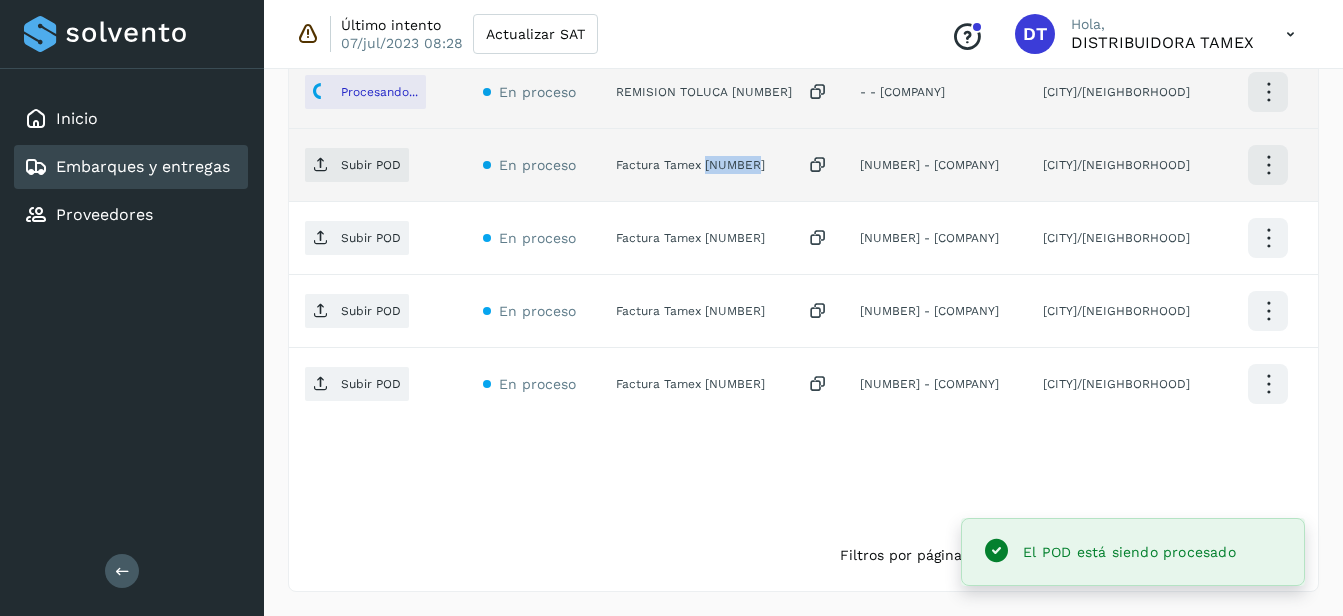 click on "Factura Tamex [NUMBER]" 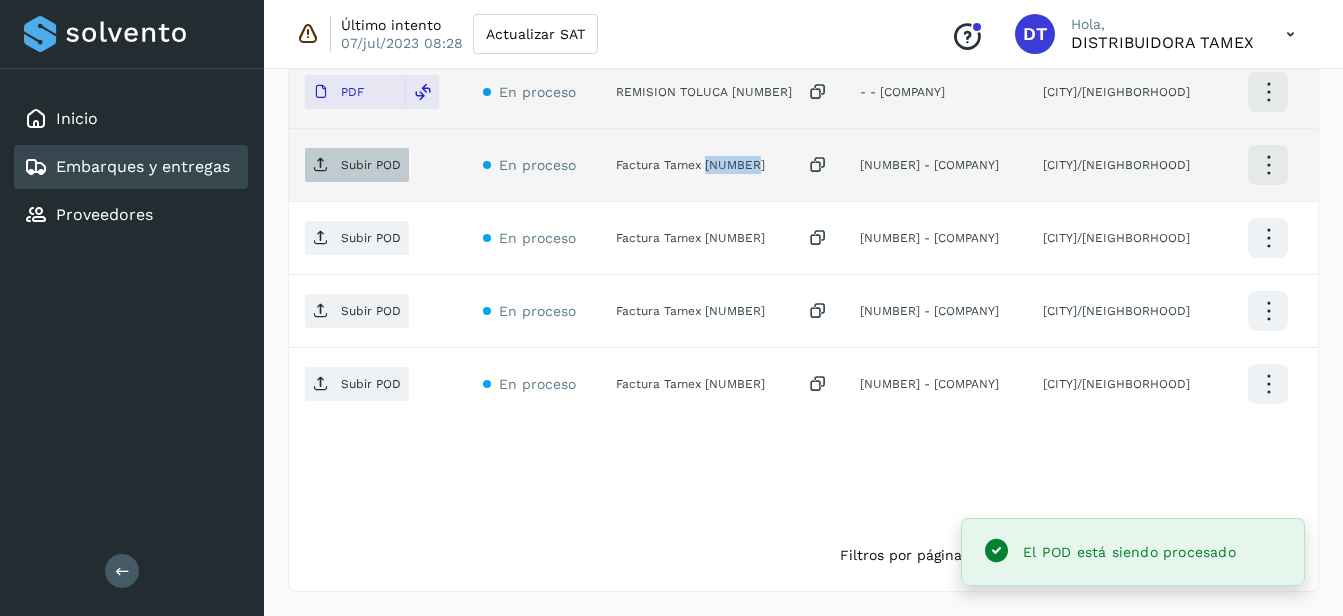 click on "Subir POD" at bounding box center [371, 165] 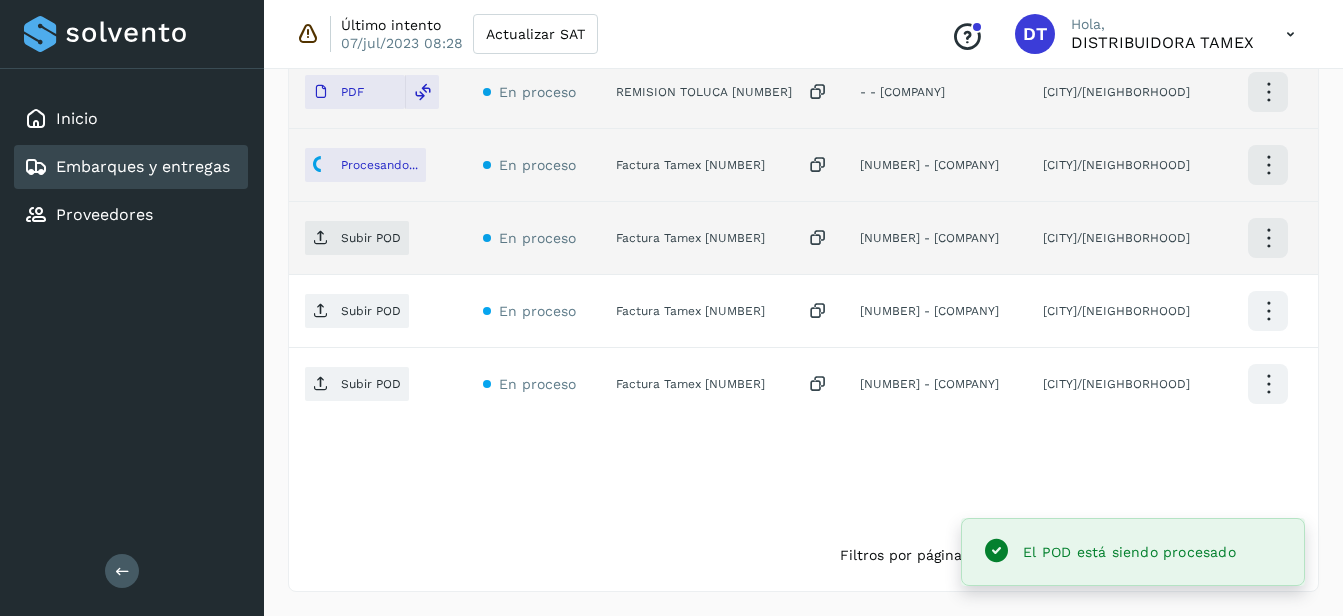 click on "Factura Tamex [NUMBER]" 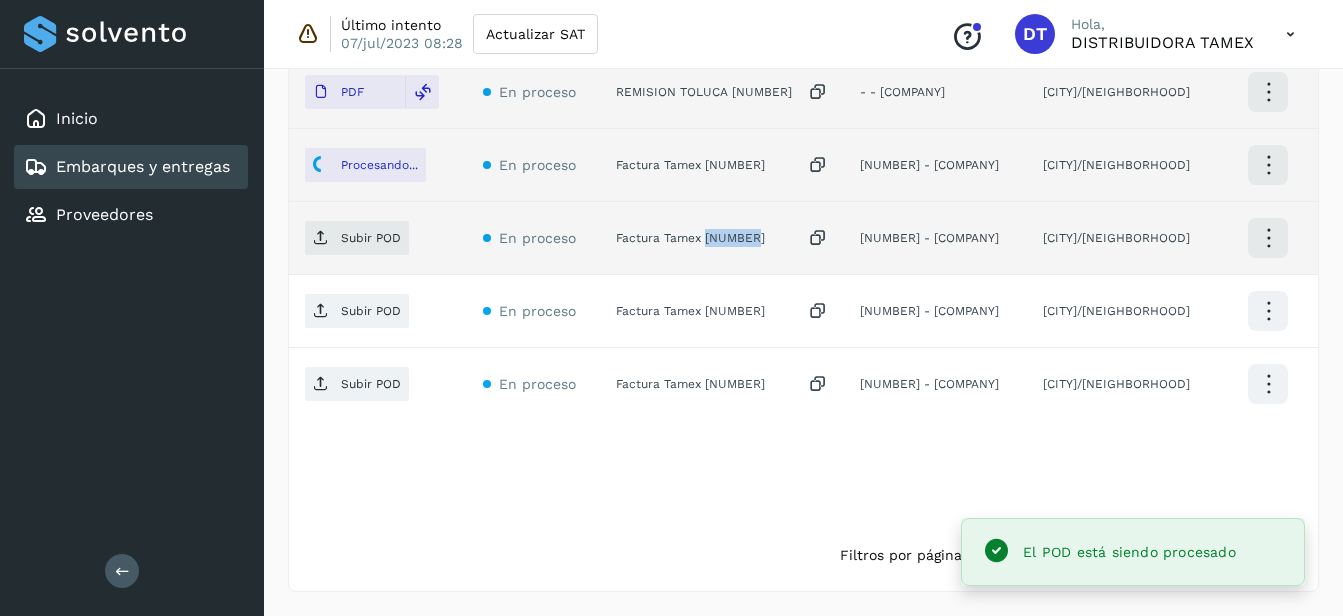 click on "Factura Tamex [NUMBER]" 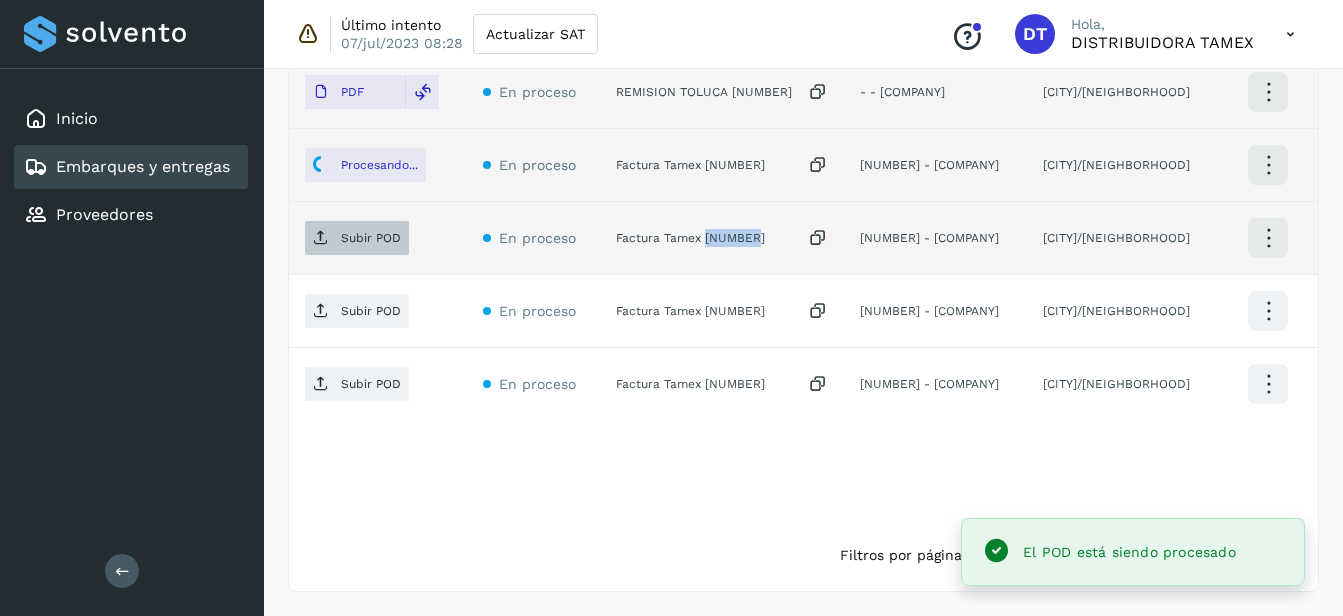 click on "Subir POD" at bounding box center [371, 238] 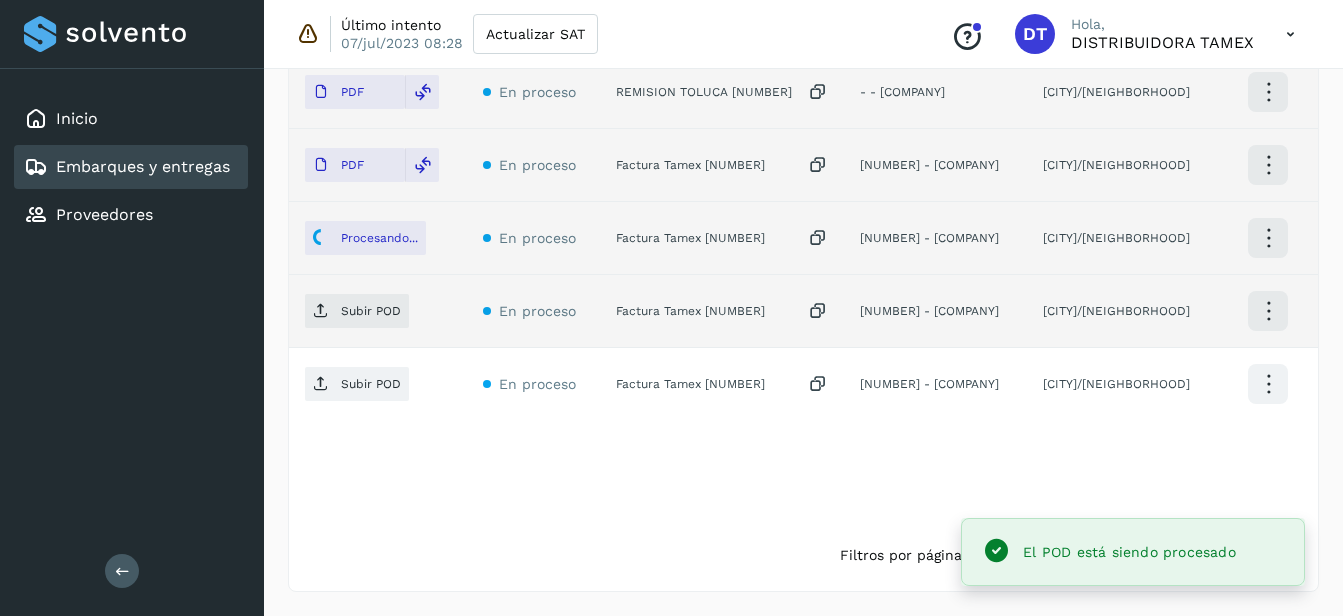click on "Factura Tamex [NUMBER]" 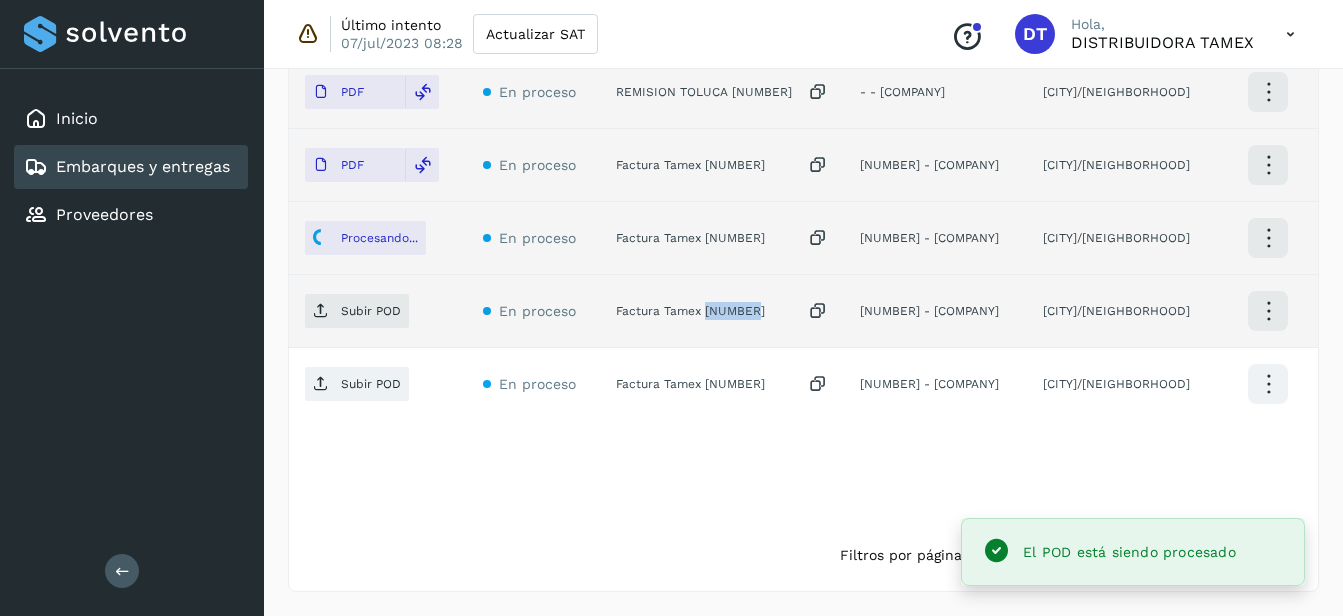click on "Factura Tamex [NUMBER]" 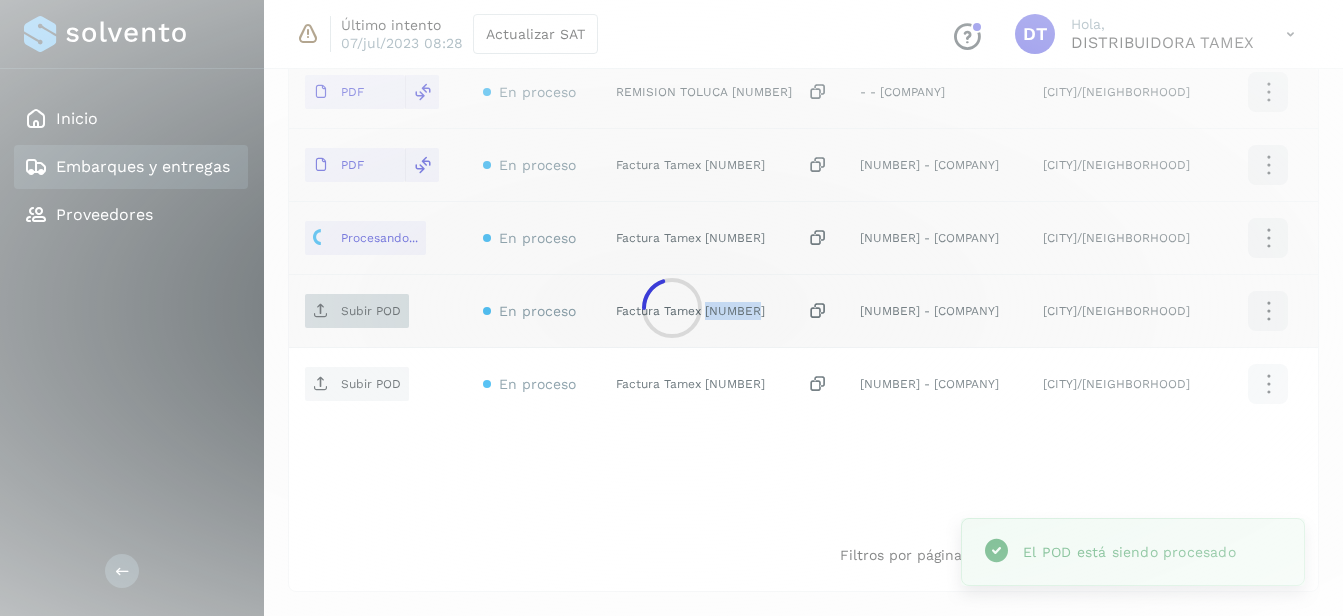 click on "Inicio Embarques y entregas Proveedores Salir Último intento 07/jul/2023 08:28 Actualizar SAT
Conoce nuestros beneficios
DT Hola, DISTRIBUIDORA TAMEX Embarques y entregas Embarque #[ID]  ✨ Muy pronto podrás gestionar todos tus accesorios desde esta misma página. Conocer más Embarque En proceso
Verifica el estado de la factura o entregas asociadas a este embarque
ID de embarque [ID] Fecha de embarque 31/jul/2025 00:00 Proveedor Tamex Costo planificado  $0.00 MXN  Cliente emisor Tamex Entregas 12 Origen Av. Pirules 1115 San Martin Obispo Facturas Asociar factura Aún no has subido ninguna factura Entregas En proceso Selecciona un estado Limpiar filtros POD
El tamaño máximo de archivo es de 20 Mb.
Estado ID de entrega Remision Tamex [NUMBER]  [NUMBER] - [COMPANY] PDF PDF PDF" 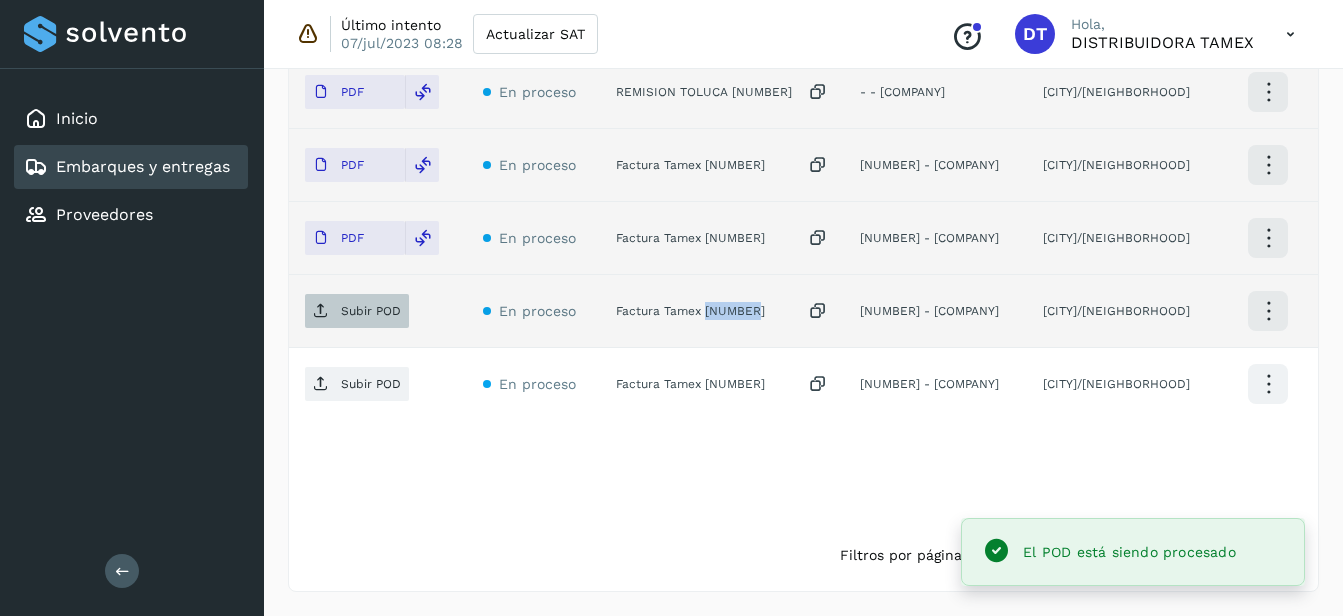 click on "Subir POD" at bounding box center (371, 311) 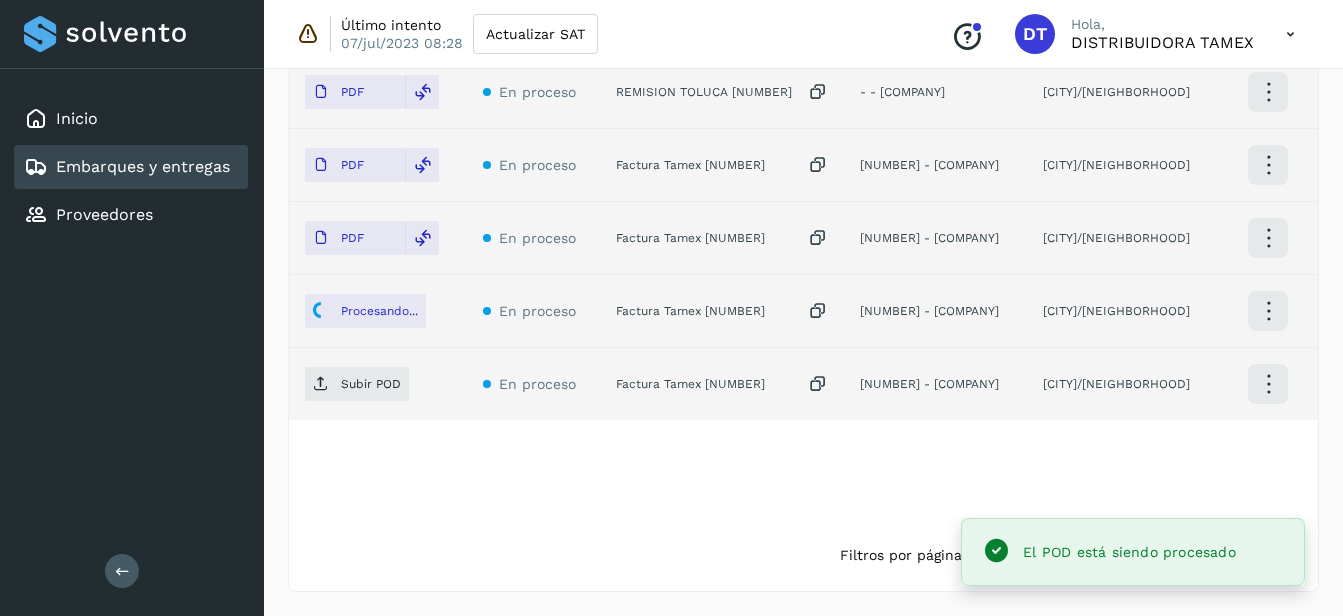 click on "Factura Tamex [NUMBER]" 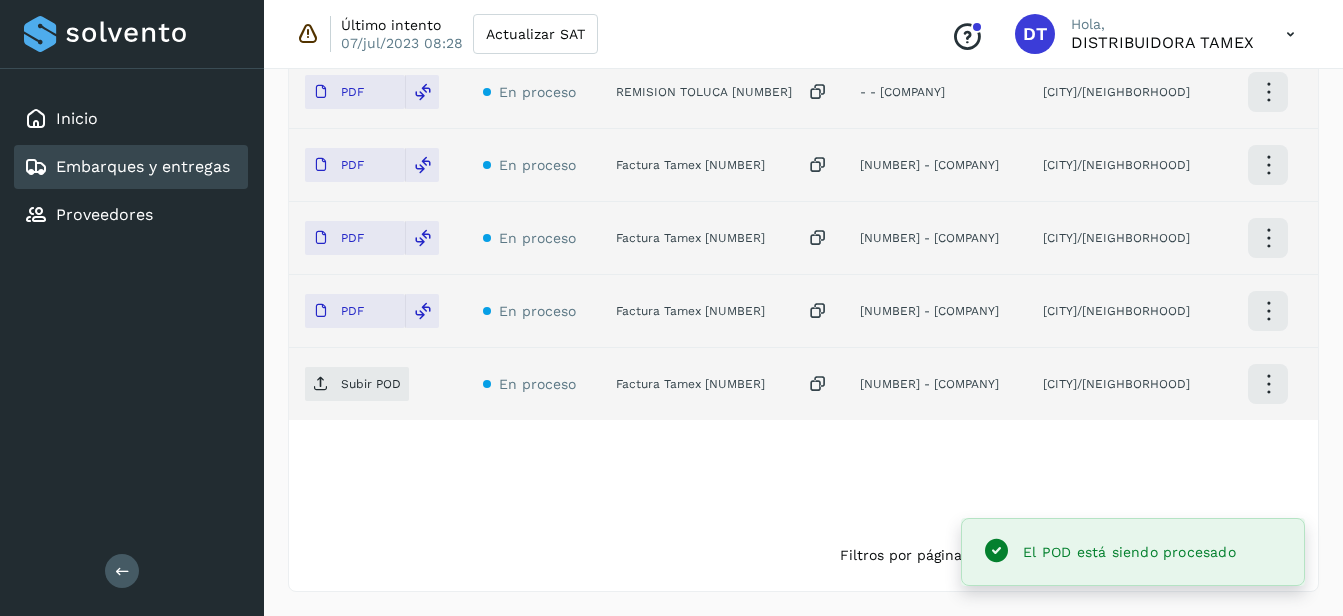 click on "Factura Tamex [NUMBER]" 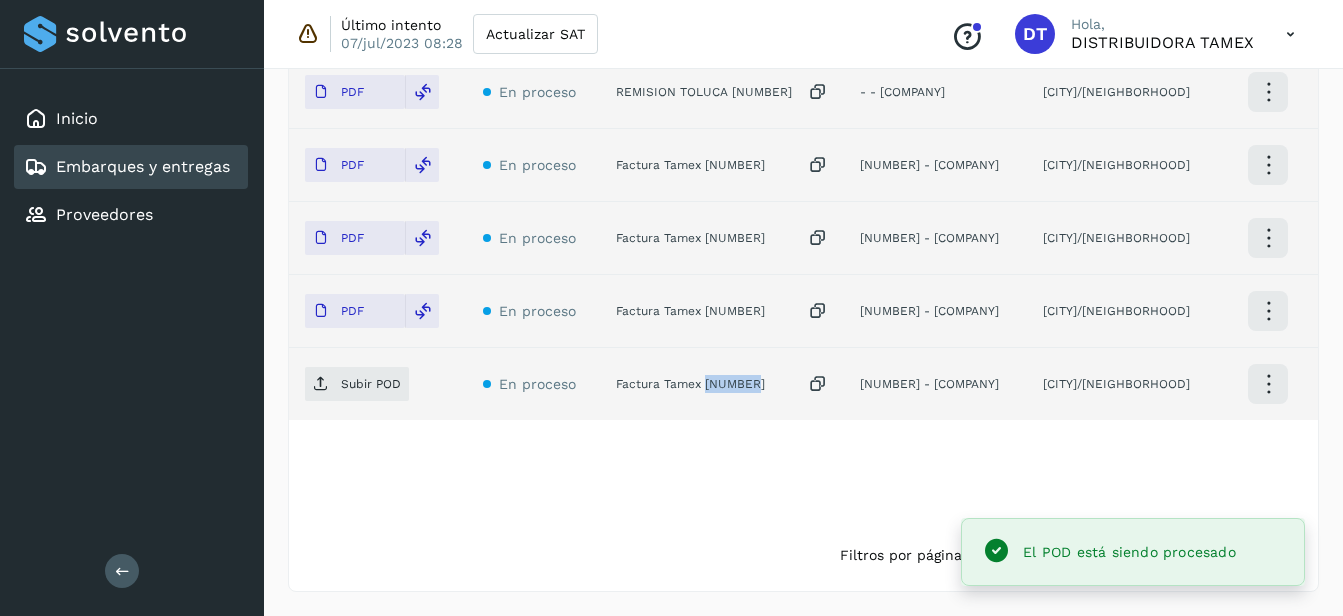 click on "Factura Tamex [NUMBER]" 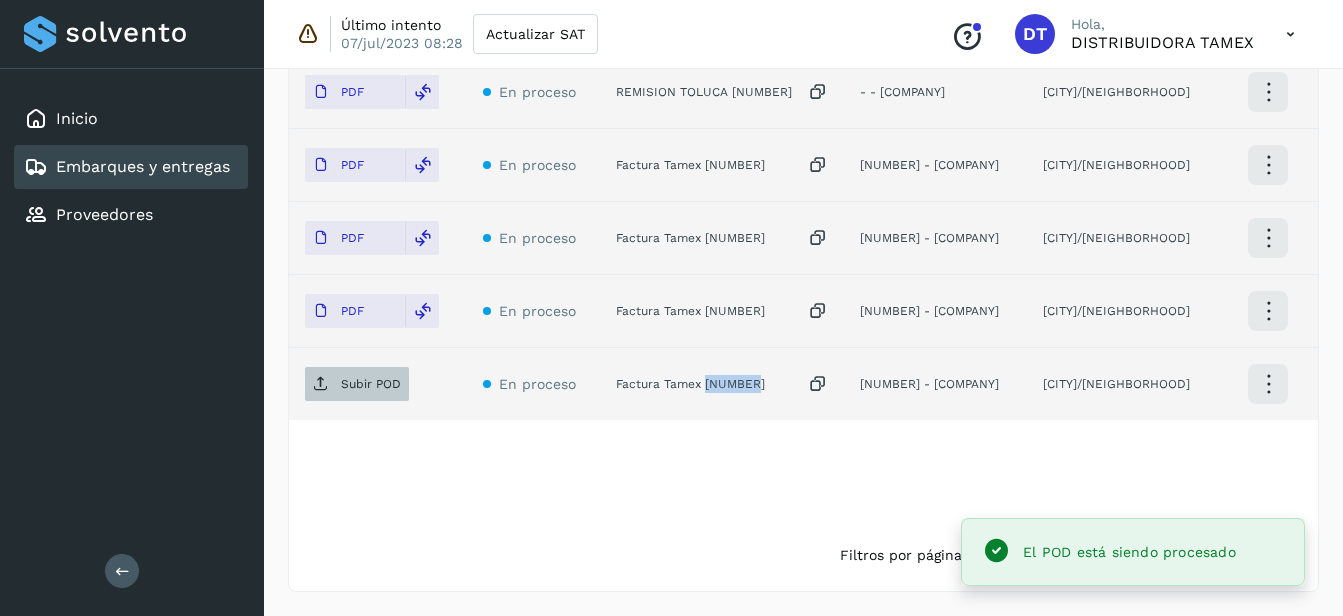 click on "Subir POD" at bounding box center [371, 384] 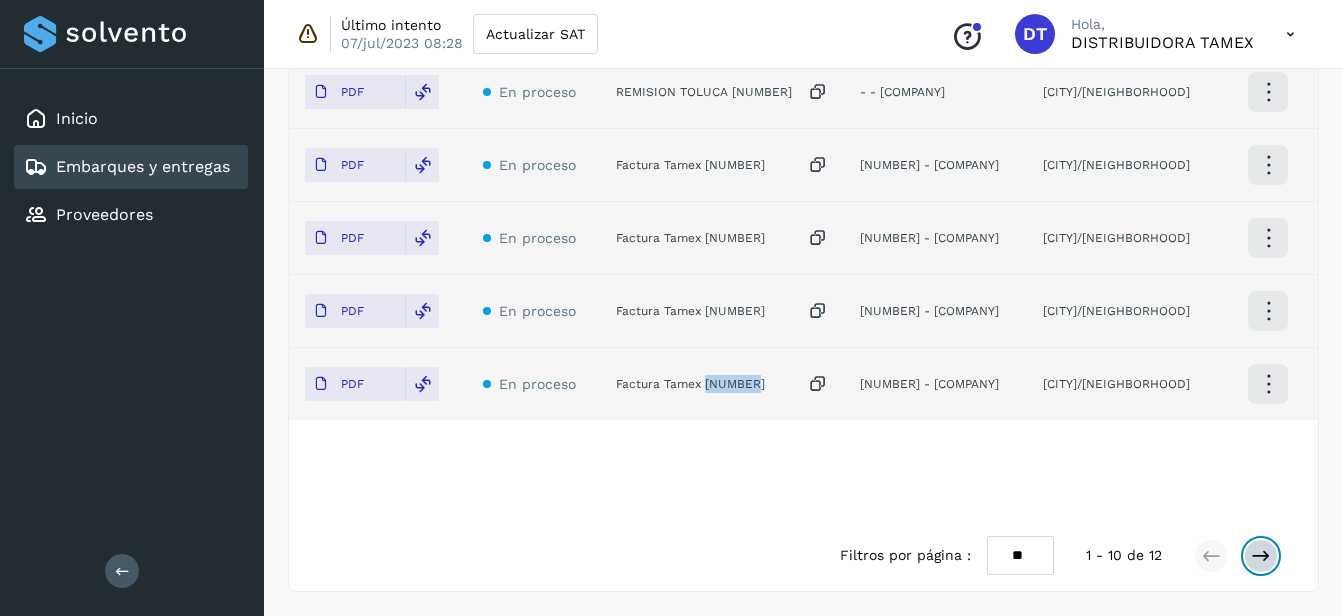 click at bounding box center [1261, 556] 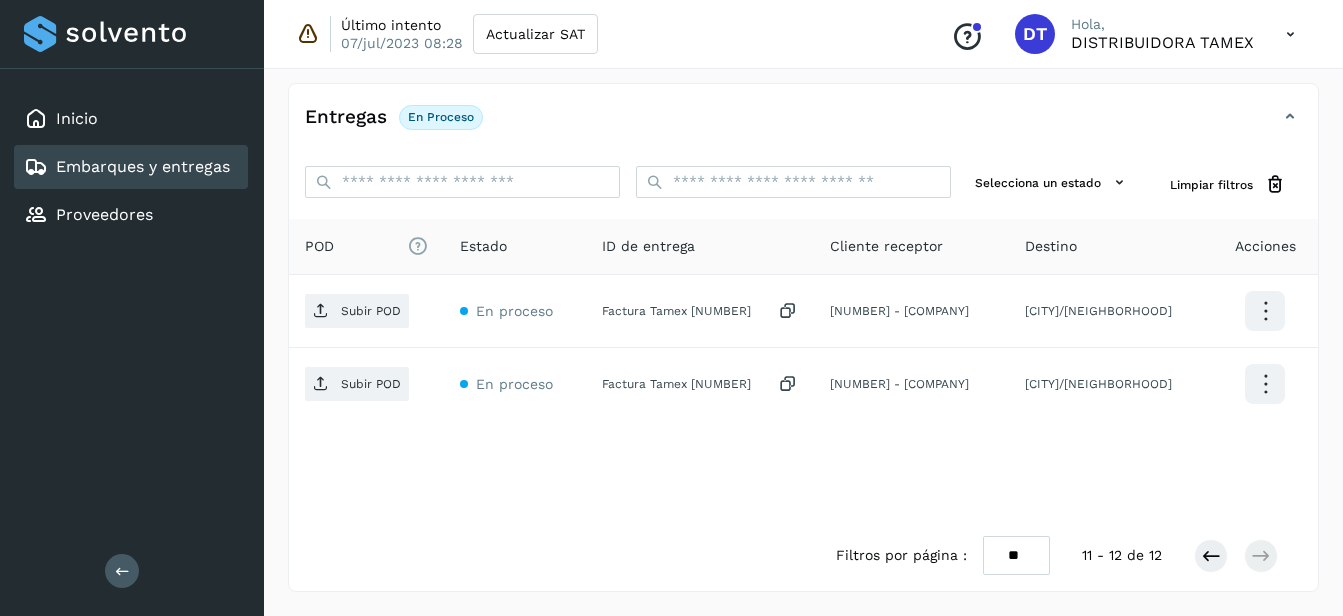 scroll, scrollTop: 412, scrollLeft: 0, axis: vertical 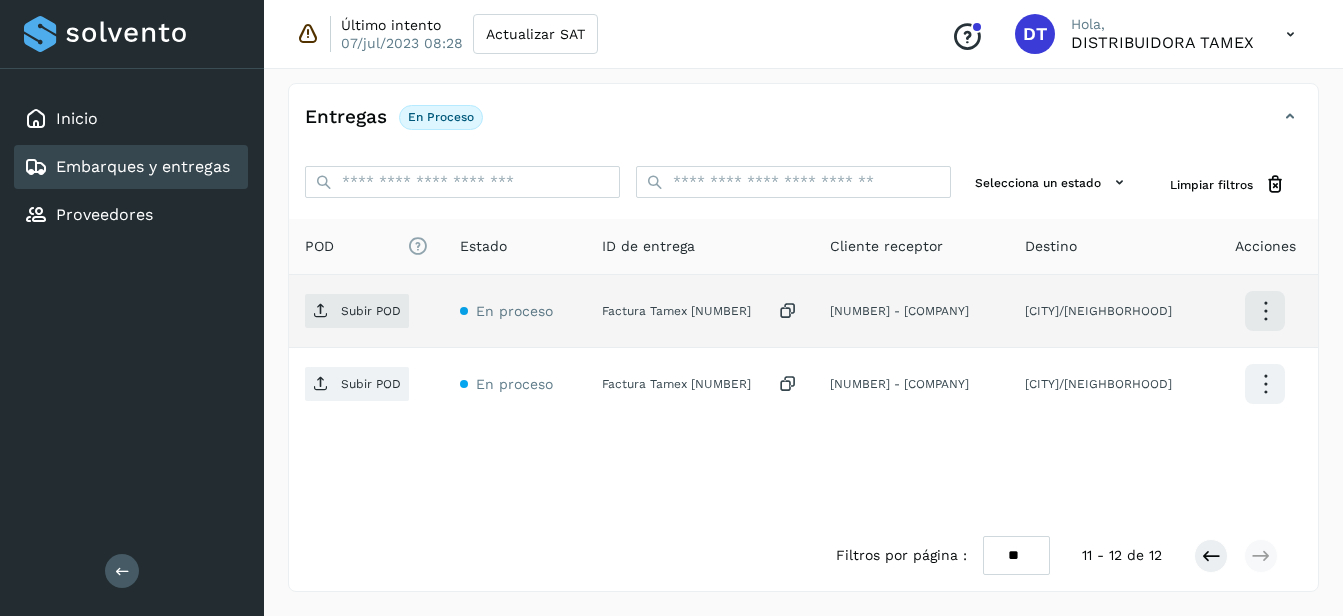 click on "Factura Tamex [NUMBER]" 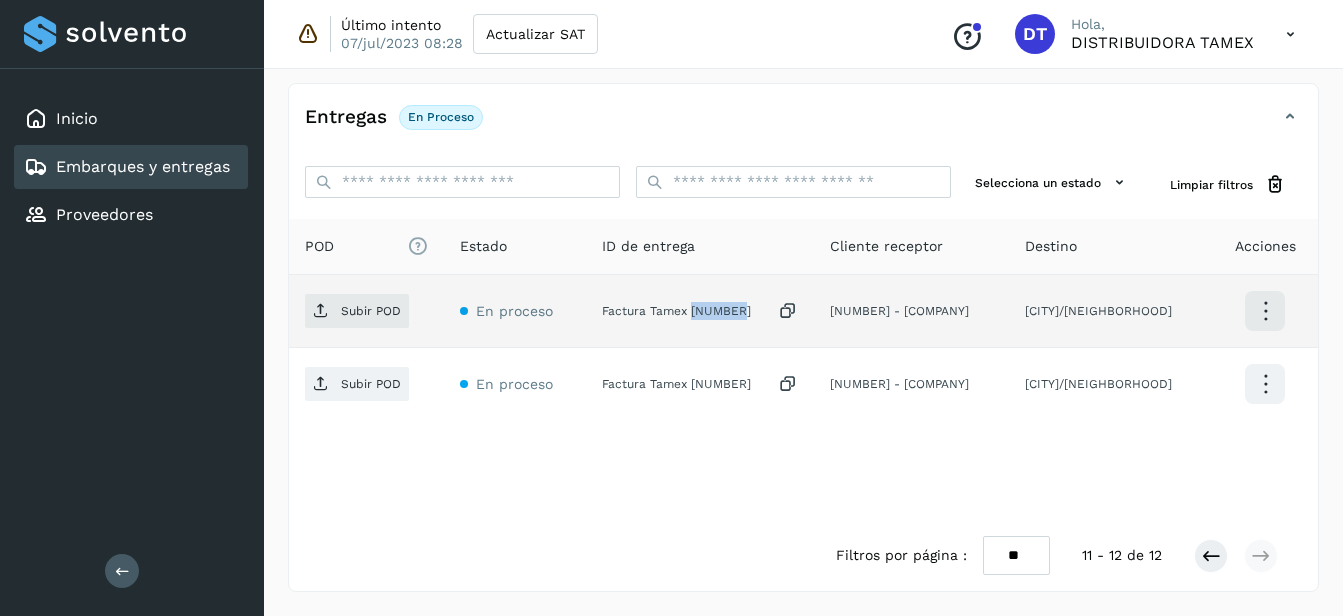 click on "Factura Tamex [NUMBER]" 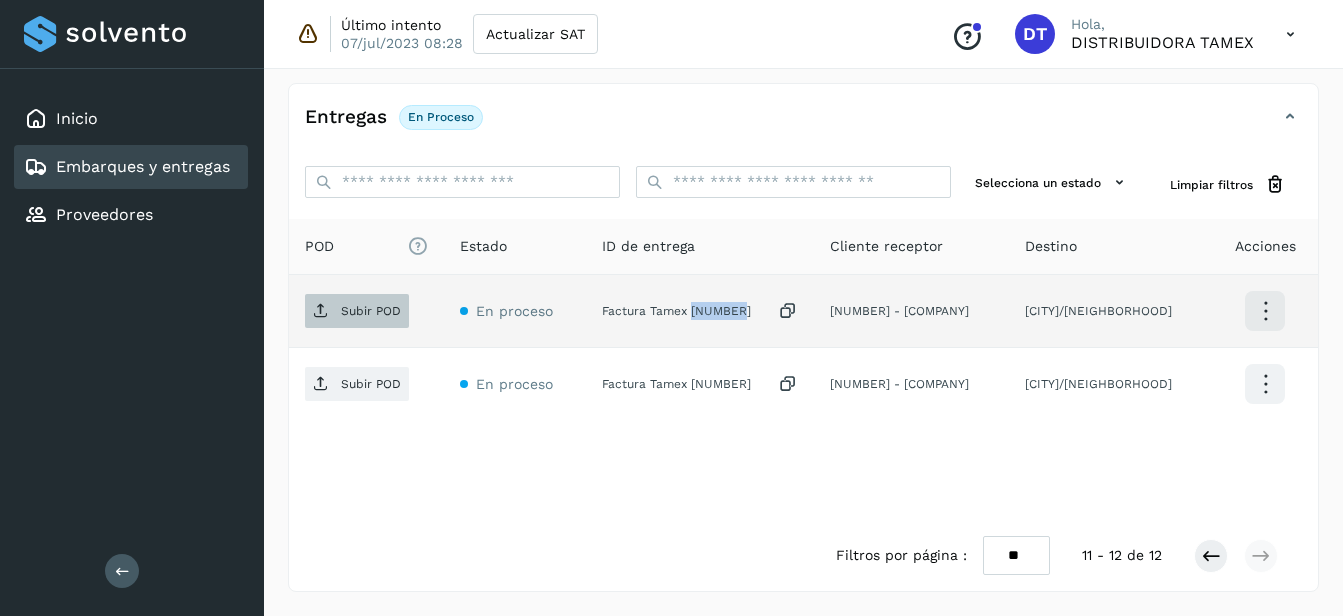 click on "Subir POD" at bounding box center [371, 311] 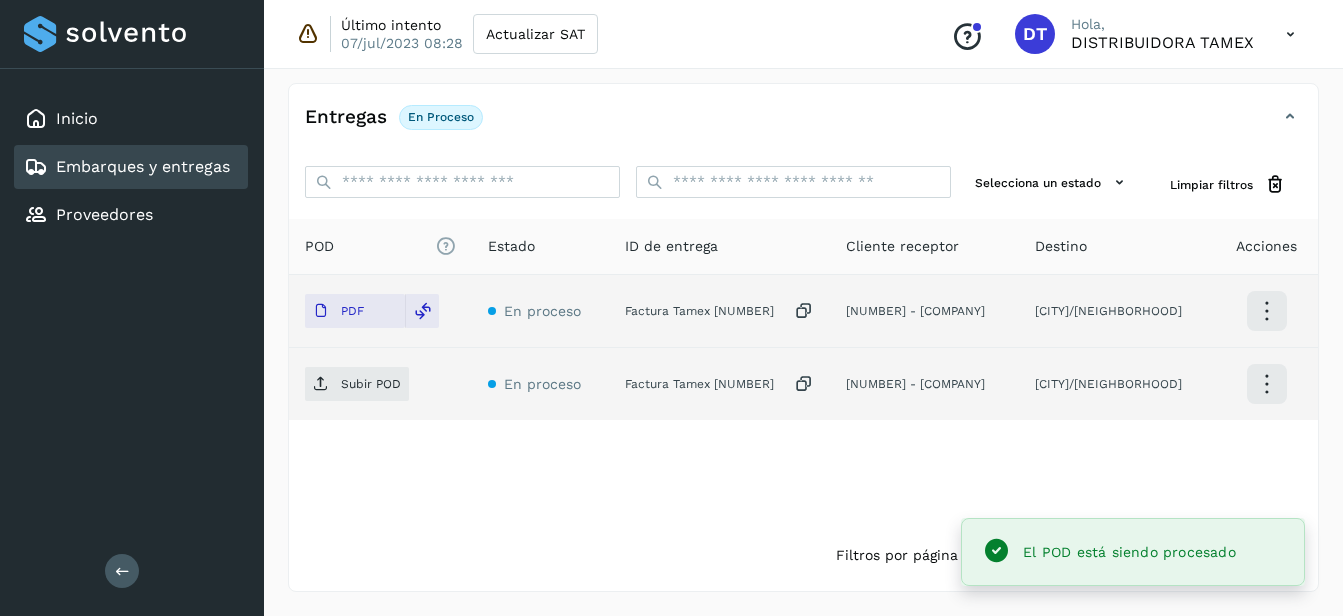 click on "Factura Tamex [NUMBER]" 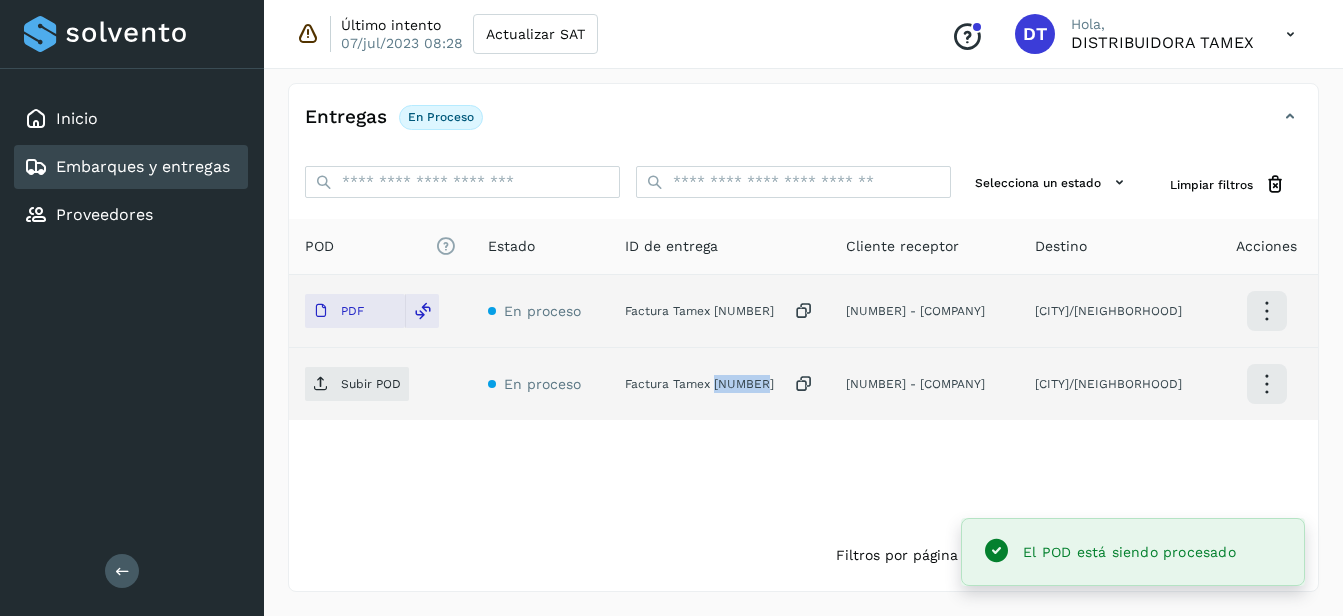 click on "Factura Tamex [NUMBER]" 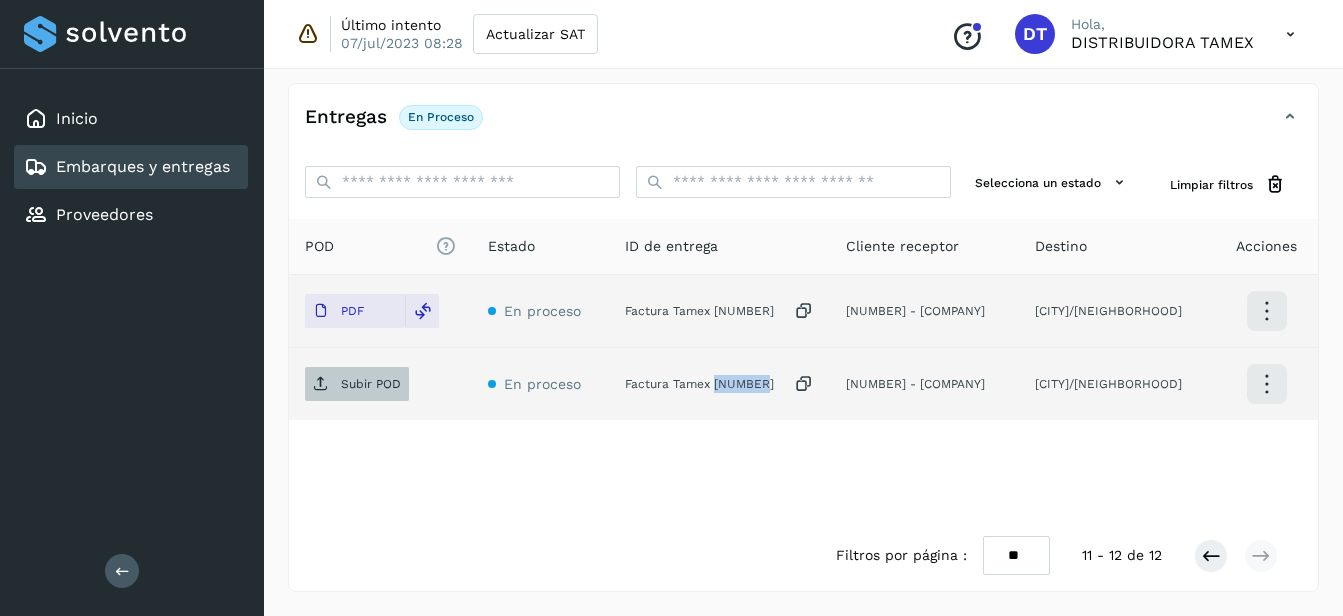 click on "Subir POD" at bounding box center [371, 384] 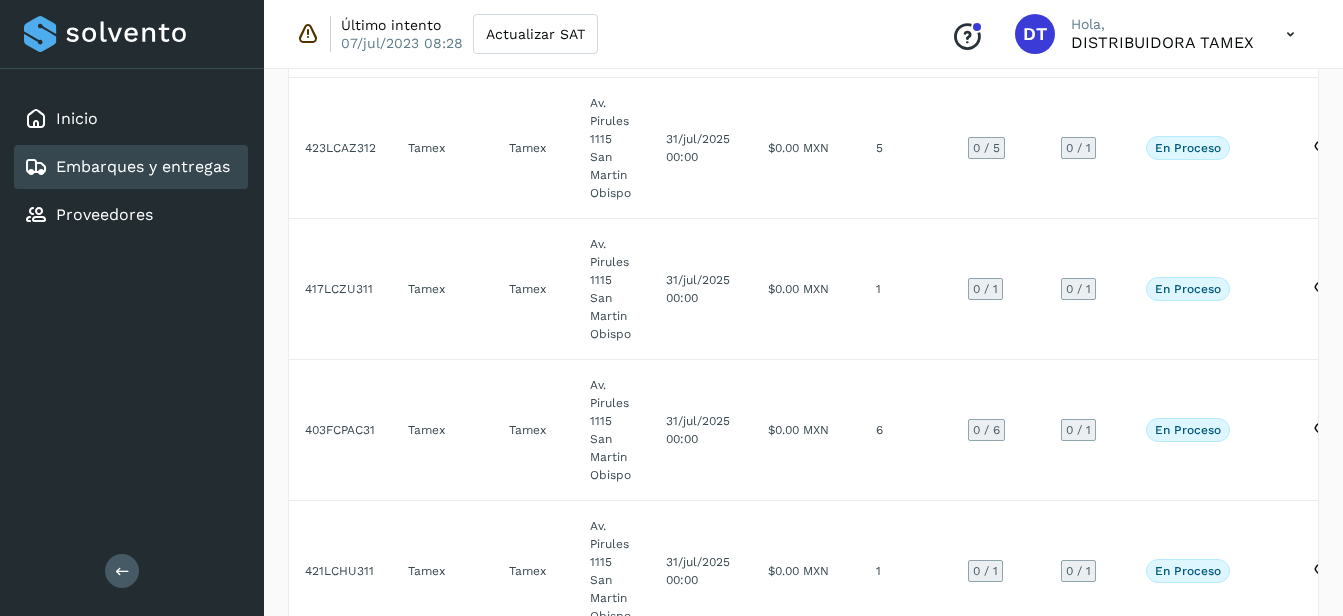 scroll, scrollTop: 800, scrollLeft: 0, axis: vertical 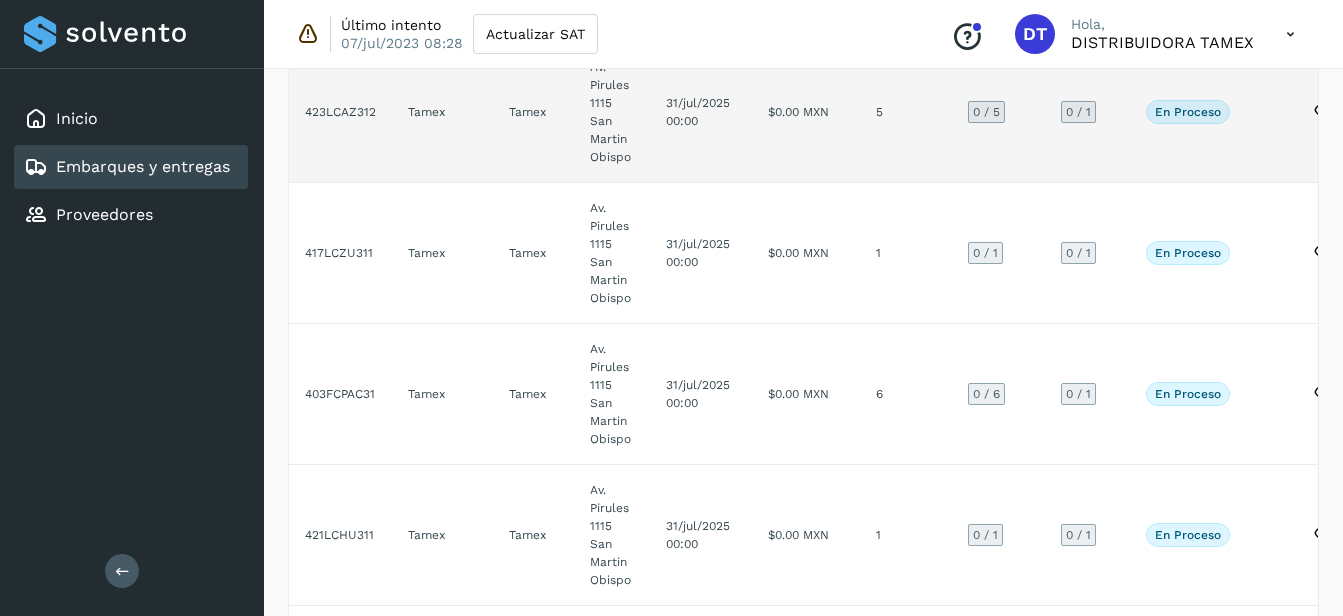 click on "5" 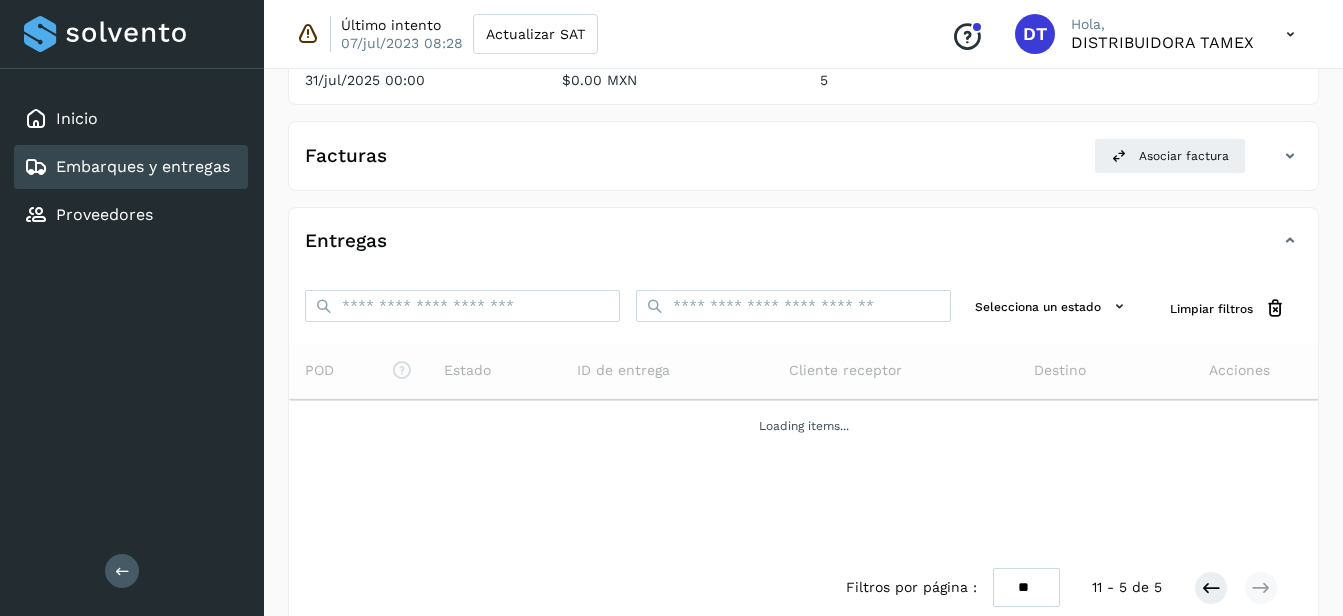 scroll, scrollTop: 320, scrollLeft: 0, axis: vertical 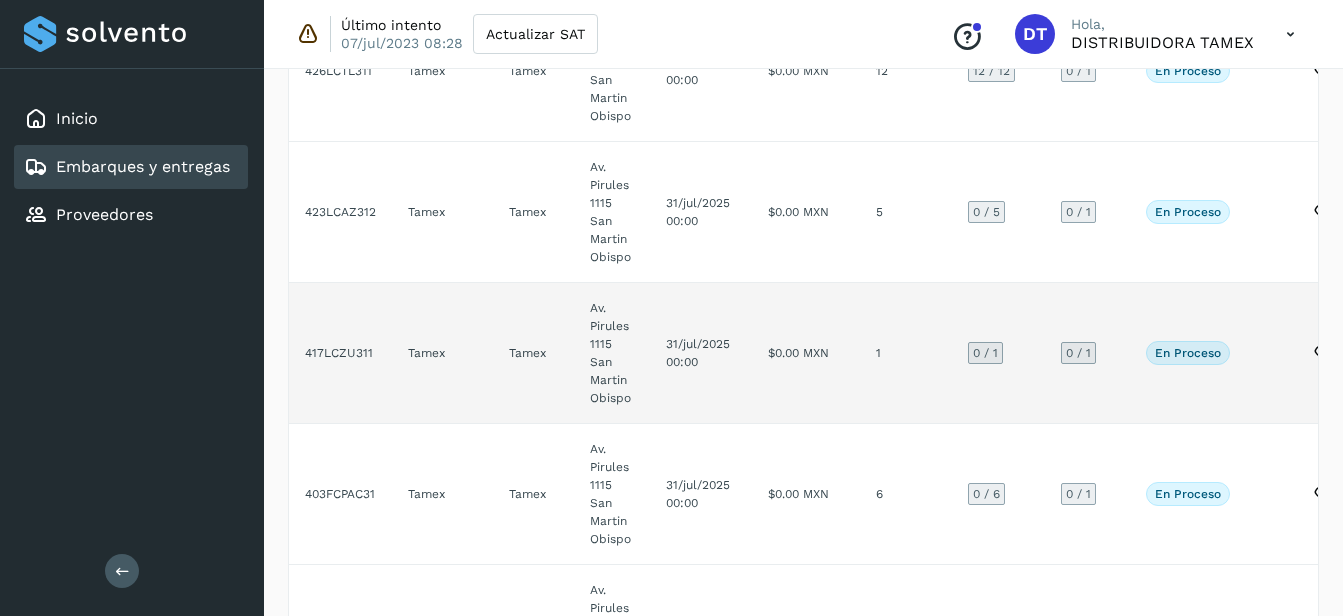 click on "$0.00 MXN" 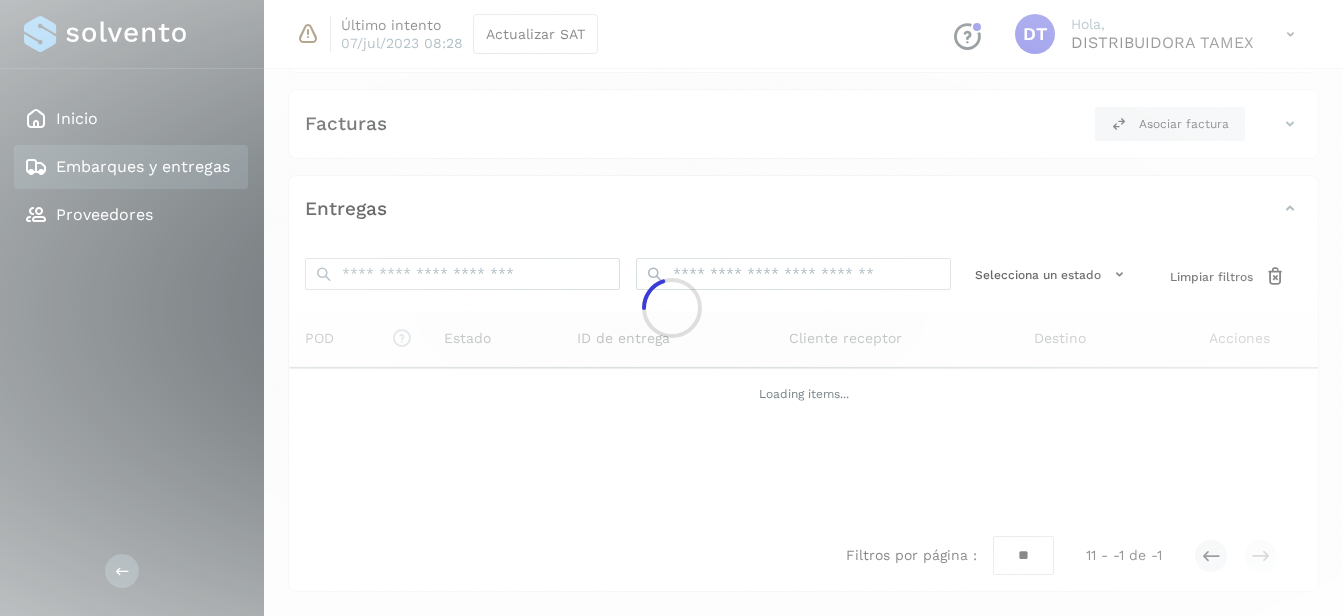 scroll, scrollTop: 320, scrollLeft: 0, axis: vertical 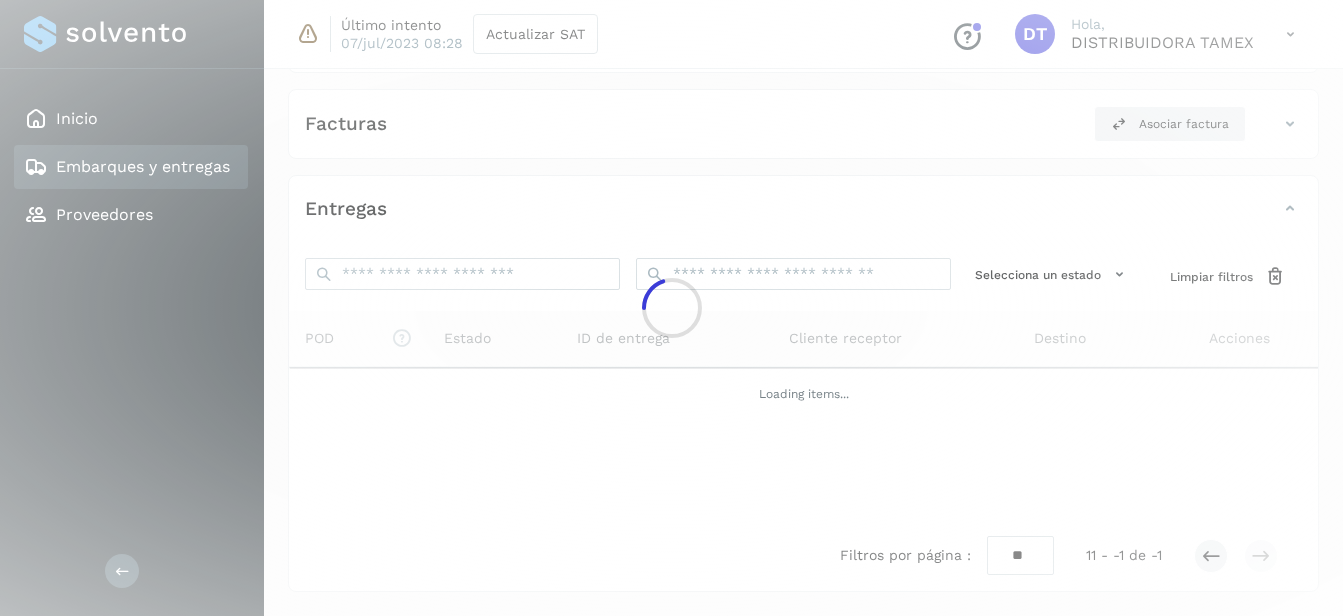 click 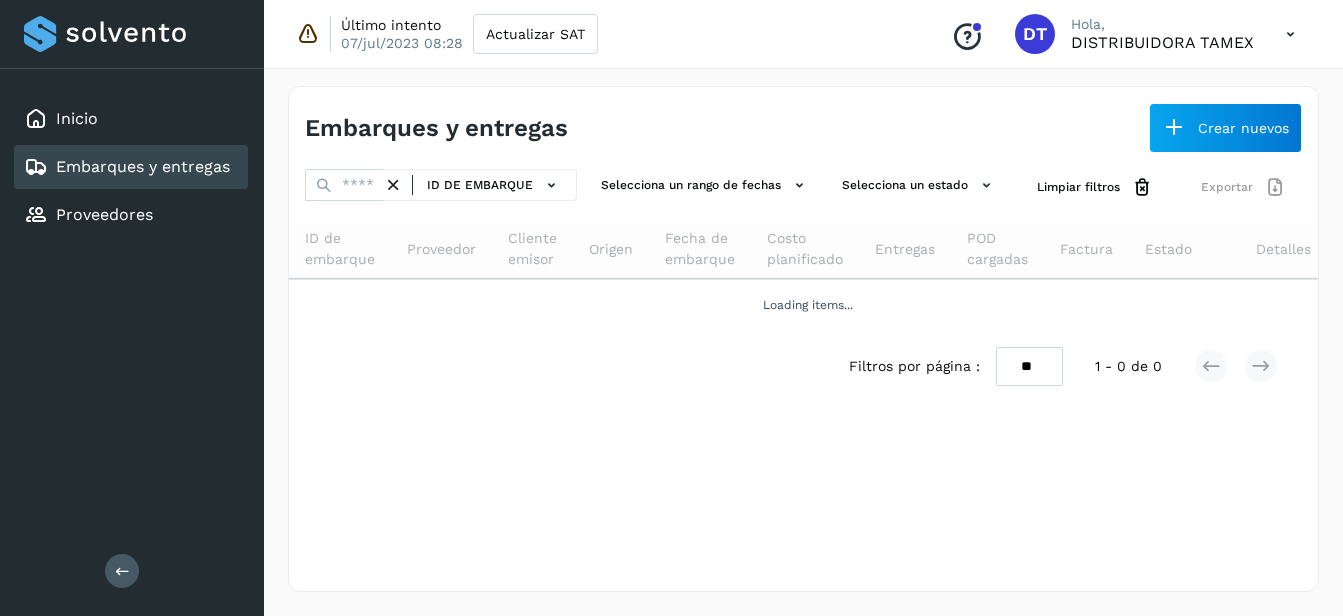 scroll, scrollTop: 0, scrollLeft: 0, axis: both 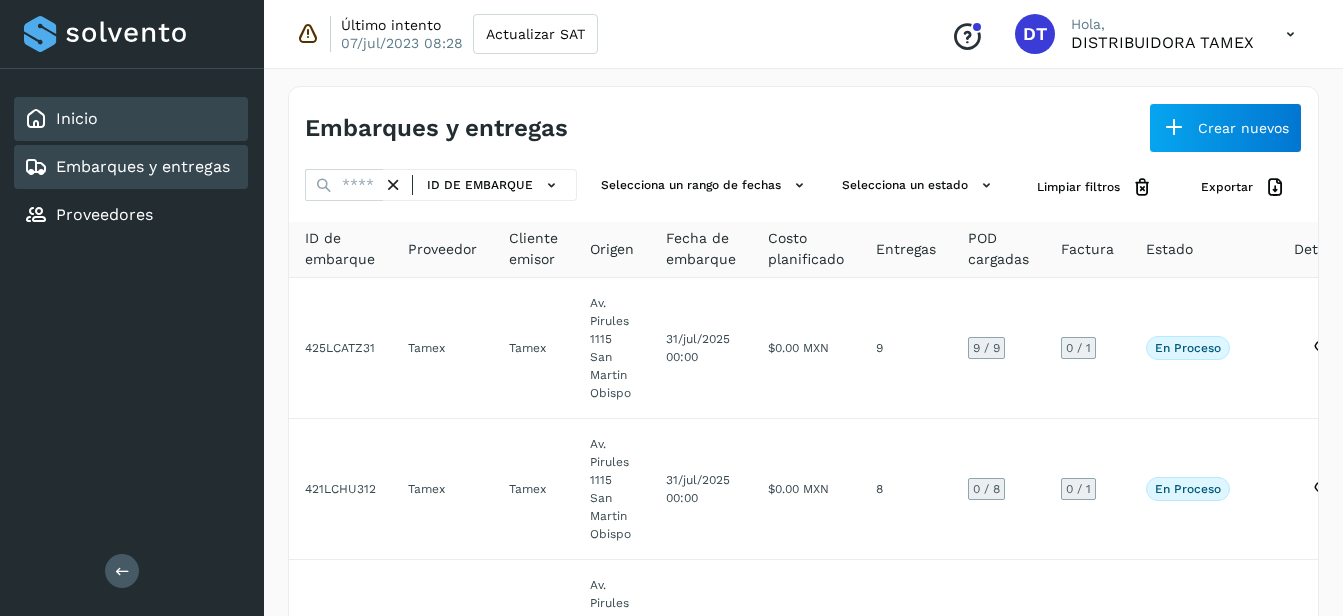 click on "Inicio" 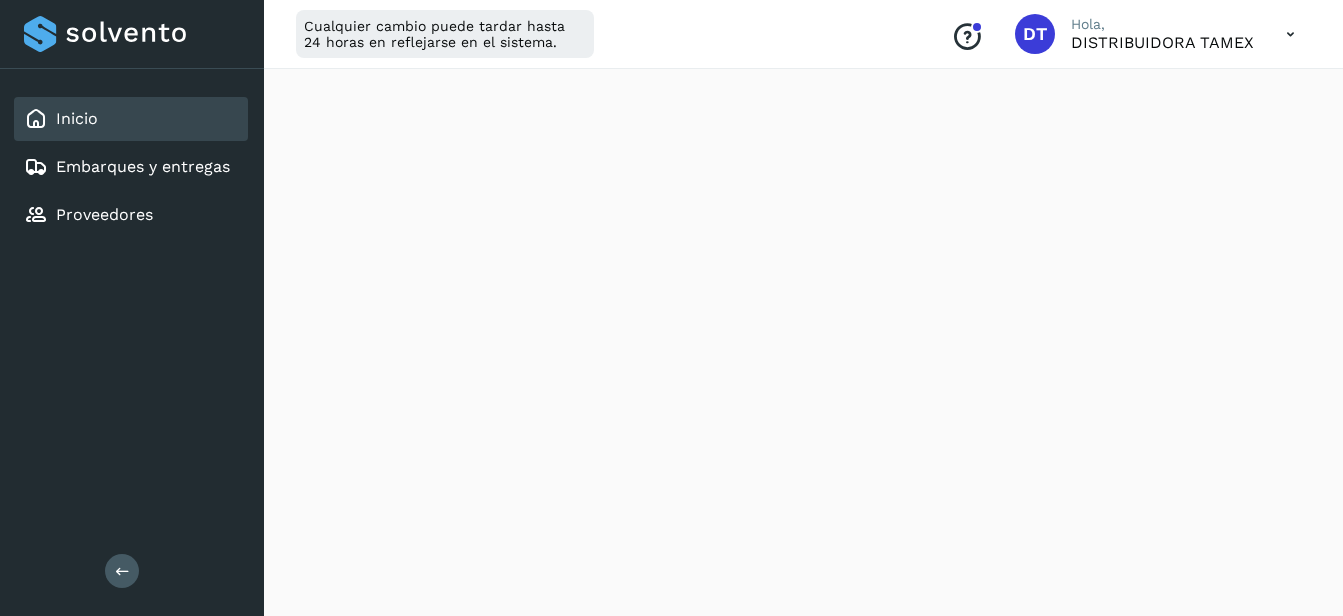 scroll, scrollTop: 1100, scrollLeft: 0, axis: vertical 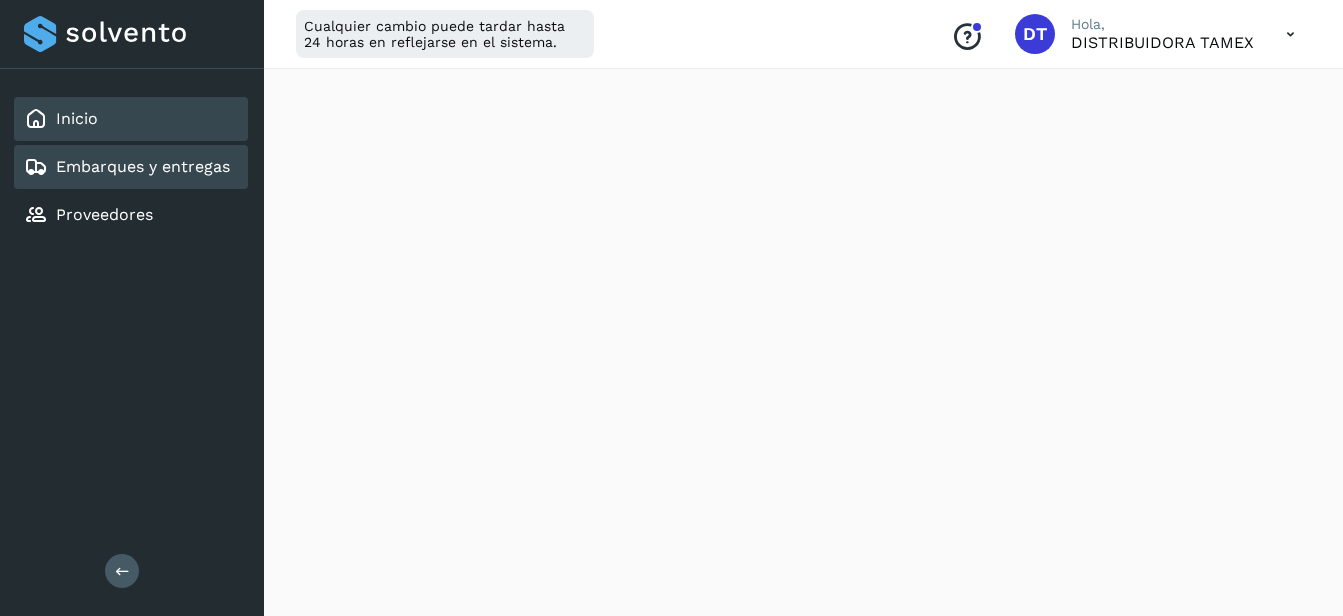 click on "Embarques y entregas" 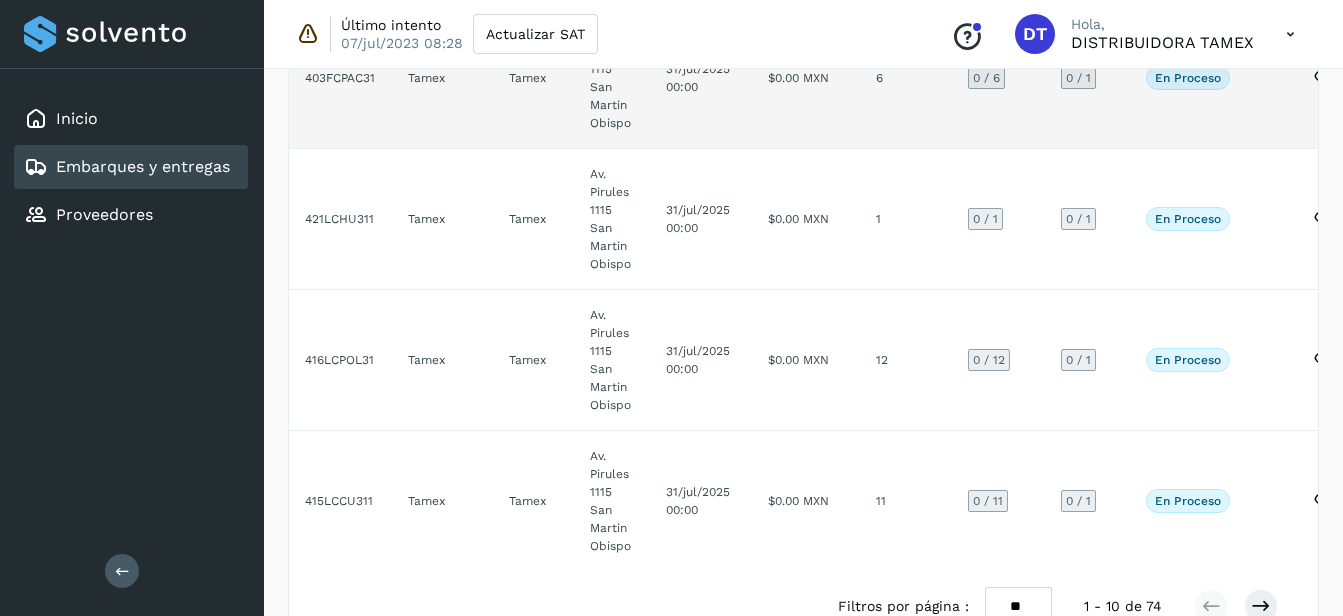 scroll, scrollTop: 1182, scrollLeft: 0, axis: vertical 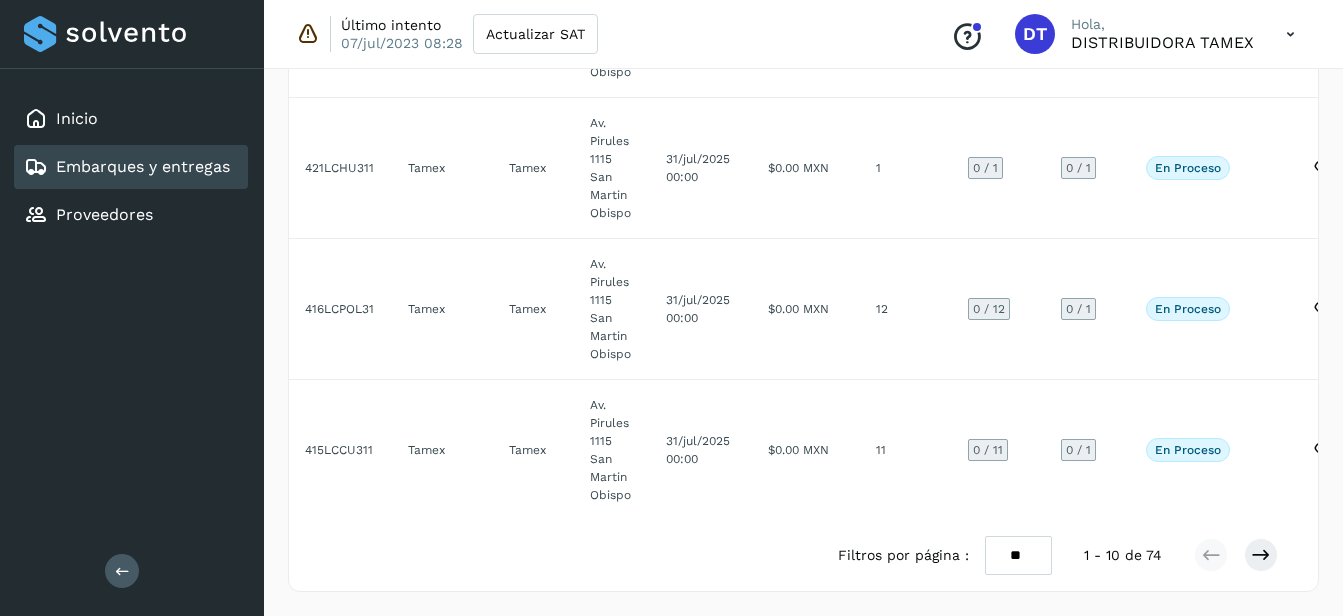 click on "** ** **" at bounding box center (1018, 555) 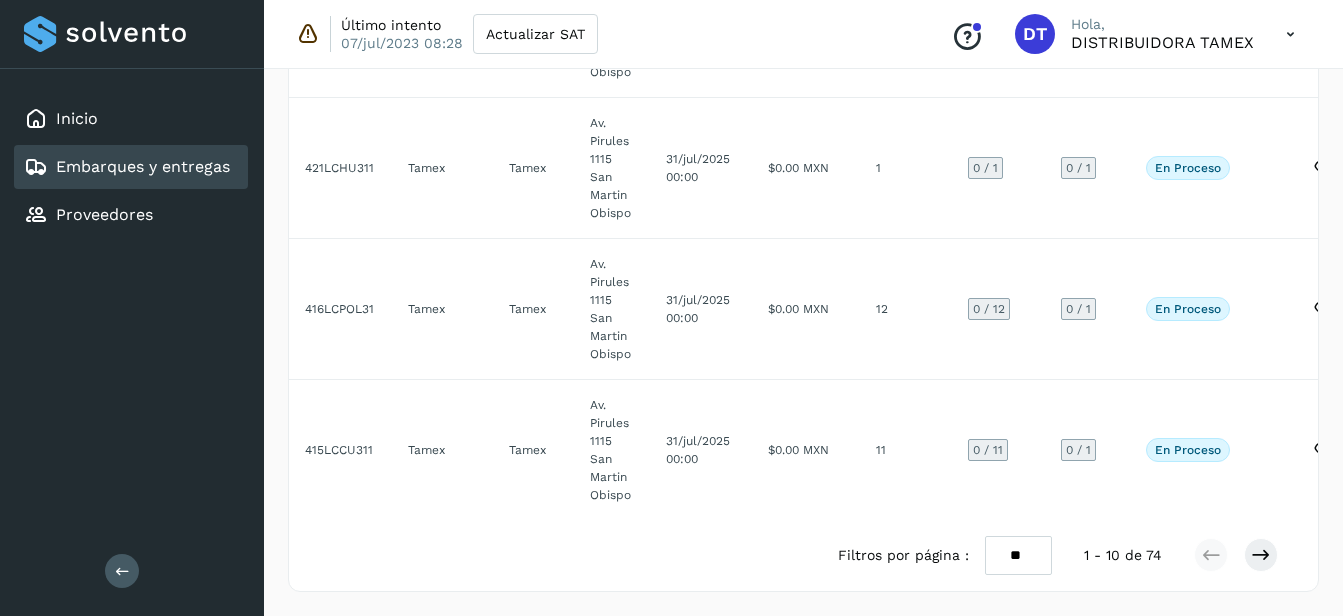 select on "**" 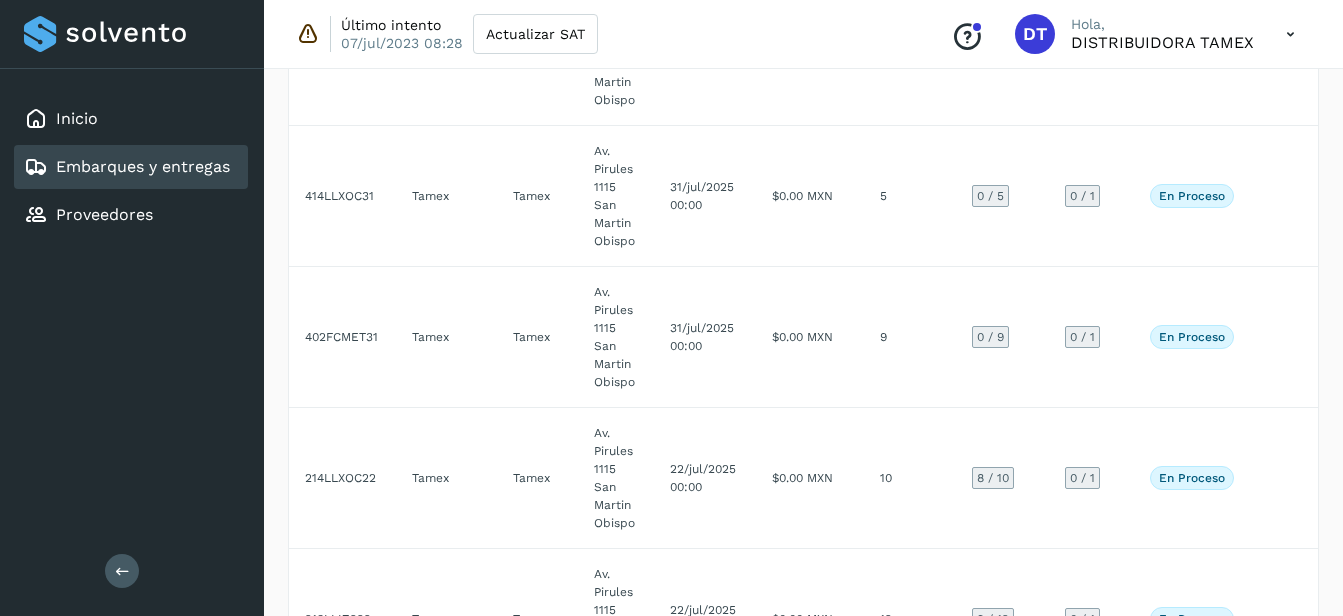 scroll, scrollTop: 3482, scrollLeft: 0, axis: vertical 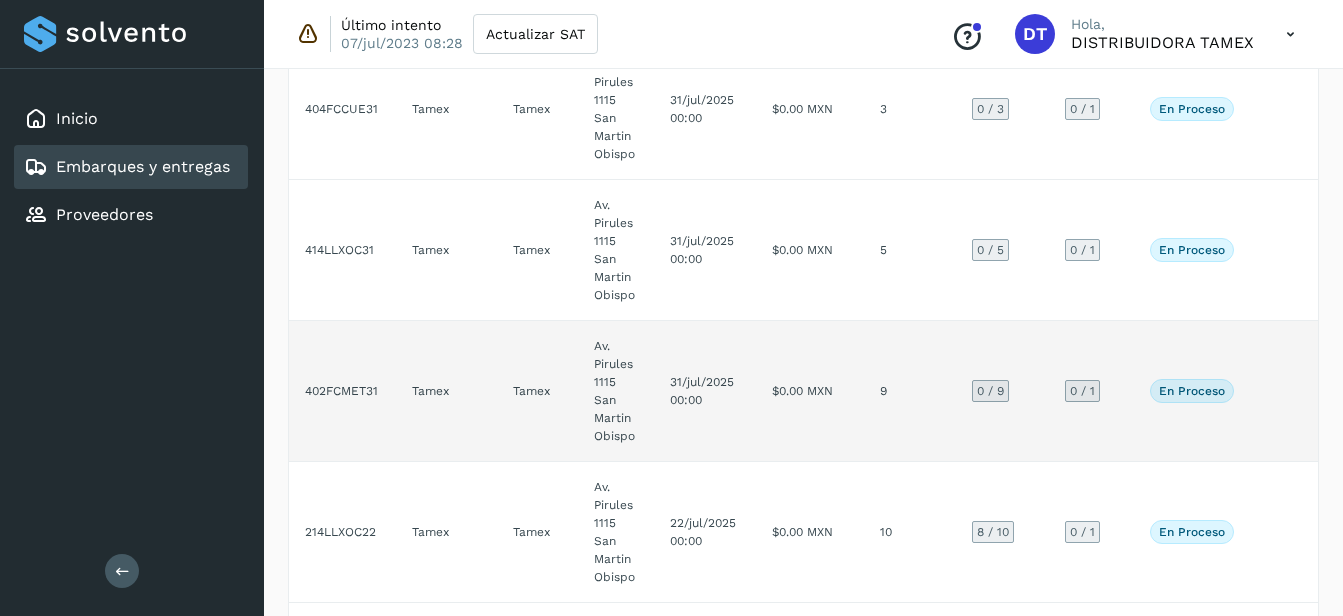 click on "31/jul/2025 00:00" 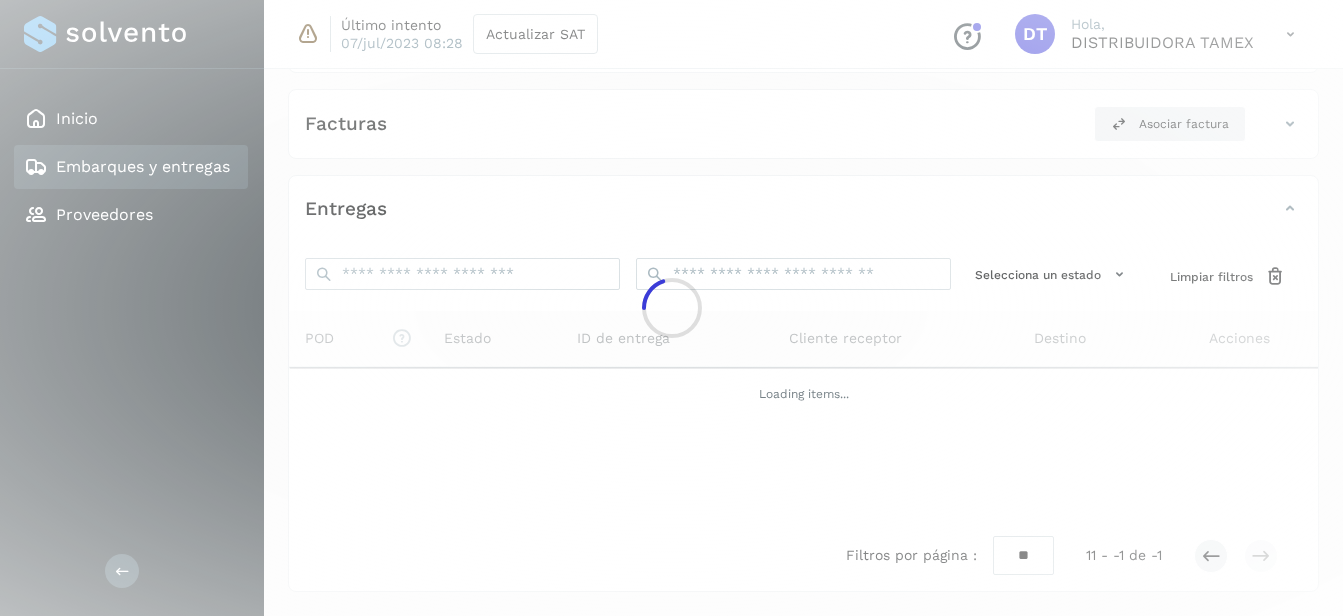 scroll, scrollTop: 320, scrollLeft: 0, axis: vertical 